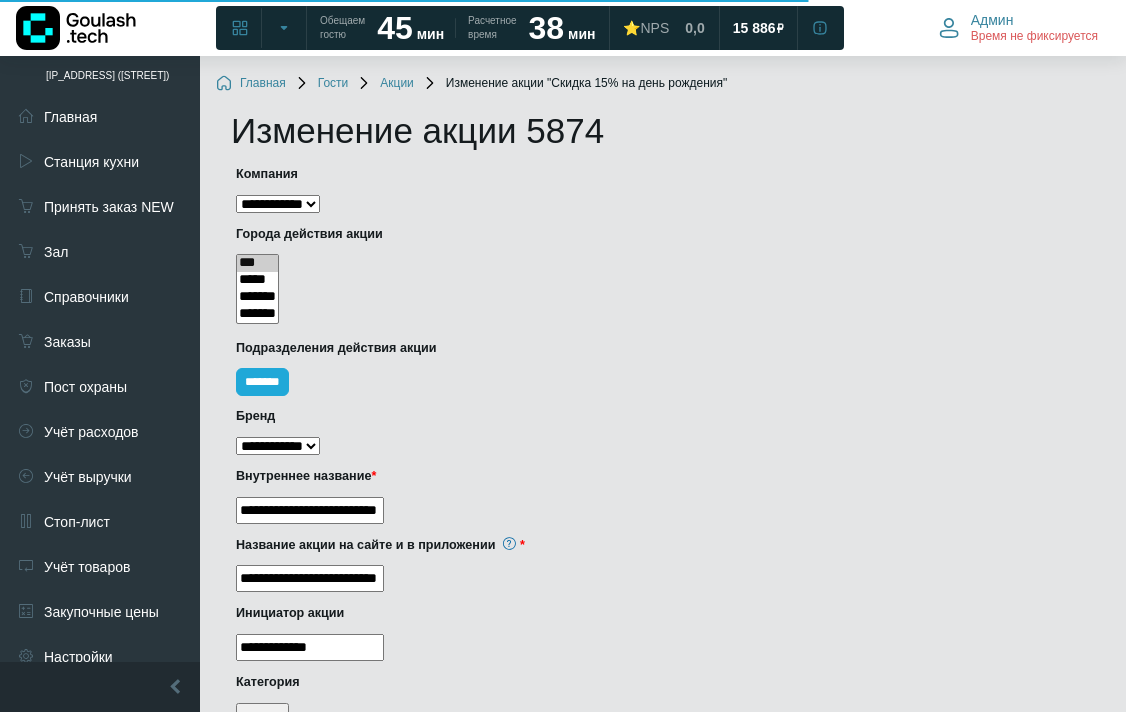 click on "Заказы" at bounding box center [100, 342] 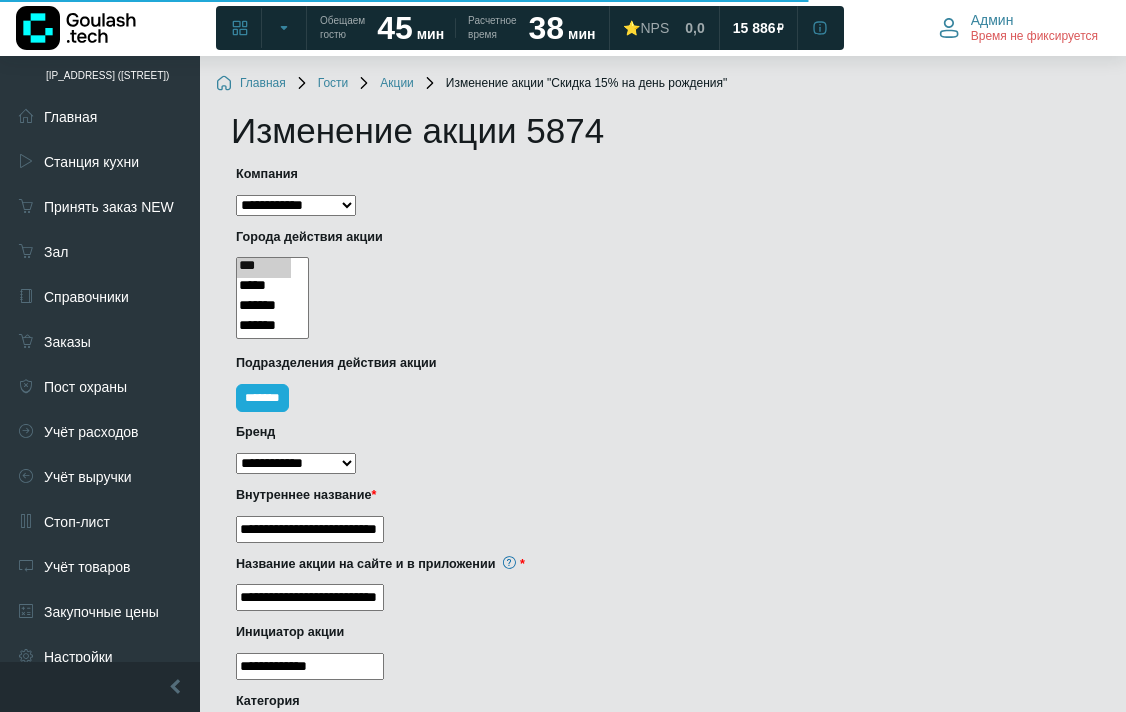 scroll, scrollTop: 0, scrollLeft: 0, axis: both 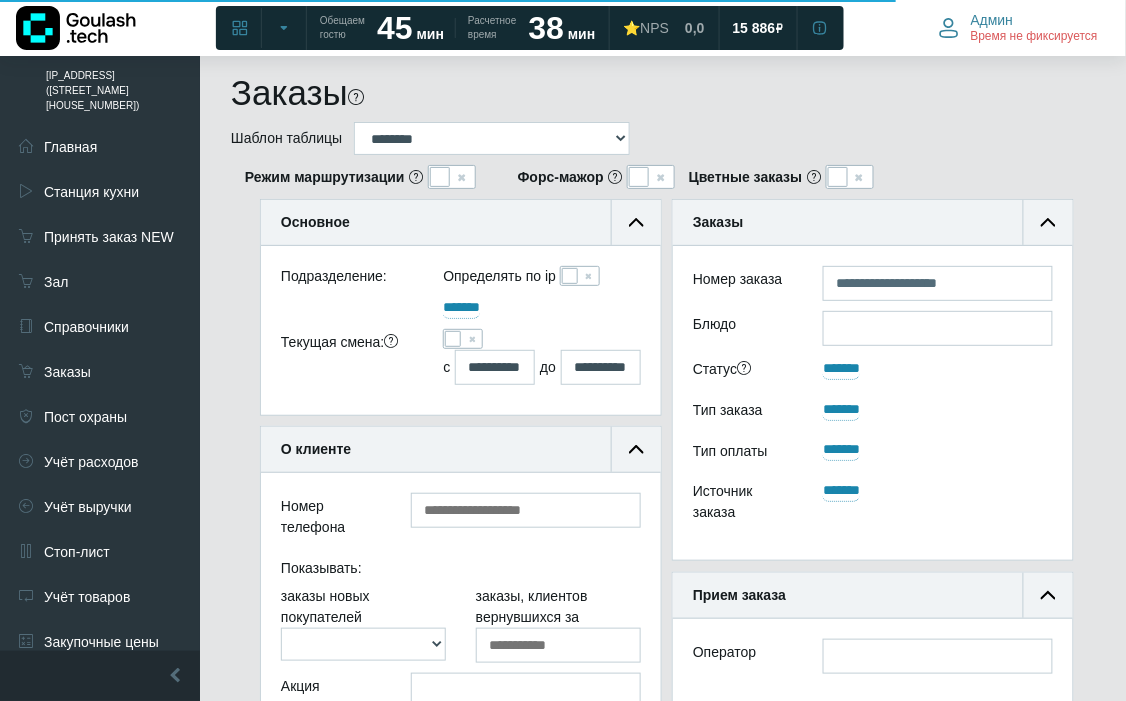 click at bounding box center [570, 276] 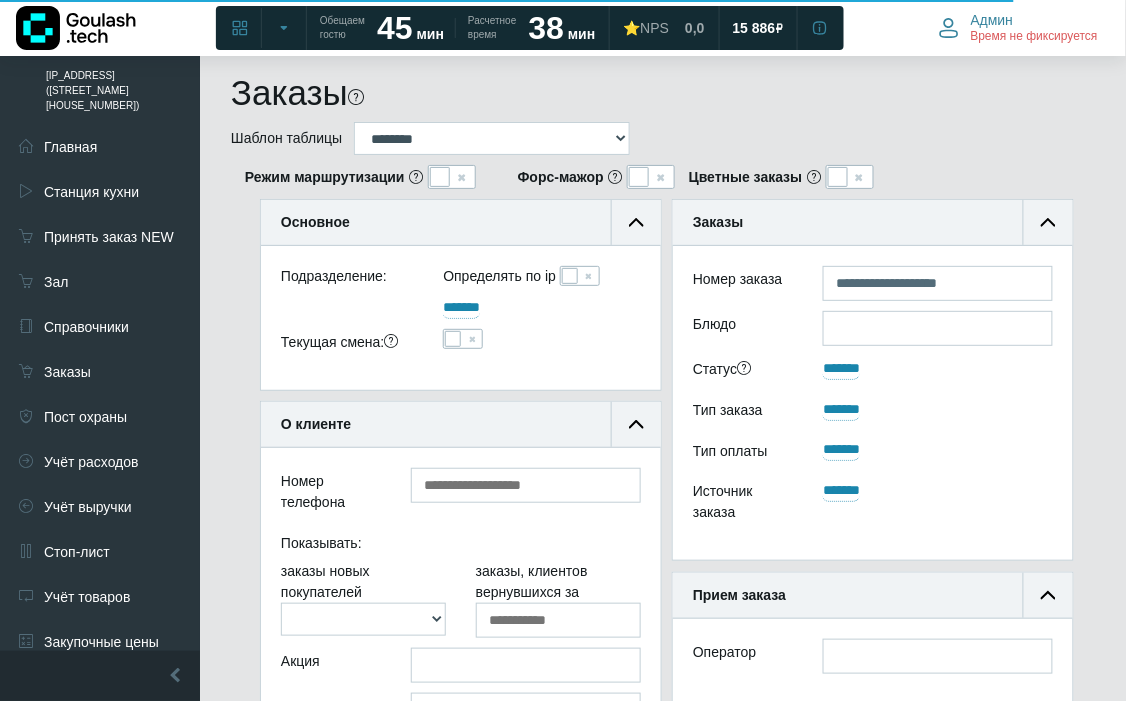 scroll, scrollTop: 188, scrollLeft: 400, axis: both 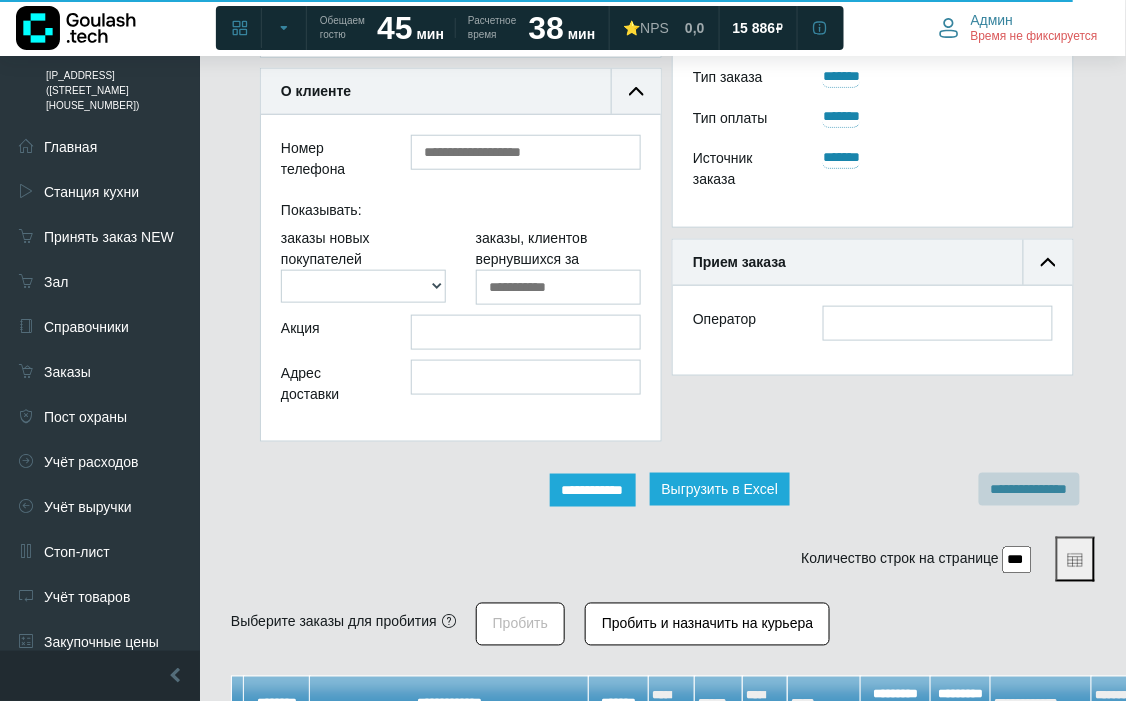 click on "**********" at bounding box center [593, 490] 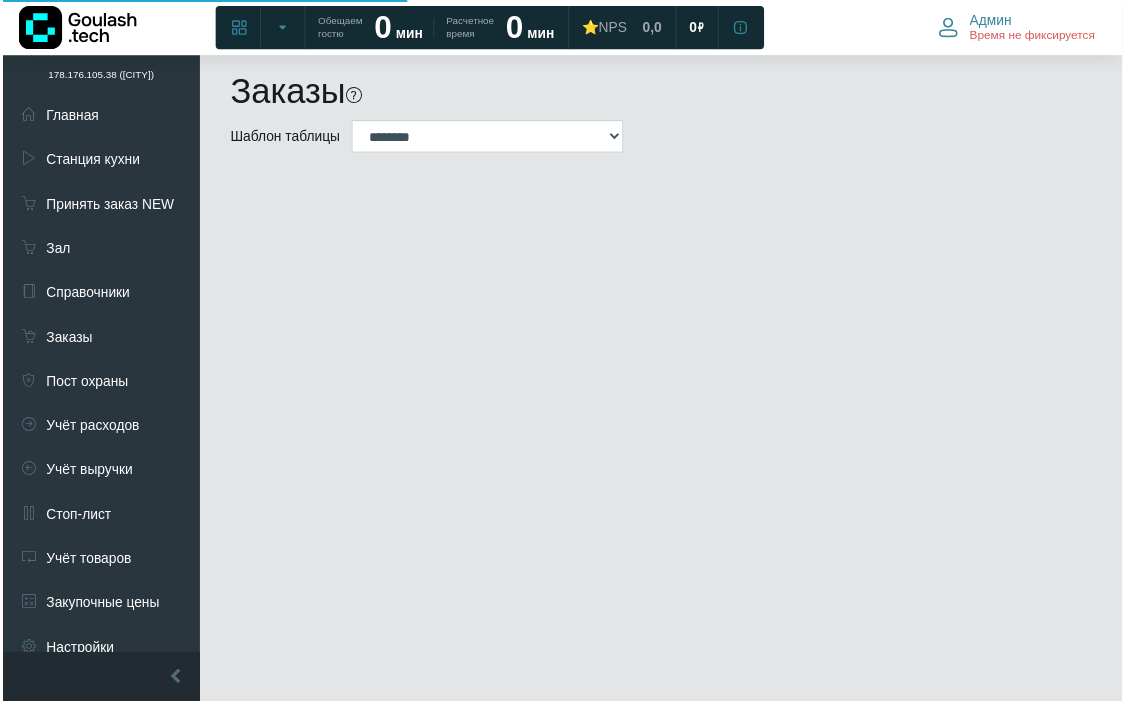 scroll, scrollTop: 0, scrollLeft: 0, axis: both 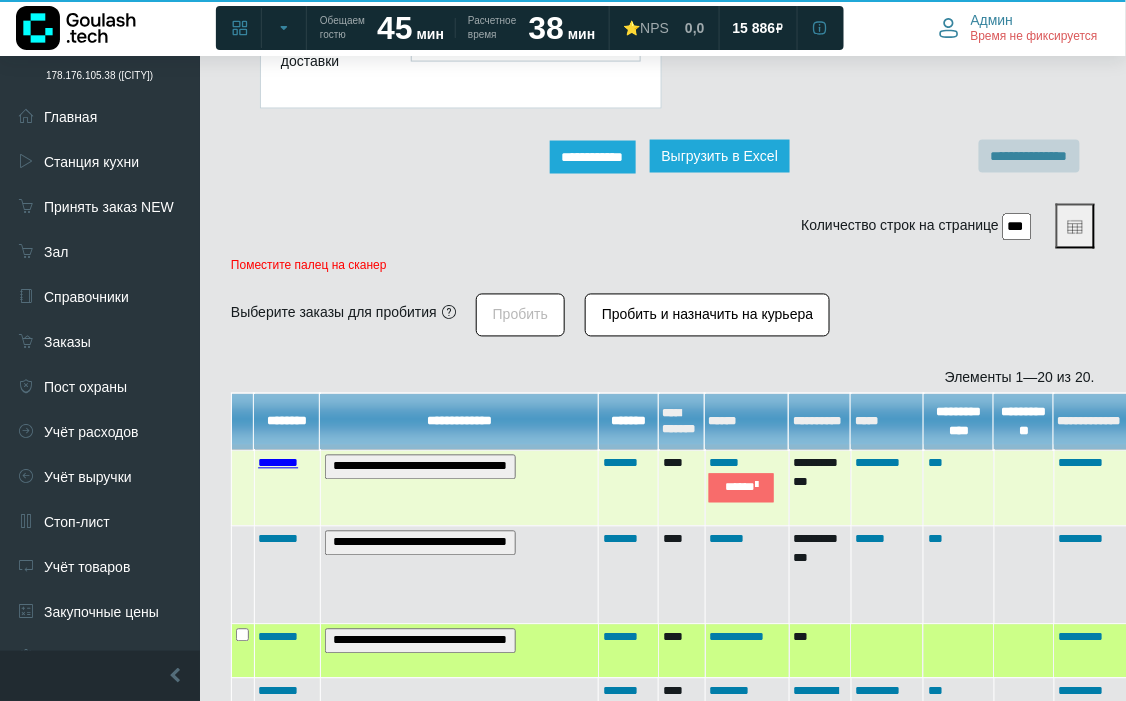 click on "********" at bounding box center [278, 463] 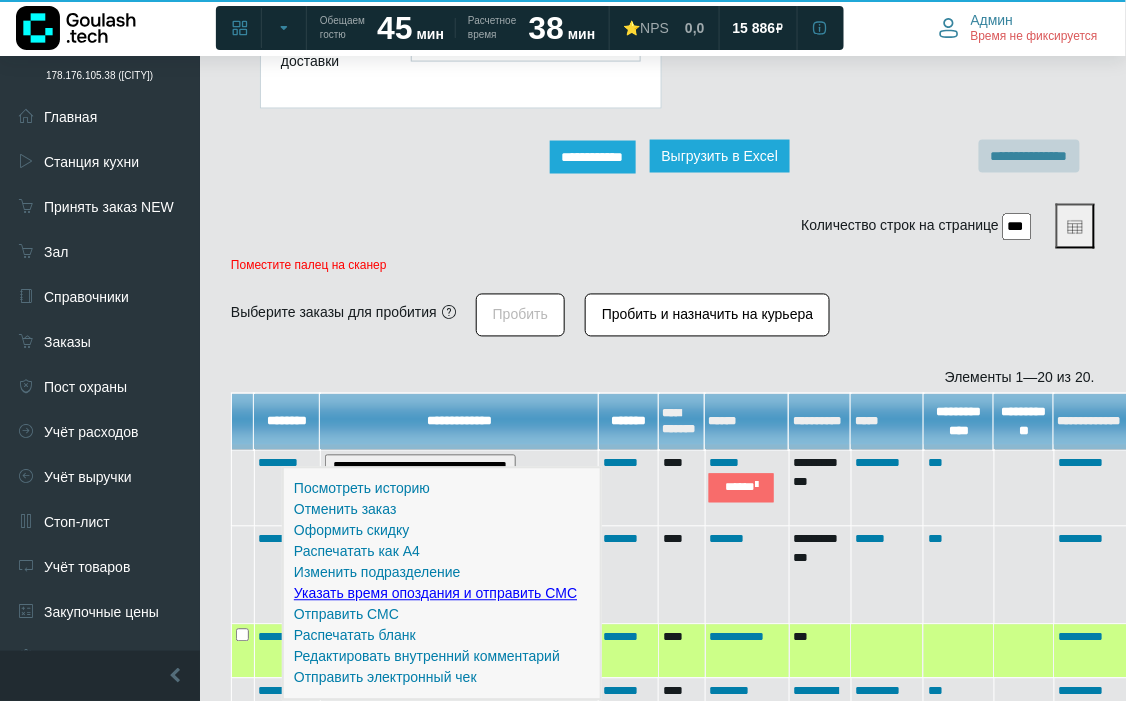 scroll, scrollTop: 888, scrollLeft: 0, axis: vertical 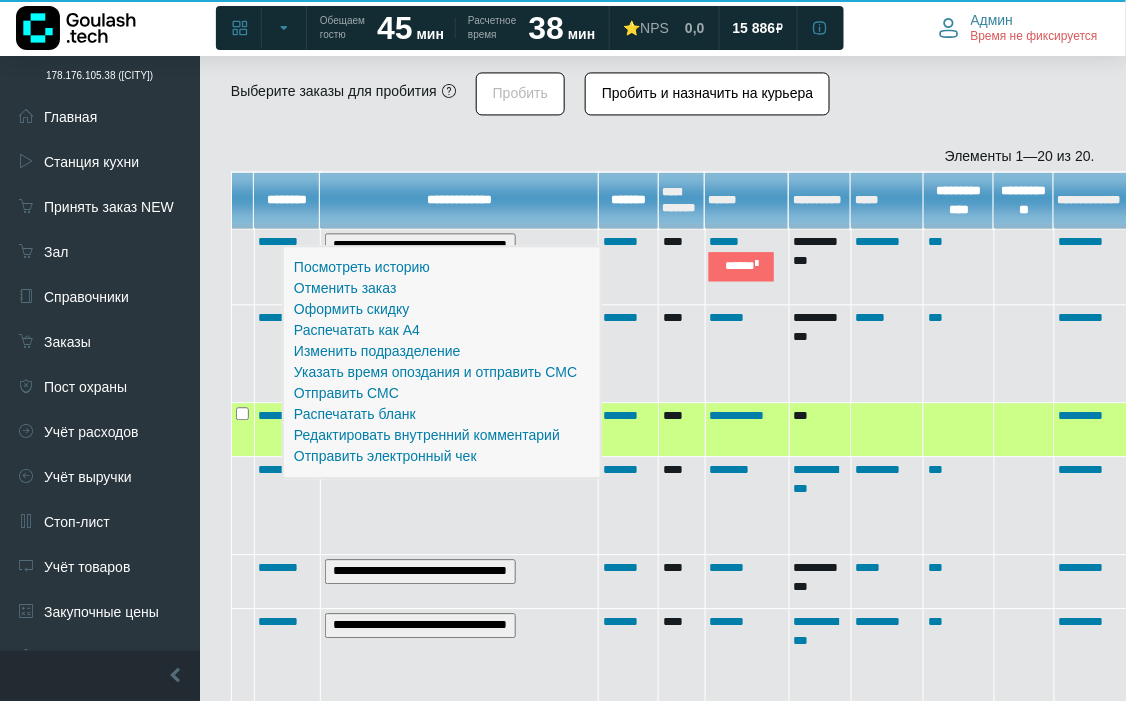 click on "**********" at bounding box center (663, 1024) 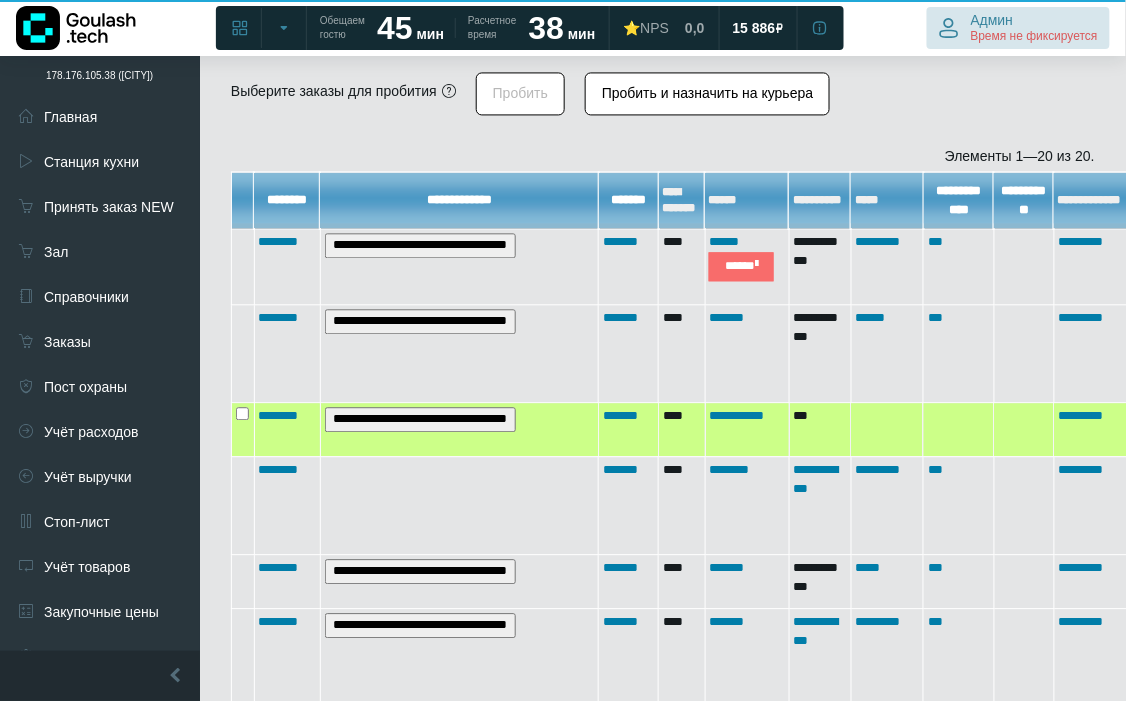 click on "Время не фиксируется" at bounding box center (1034, 37) 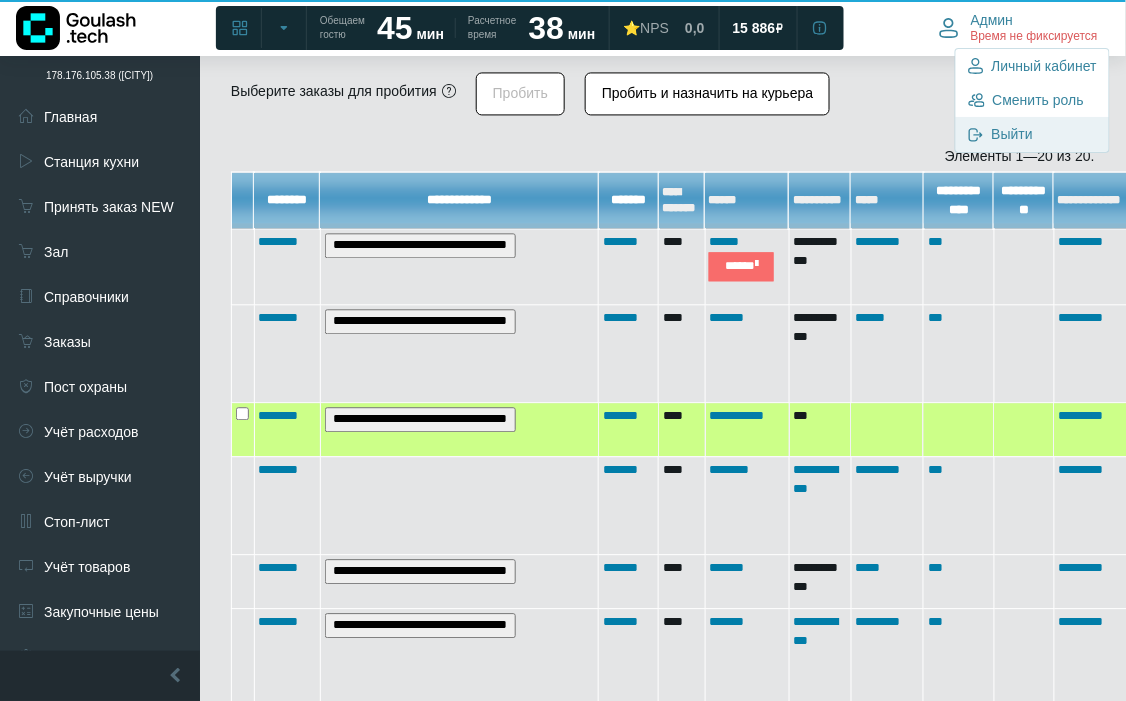 click on "Выйти" at bounding box center (1032, 134) 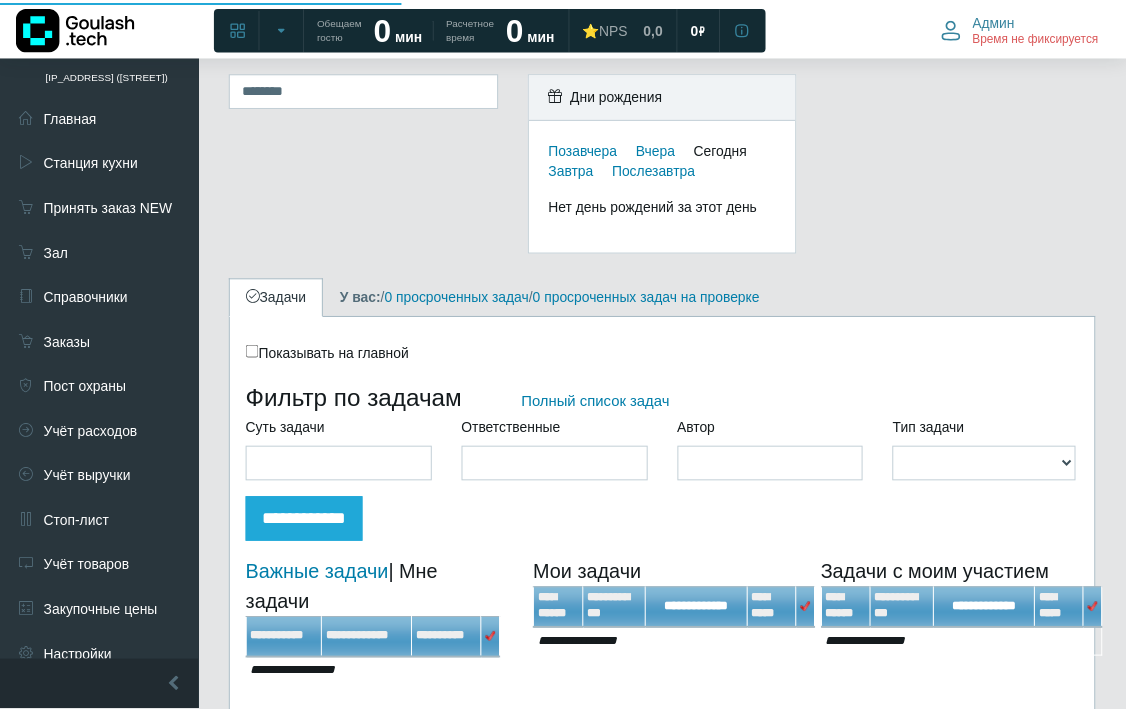 scroll, scrollTop: 0, scrollLeft: 0, axis: both 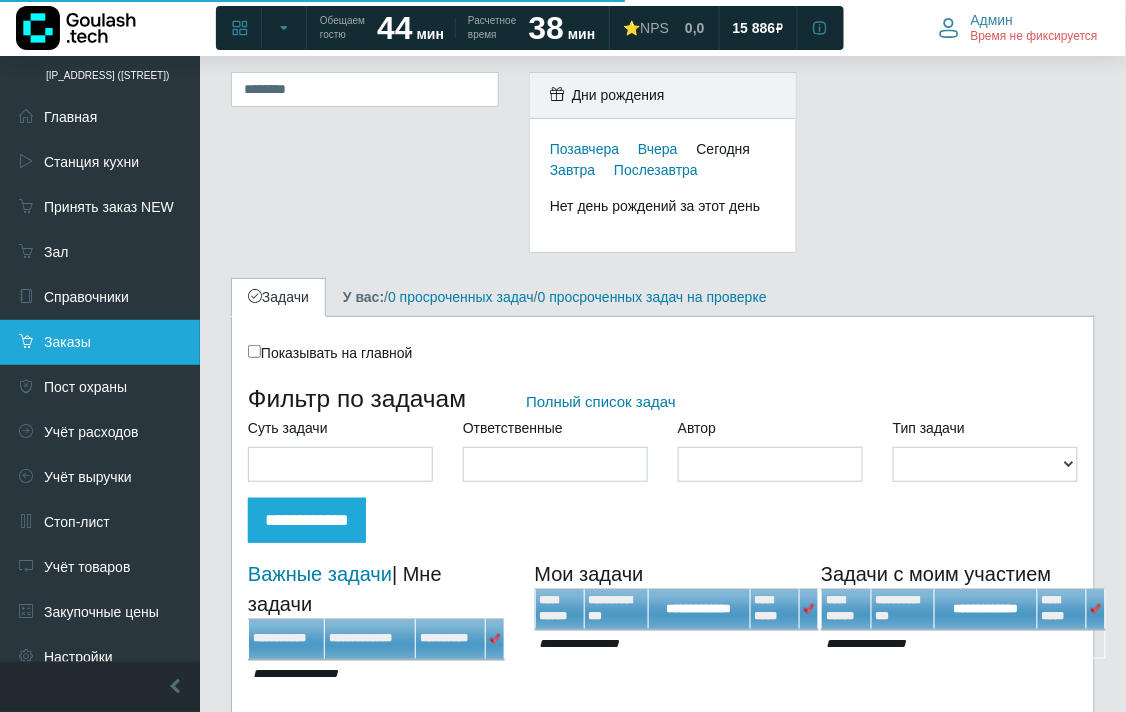 click on "Заказы" at bounding box center (100, 342) 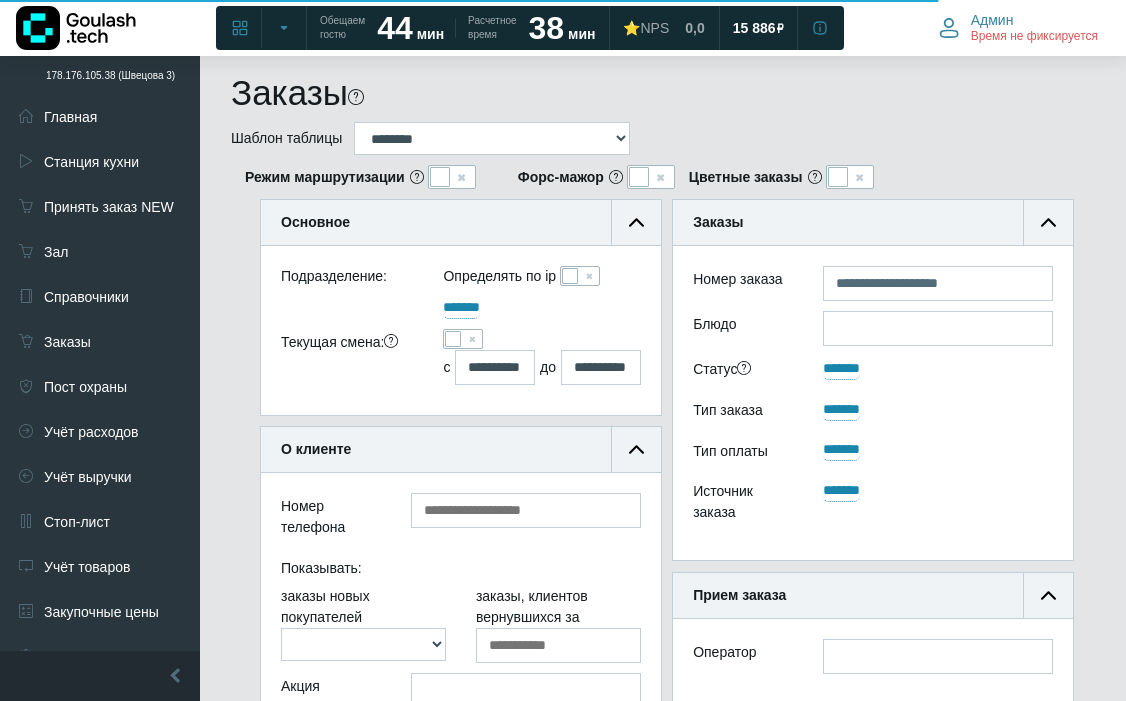 scroll, scrollTop: 0, scrollLeft: 0, axis: both 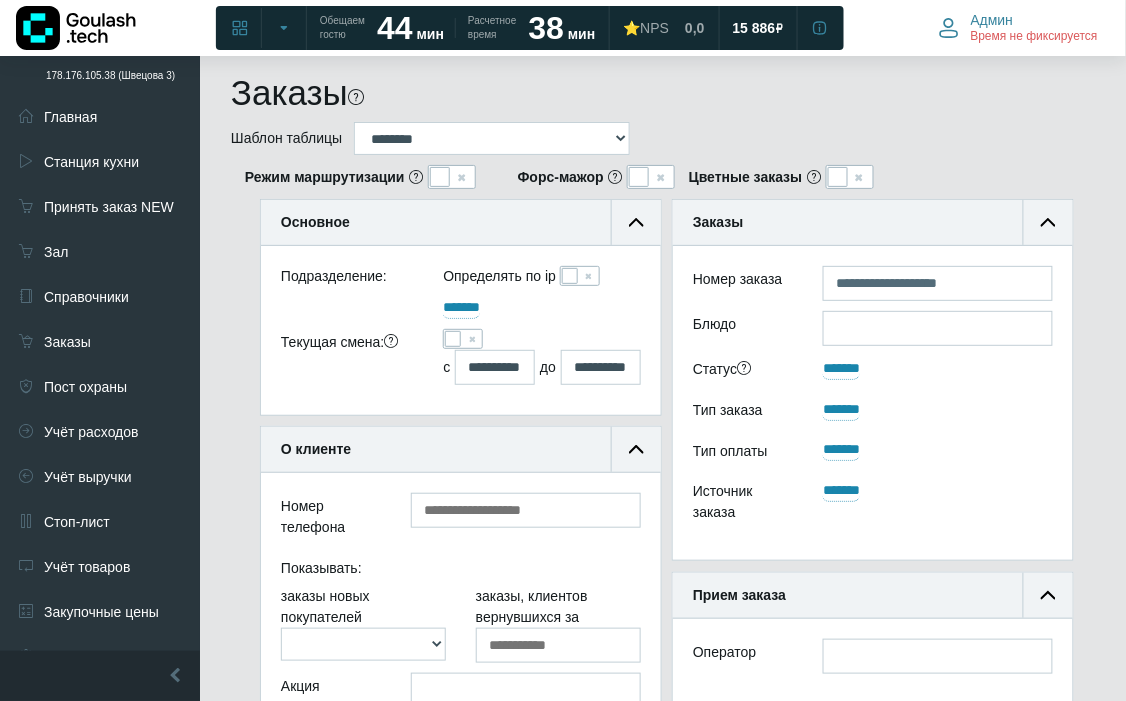 click at bounding box center (570, 276) 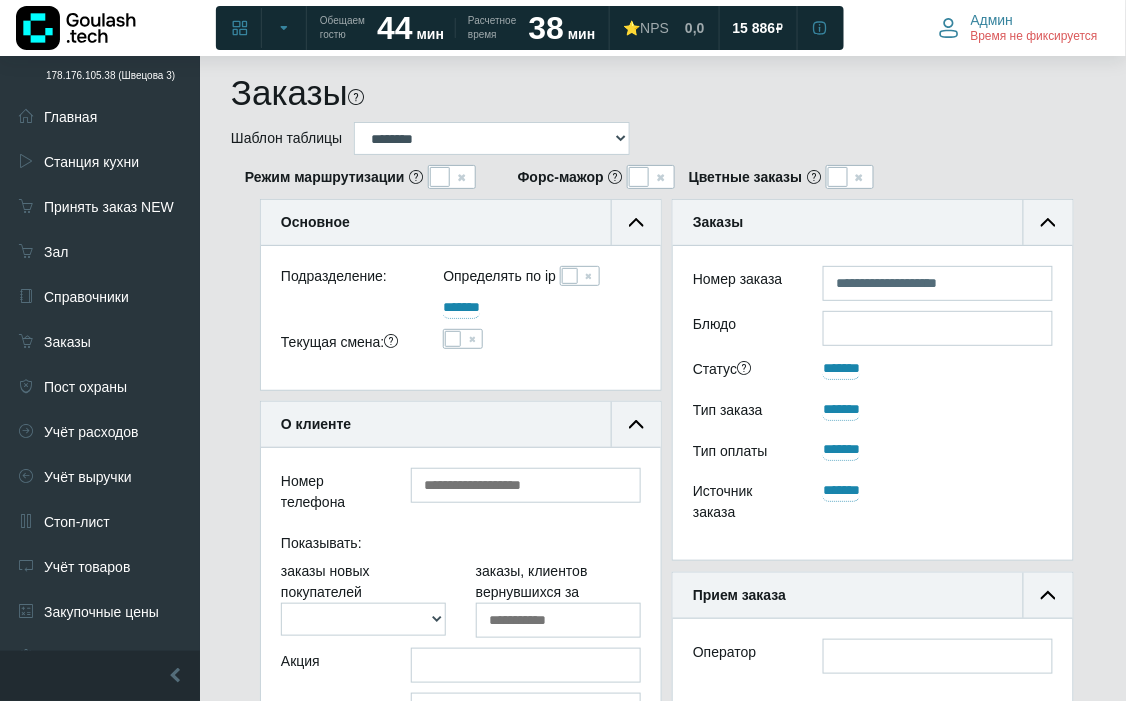 scroll, scrollTop: 188, scrollLeft: 400, axis: both 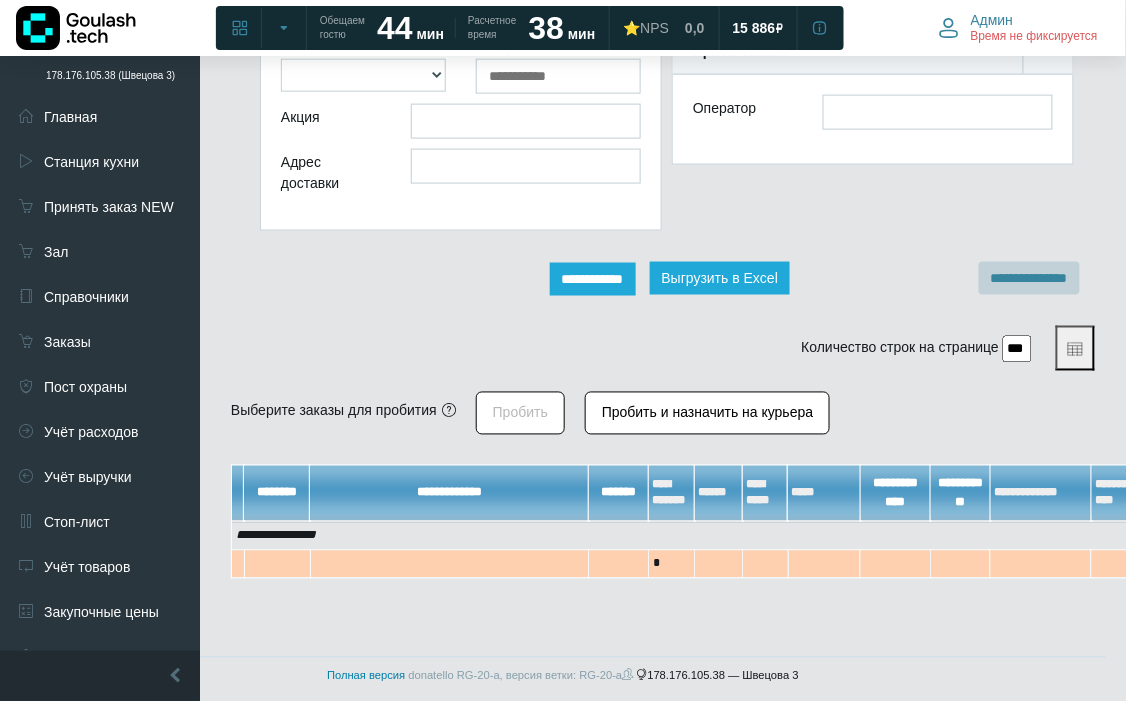 click on "**********" at bounding box center [593, 279] 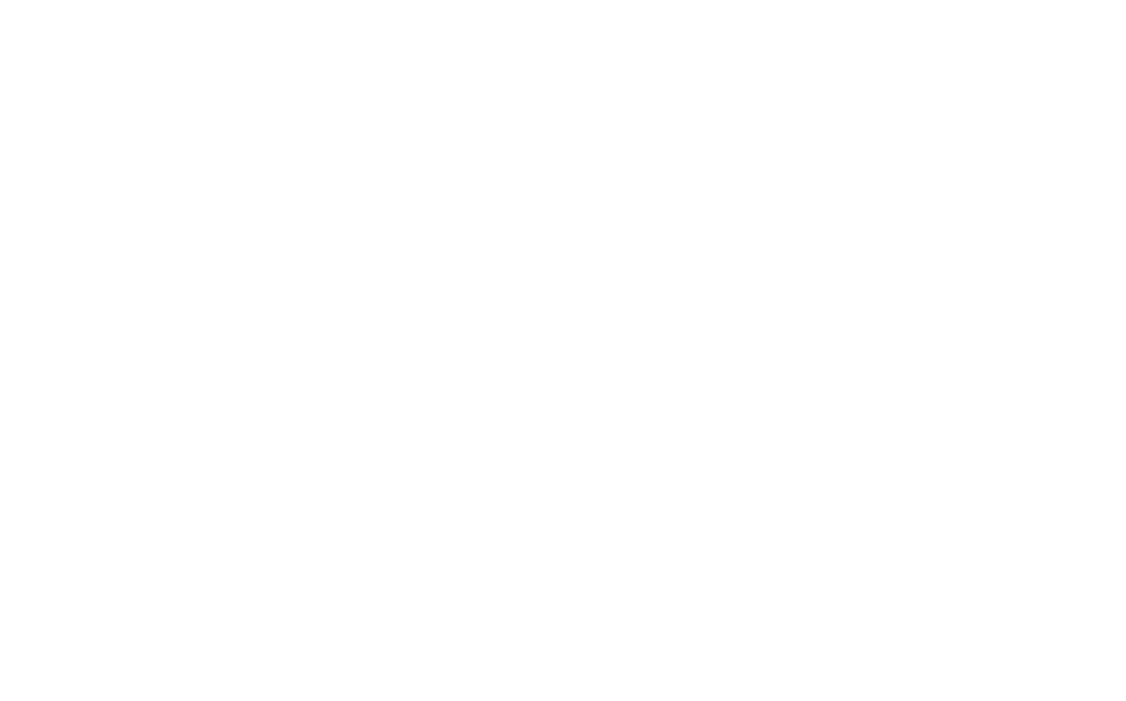scroll, scrollTop: 0, scrollLeft: 0, axis: both 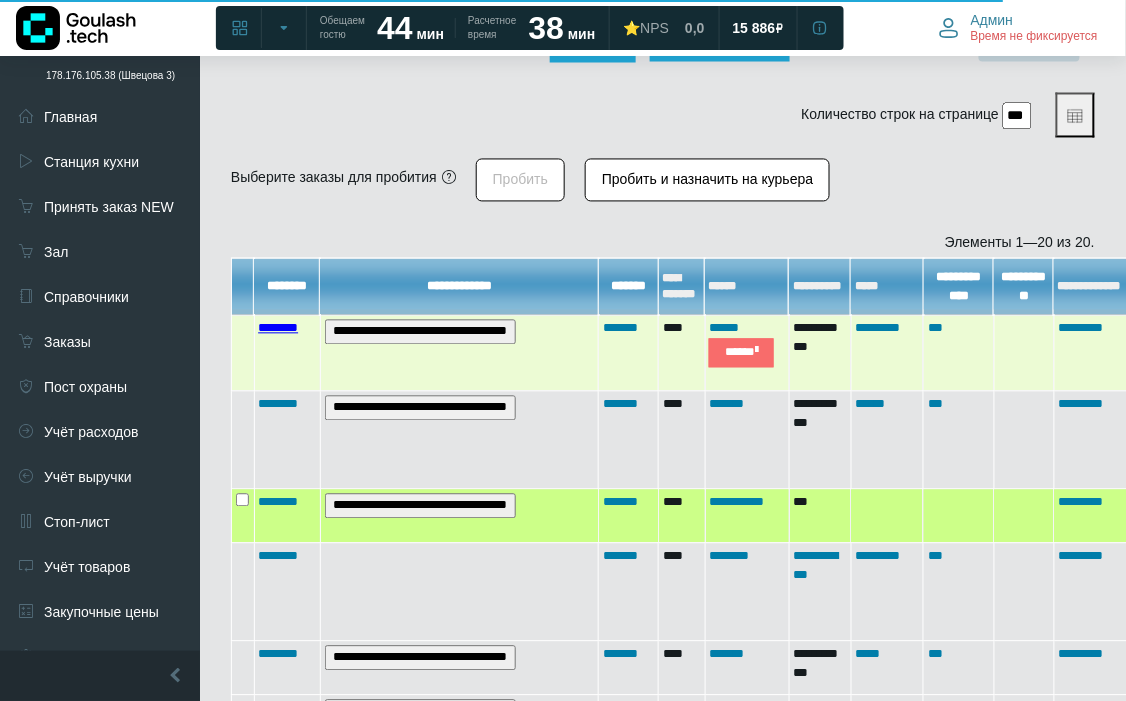 click on "********" at bounding box center (278, 328) 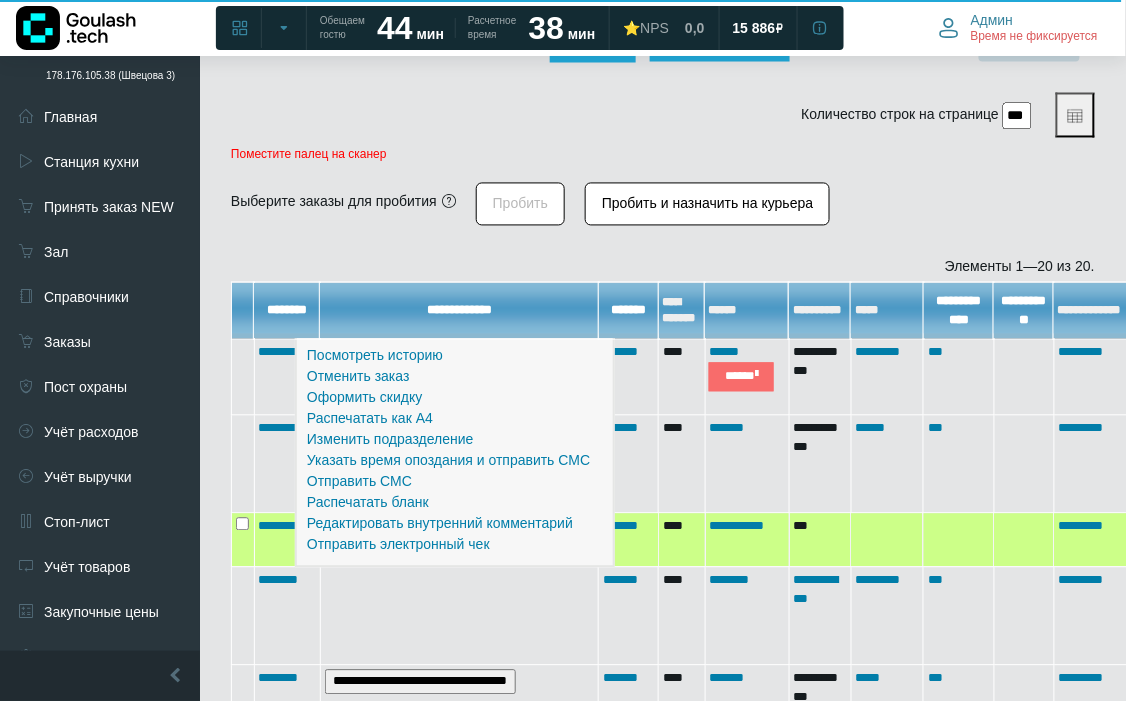 click on "**********" at bounding box center [663, 672] 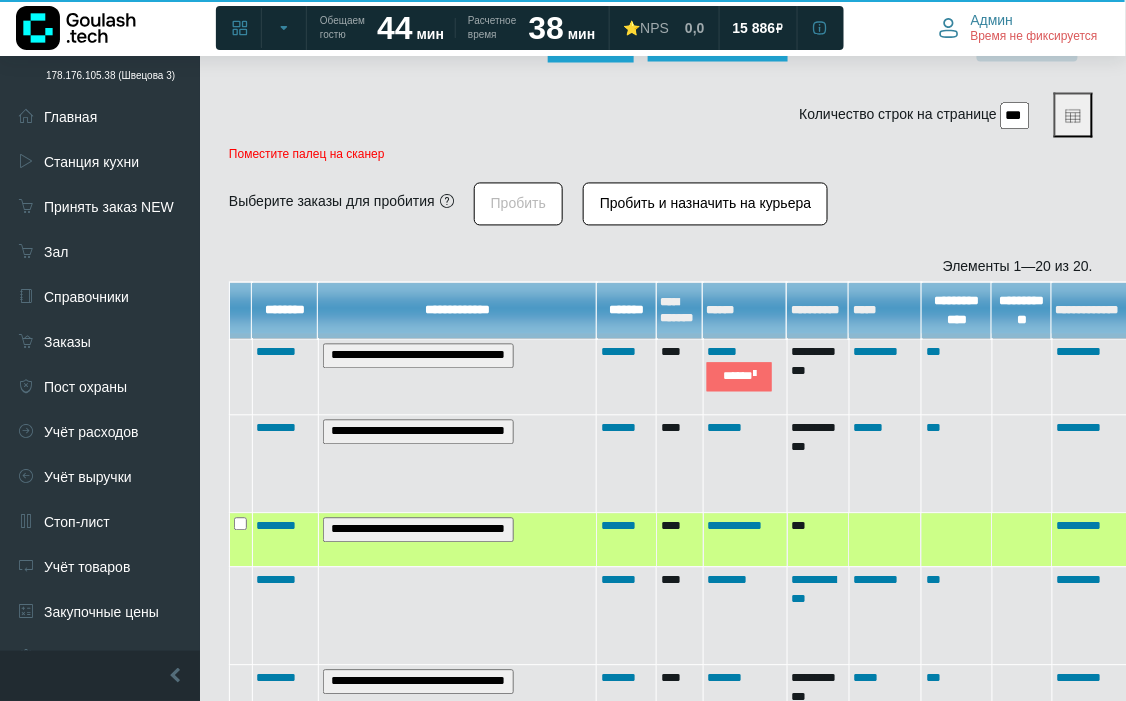 scroll, scrollTop: 777, scrollLeft: 0, axis: vertical 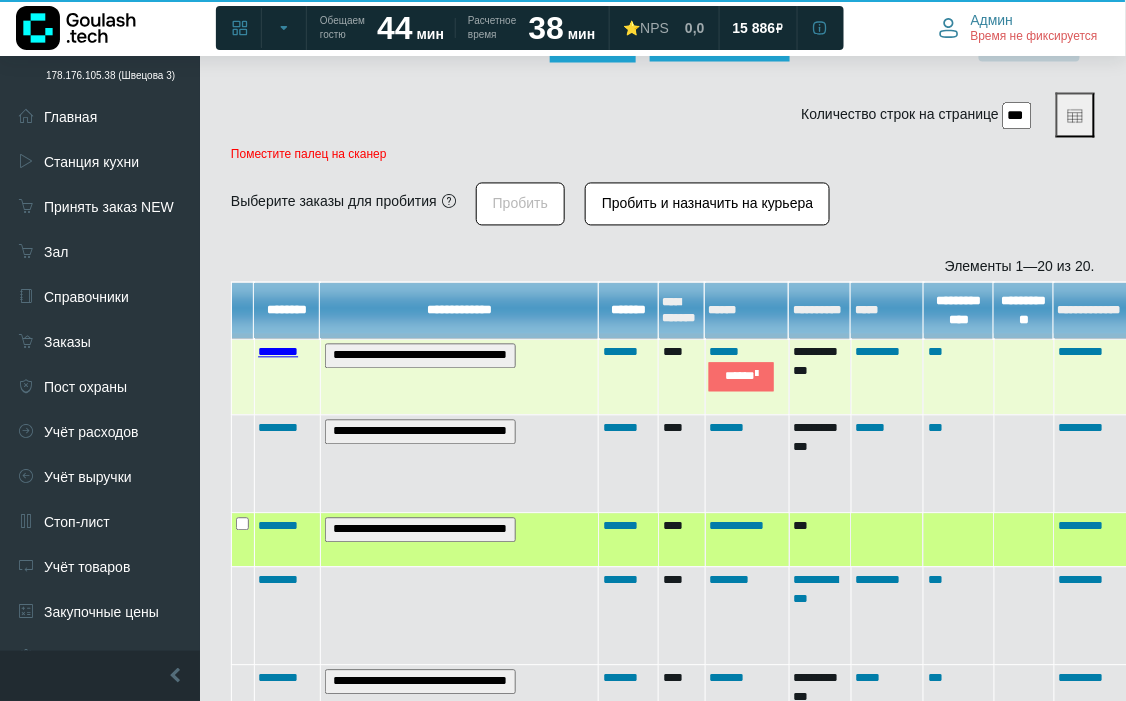 click on "********" at bounding box center (278, 352) 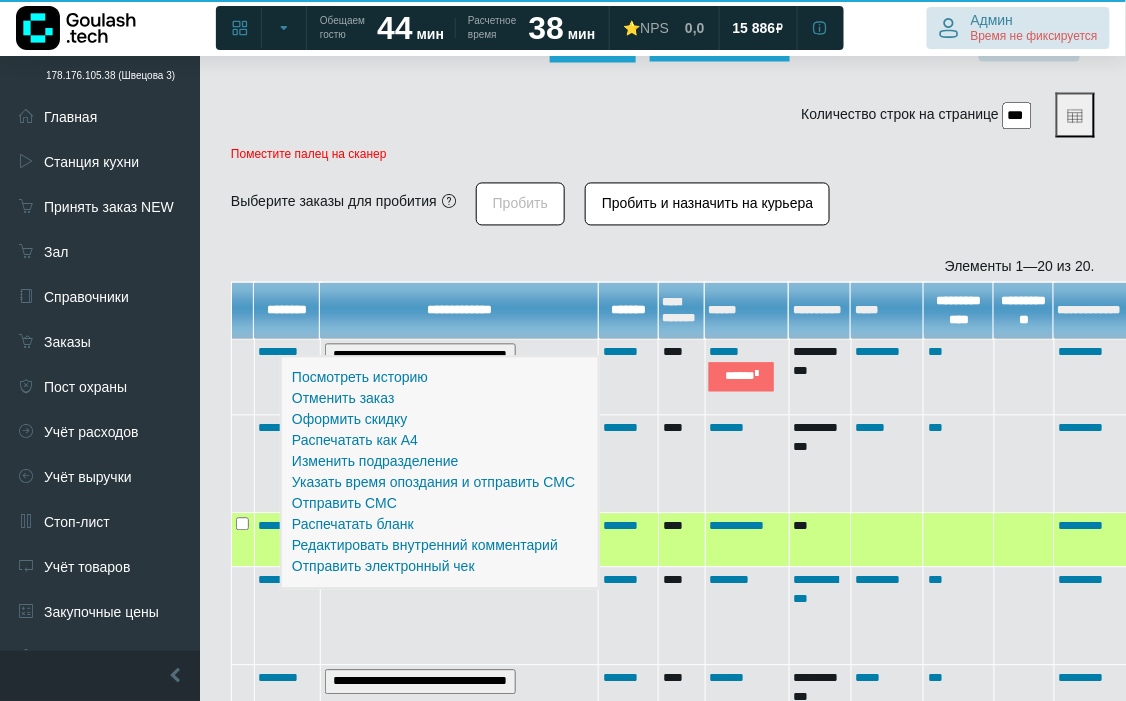 click on "Время не фиксируется" at bounding box center (1034, 37) 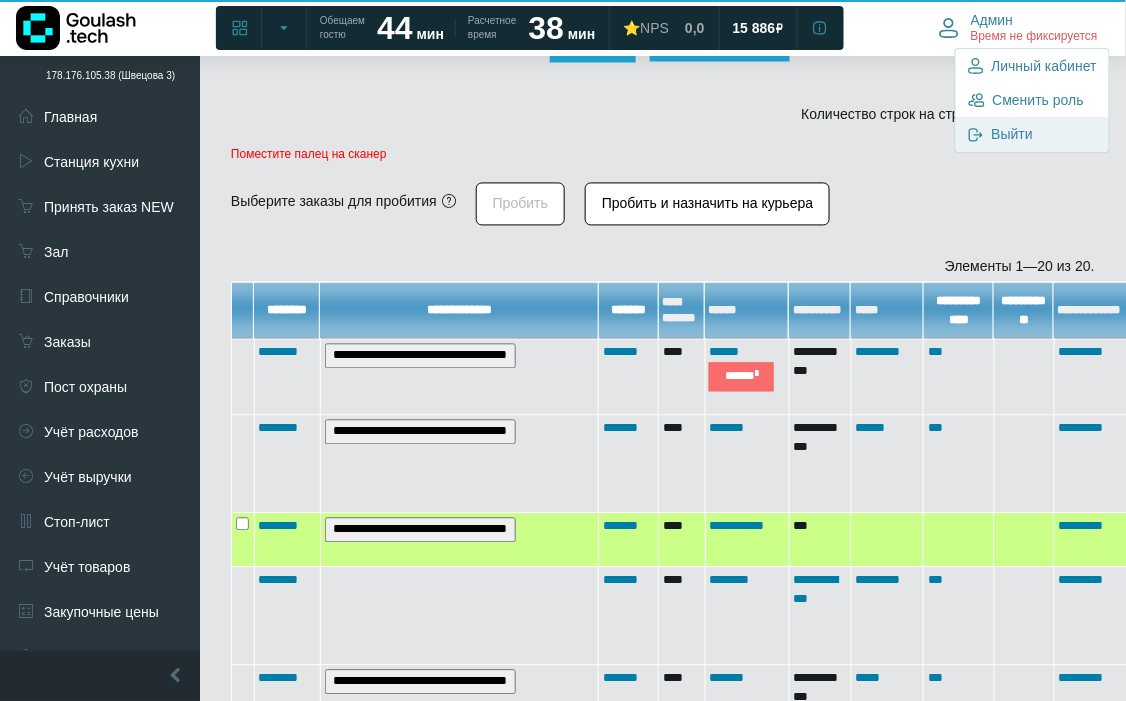 click on "Выйти" at bounding box center [1012, 134] 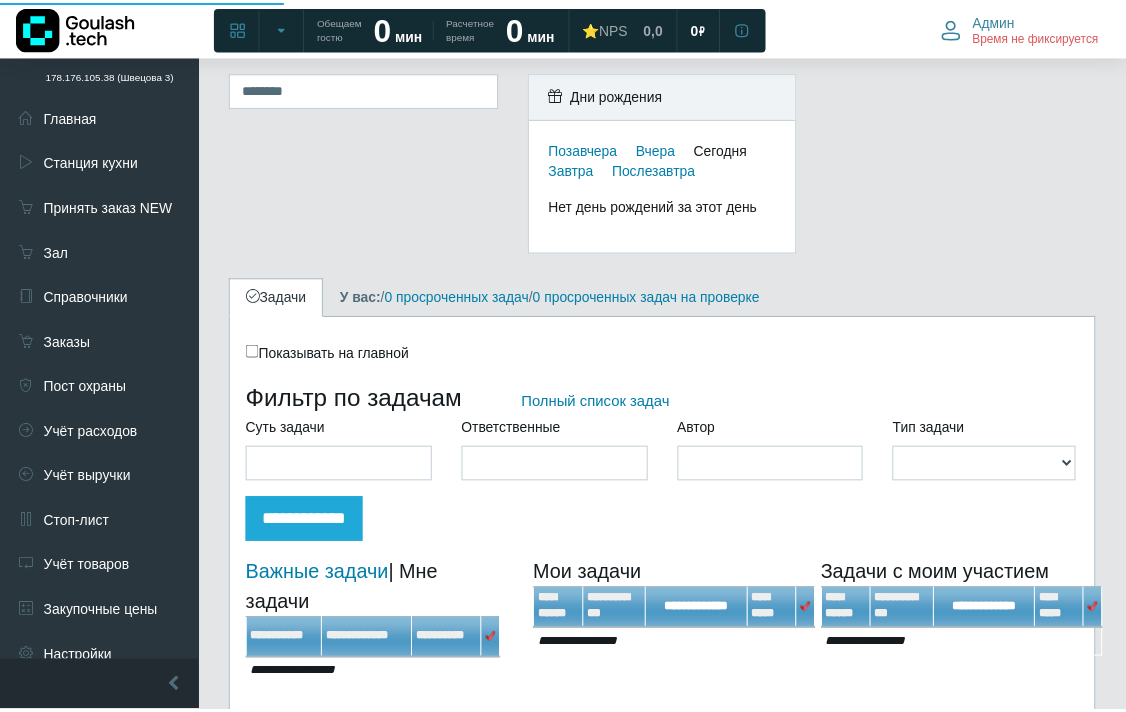scroll, scrollTop: 0, scrollLeft: 0, axis: both 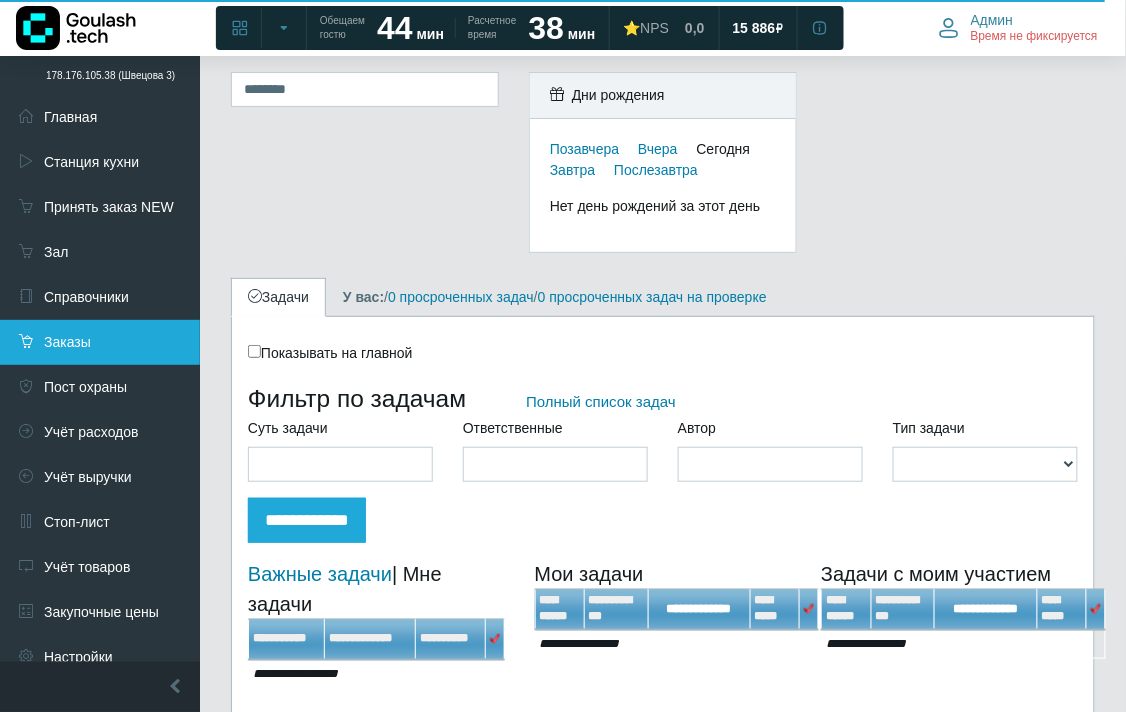 click on "Заказы" at bounding box center [100, 342] 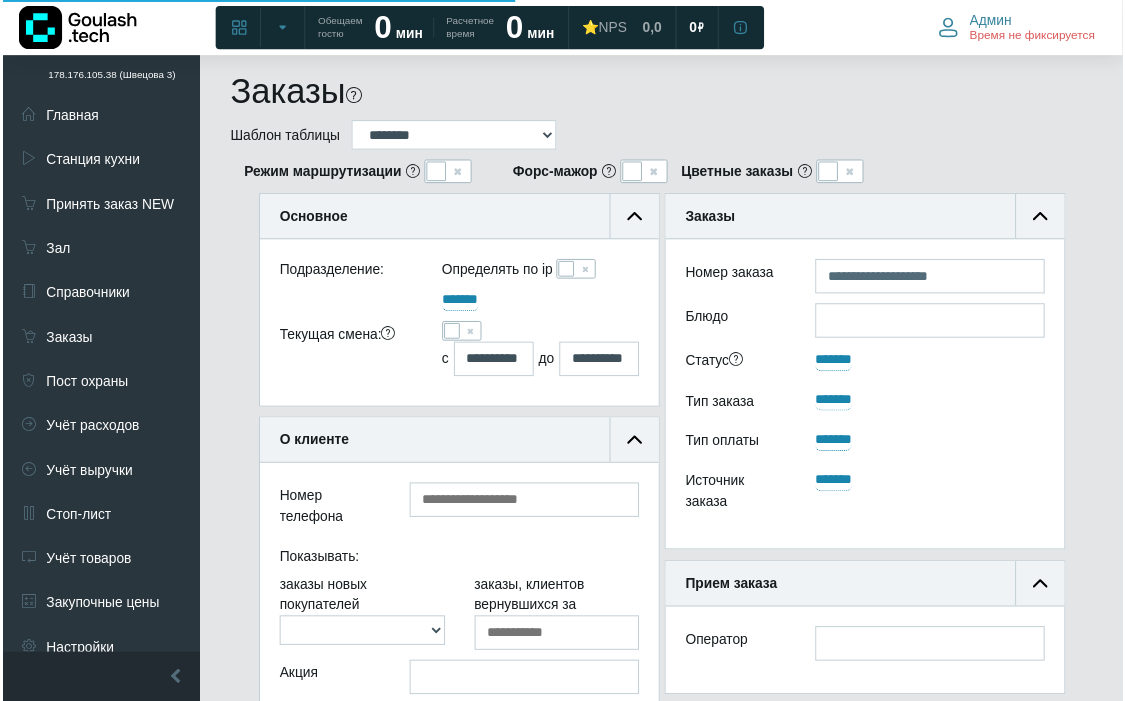 scroll, scrollTop: 0, scrollLeft: 0, axis: both 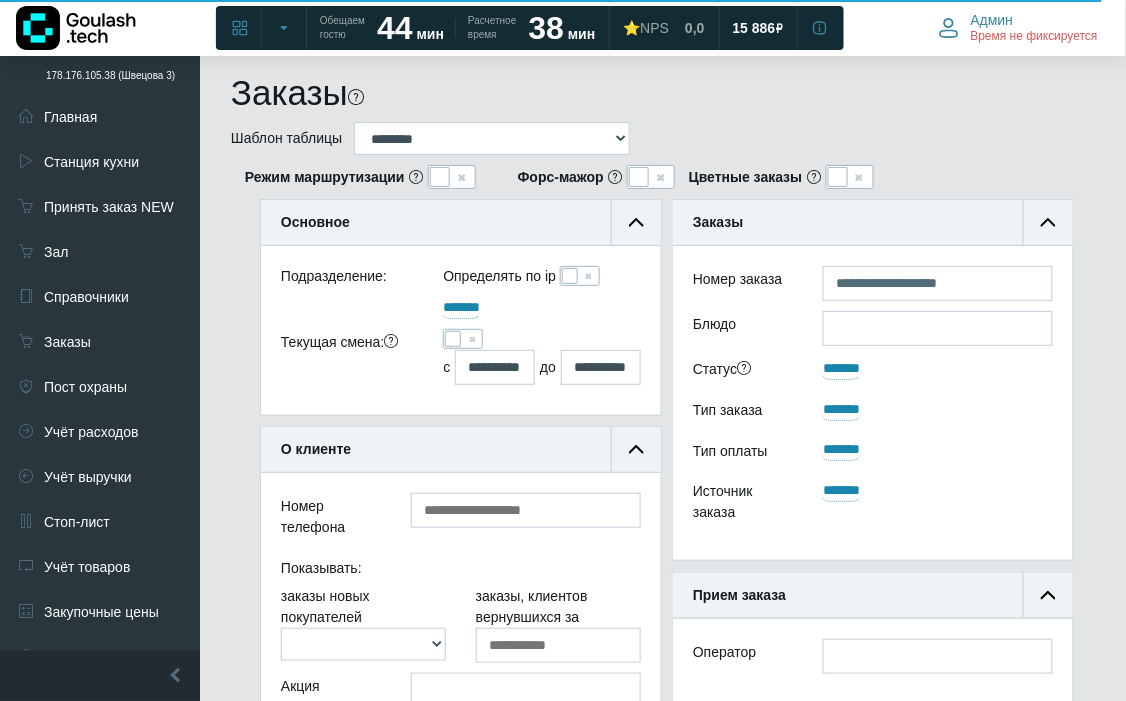 click at bounding box center (570, 276) 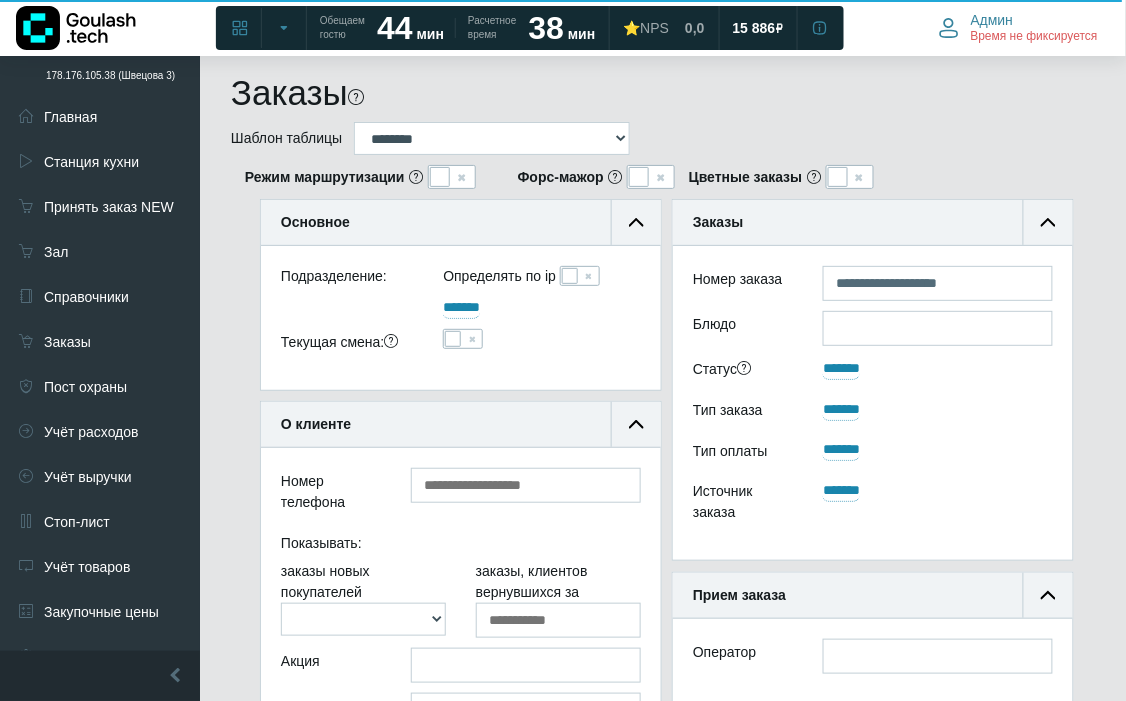 scroll, scrollTop: 444, scrollLeft: 0, axis: vertical 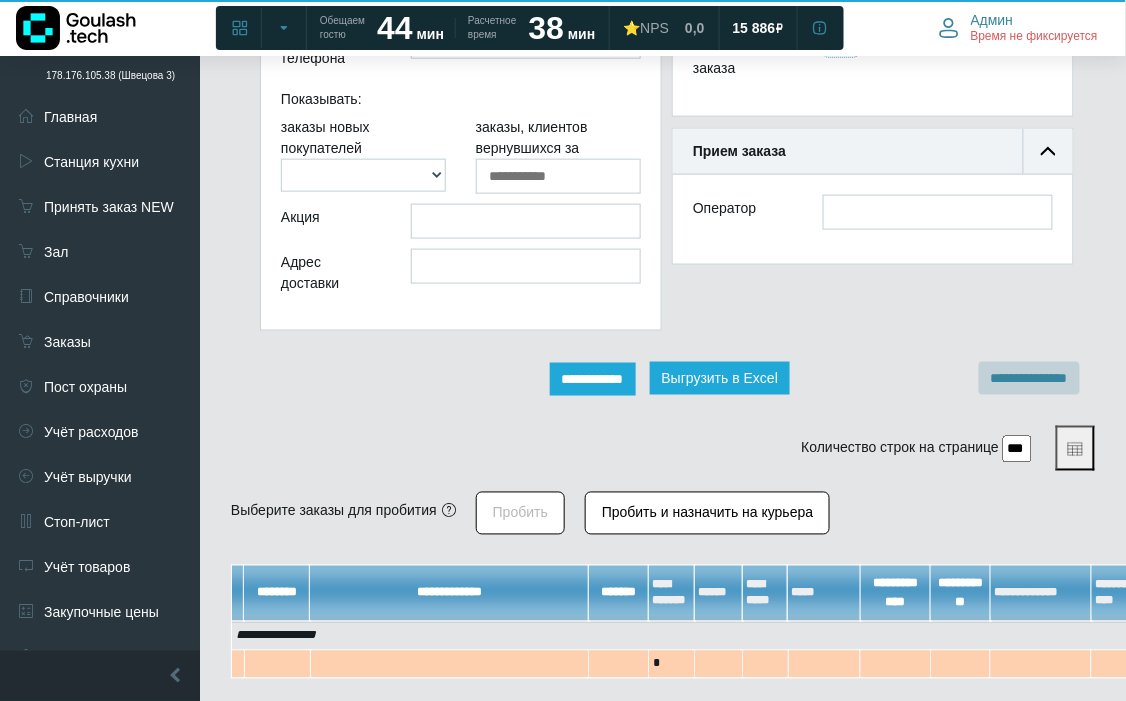 click on "**********" at bounding box center [593, 379] 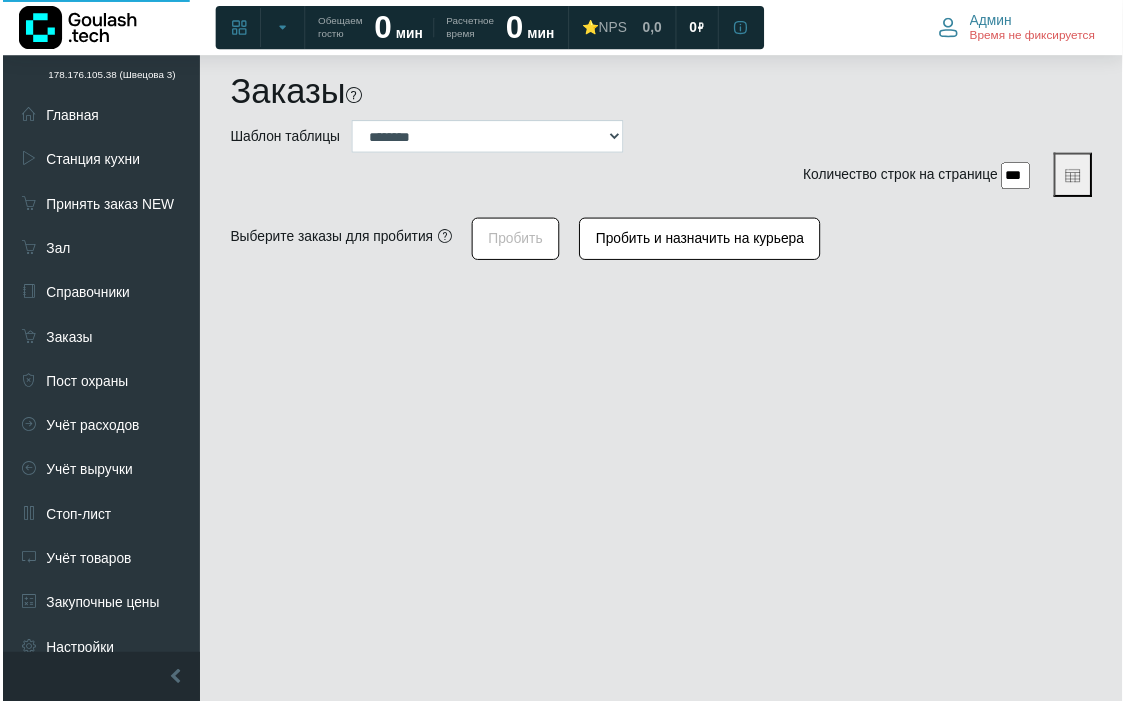 scroll, scrollTop: 0, scrollLeft: 0, axis: both 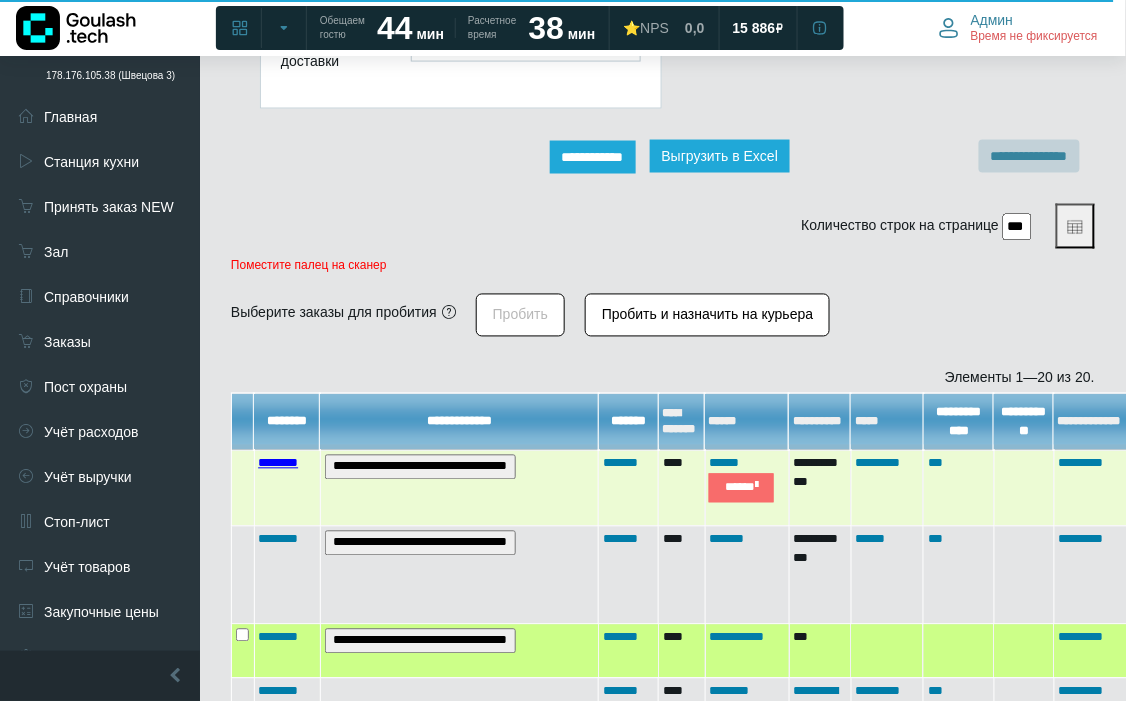 click on "********" at bounding box center [287, 422] 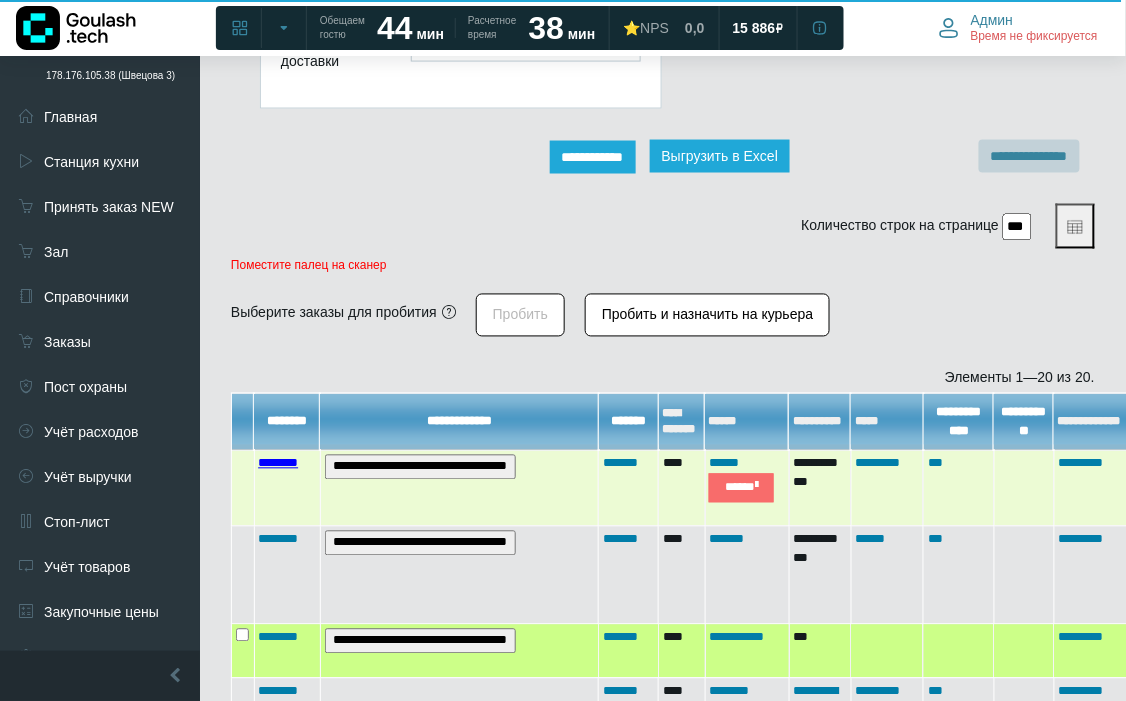 click on "********" at bounding box center [278, 463] 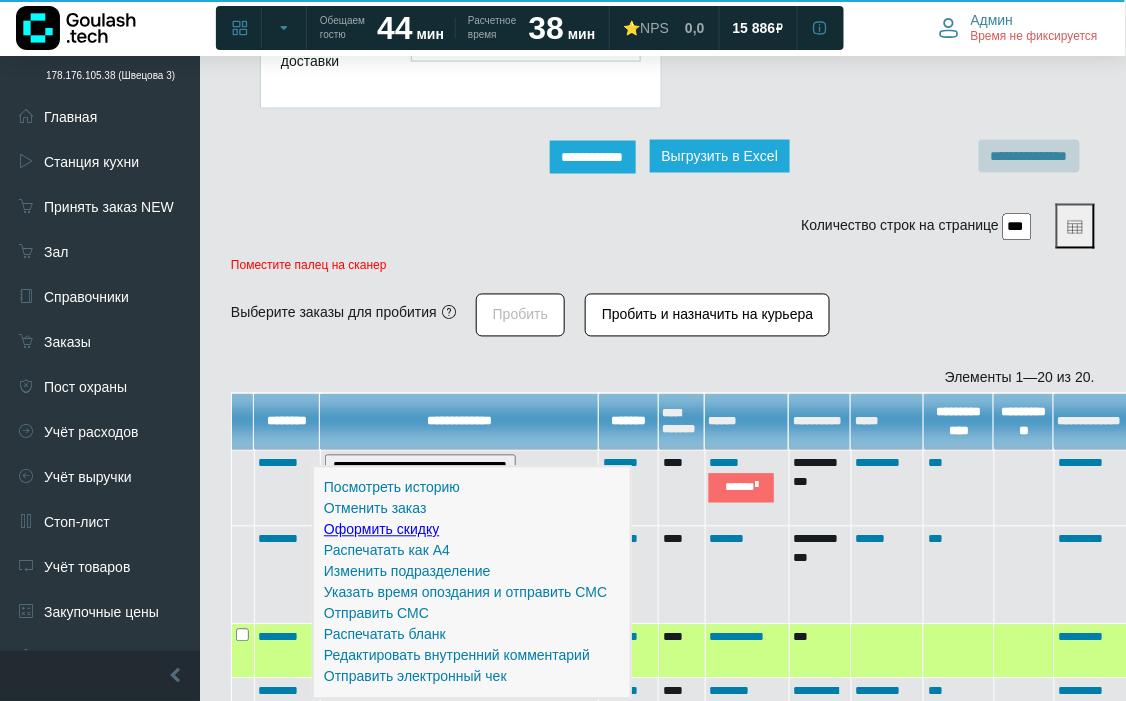 scroll, scrollTop: 777, scrollLeft: 0, axis: vertical 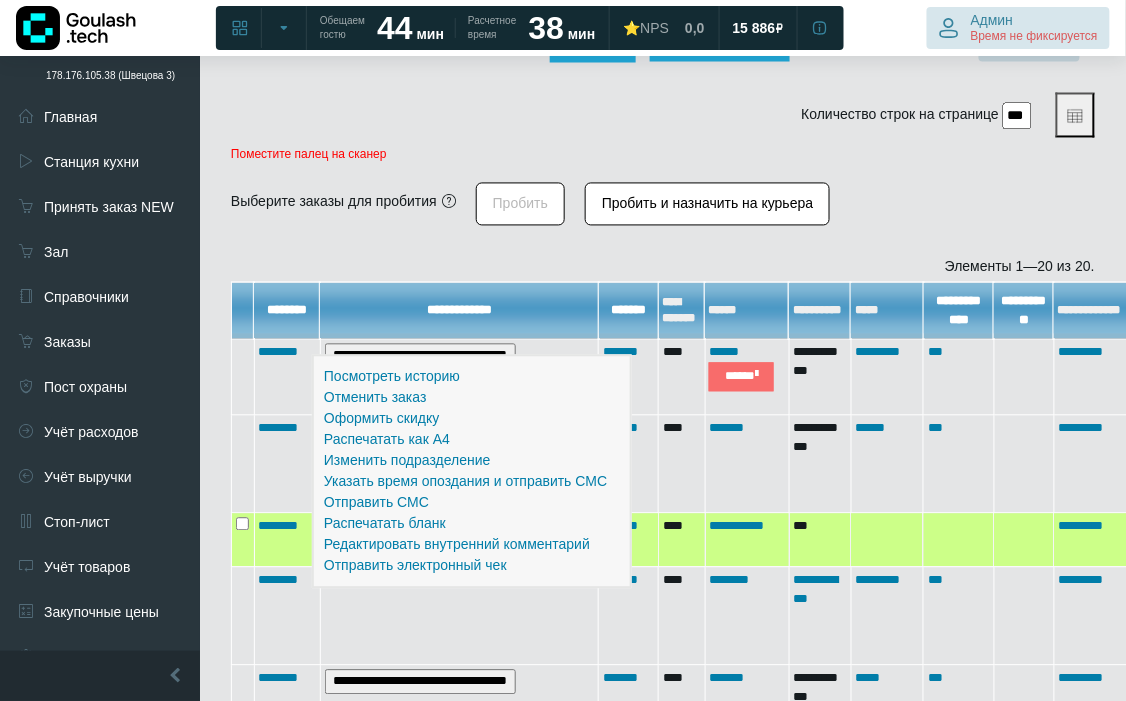 click on "Время не фиксируется" at bounding box center (1034, 37) 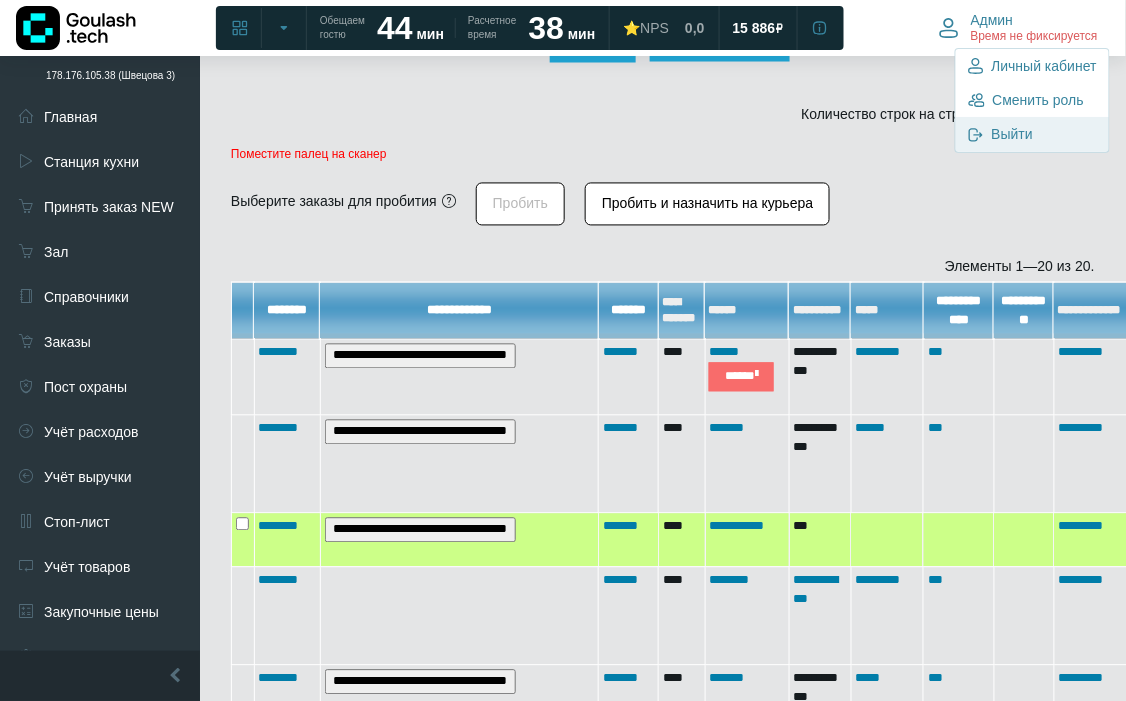 click on "Выйти" at bounding box center (1012, 134) 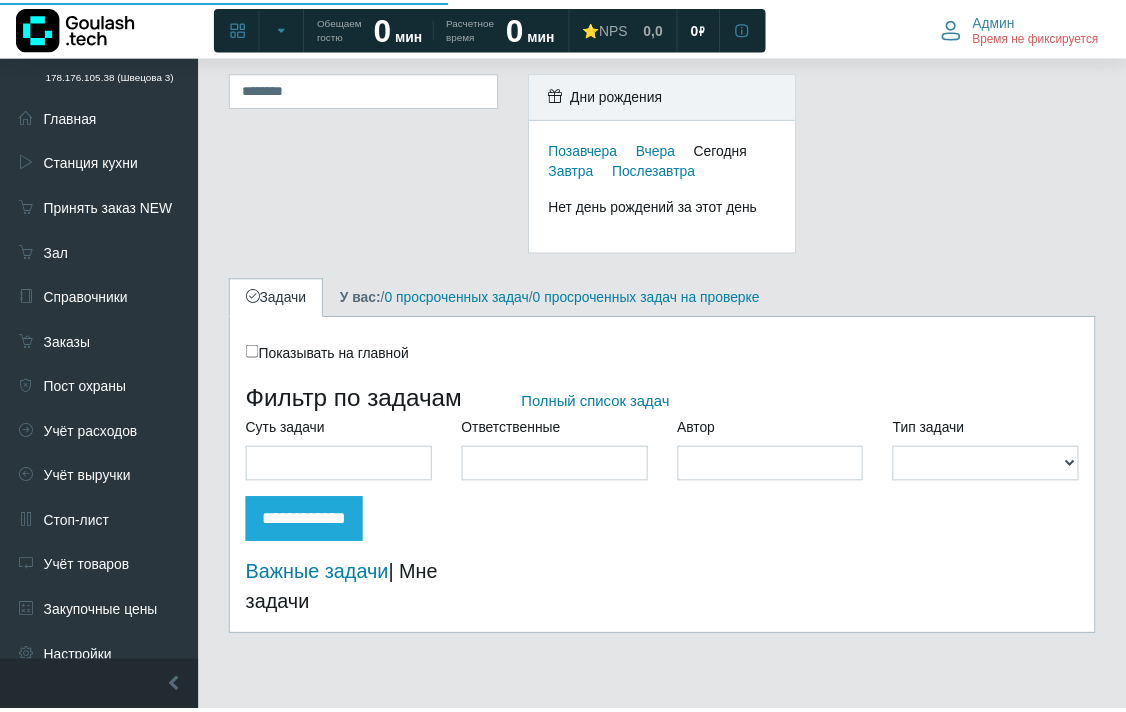 scroll, scrollTop: 0, scrollLeft: 0, axis: both 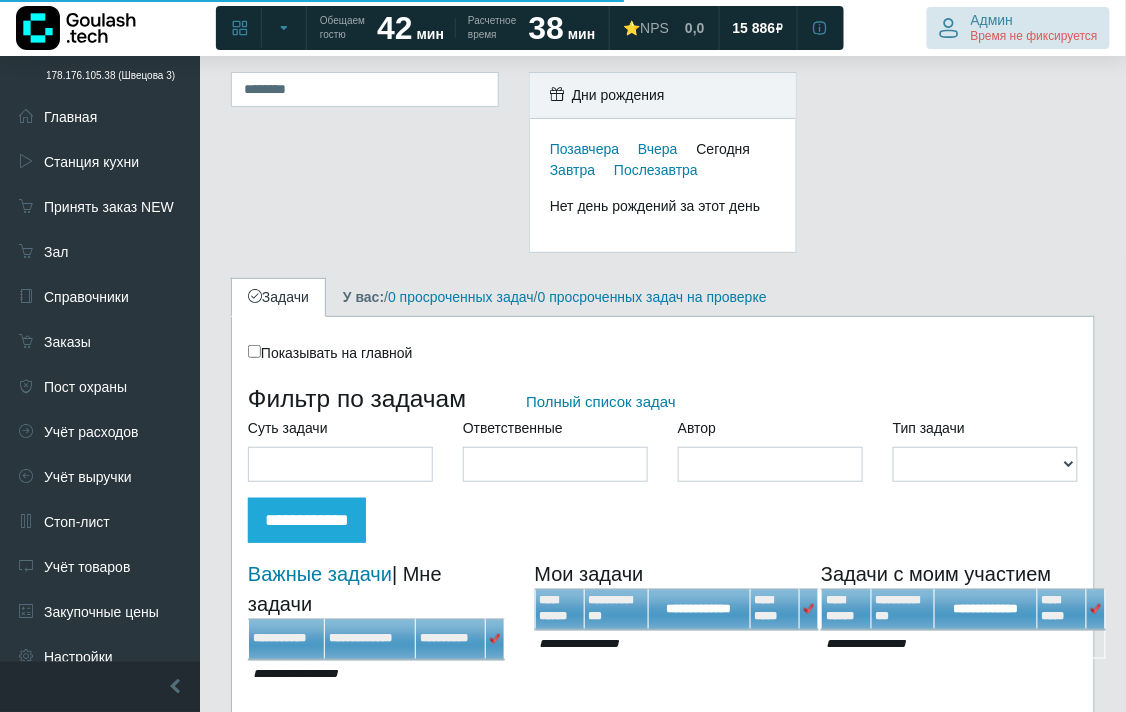 click on "Время не фиксируется" at bounding box center [1034, 37] 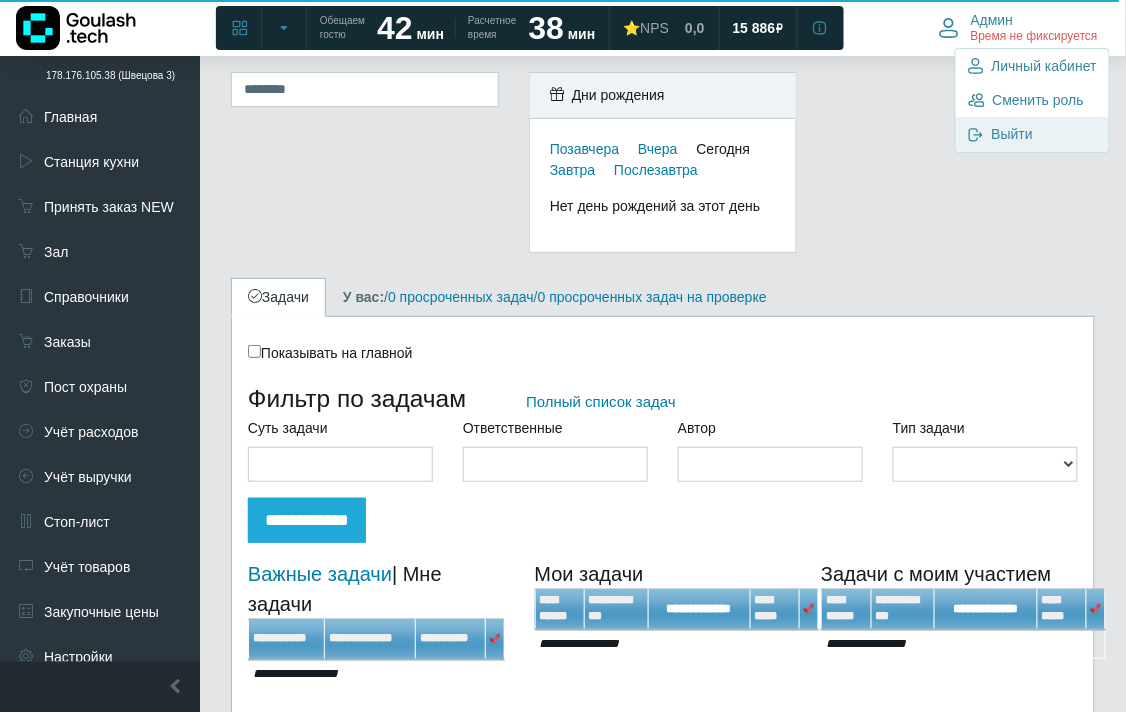 click on "Выйти" at bounding box center (1012, 134) 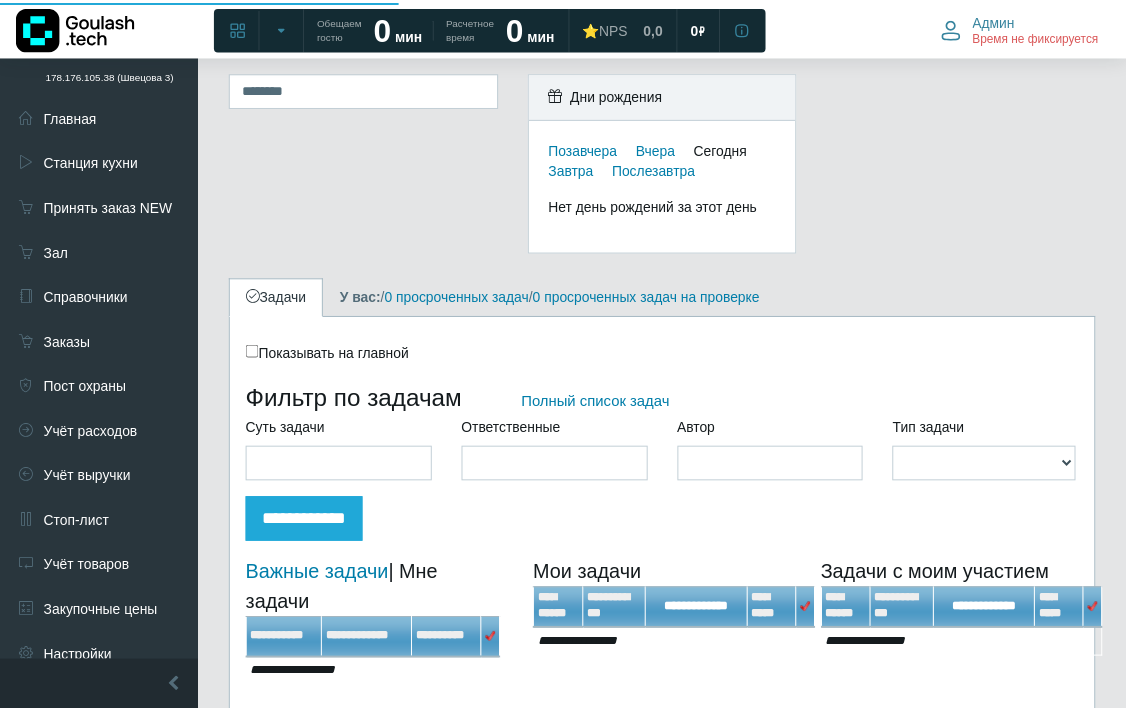 scroll, scrollTop: 0, scrollLeft: 0, axis: both 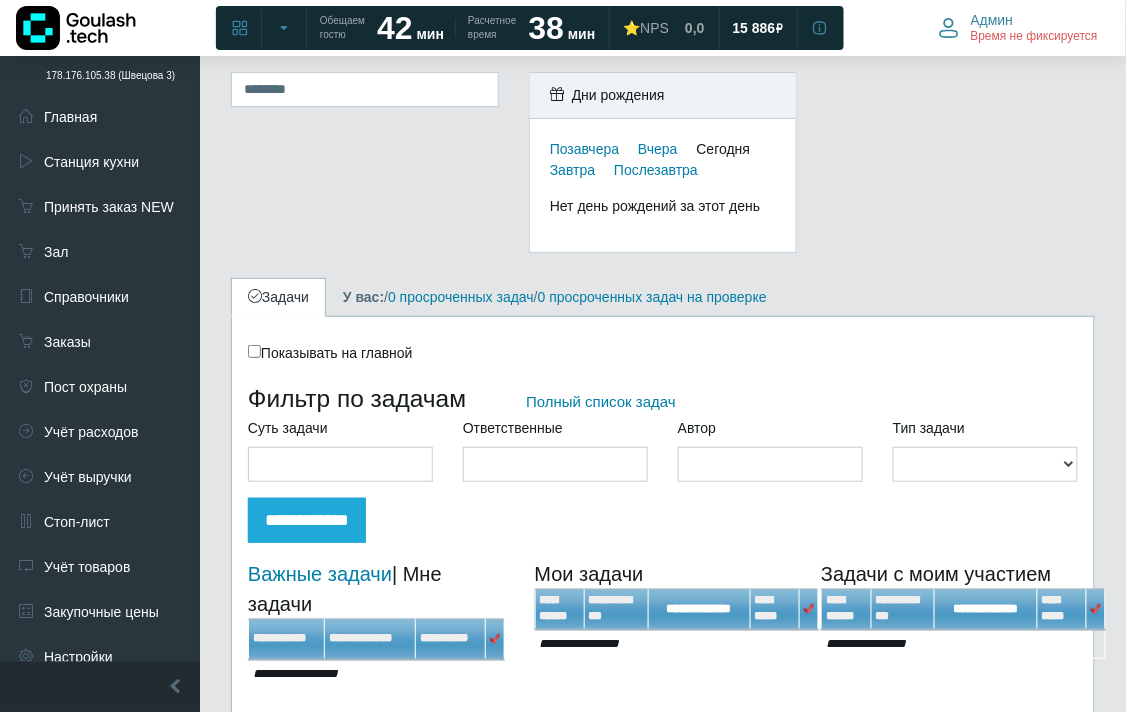 click on "Админ
Время не фиксируется
Админ
Личный кабинет
Сменить роль
Выйти" at bounding box center [1018, 28] 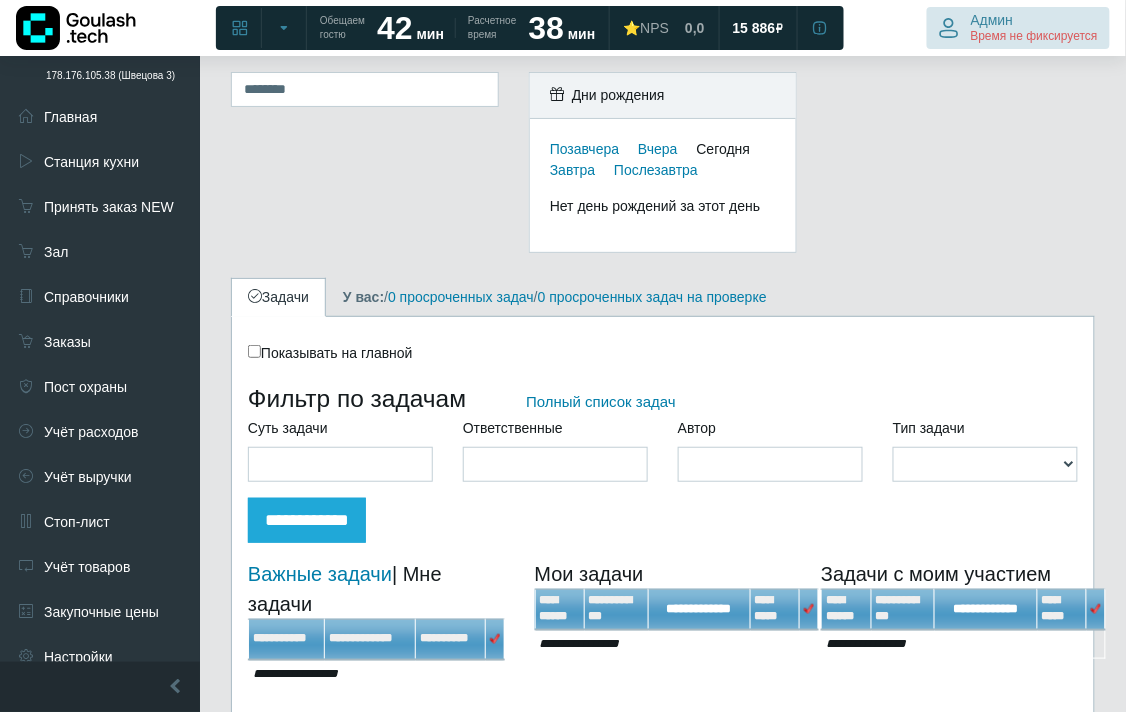 click on "Админ" at bounding box center [992, 20] 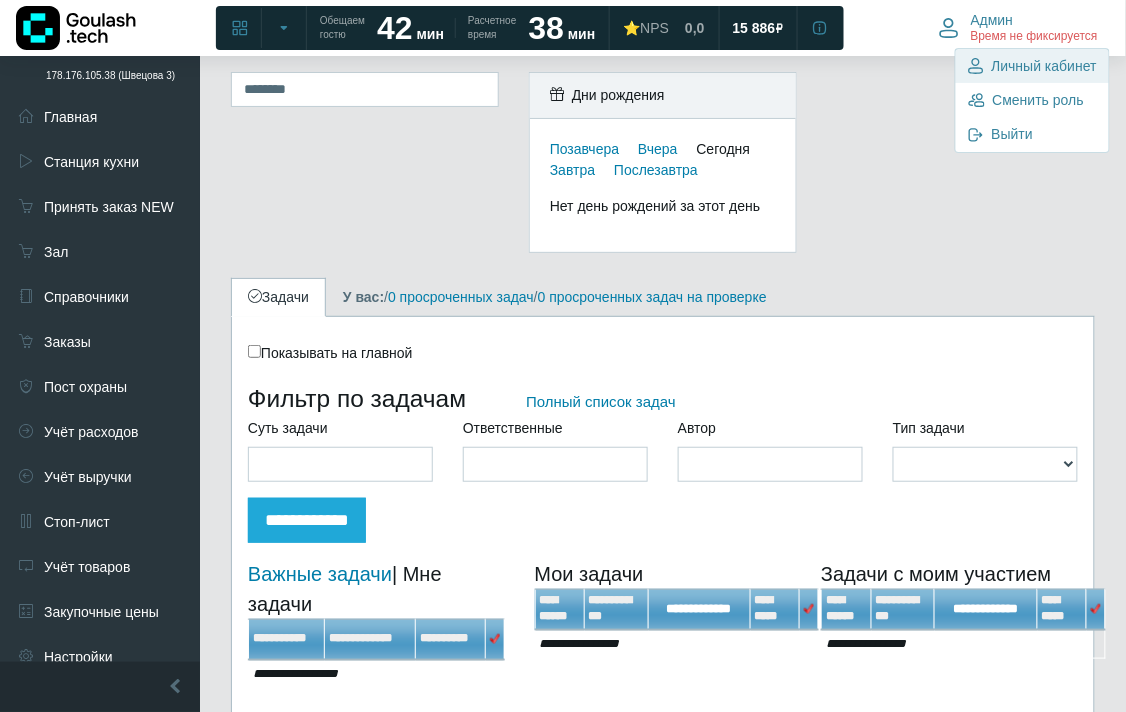 click on "Личный кабинет" at bounding box center [1044, 66] 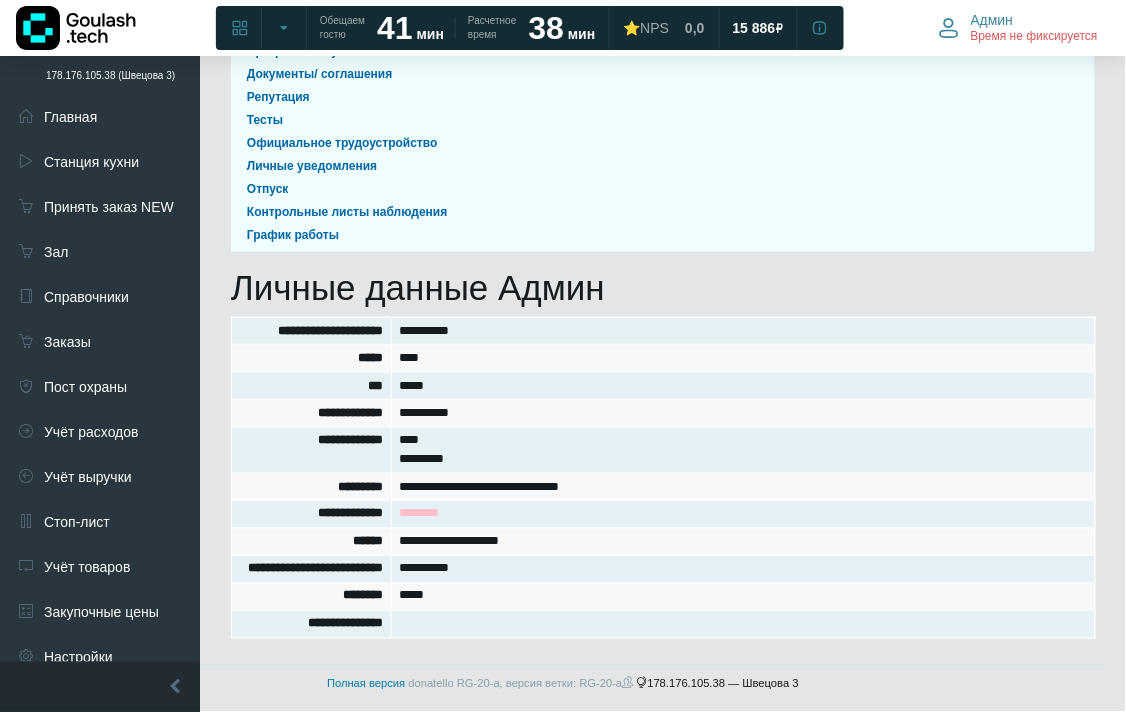 scroll, scrollTop: 0, scrollLeft: 0, axis: both 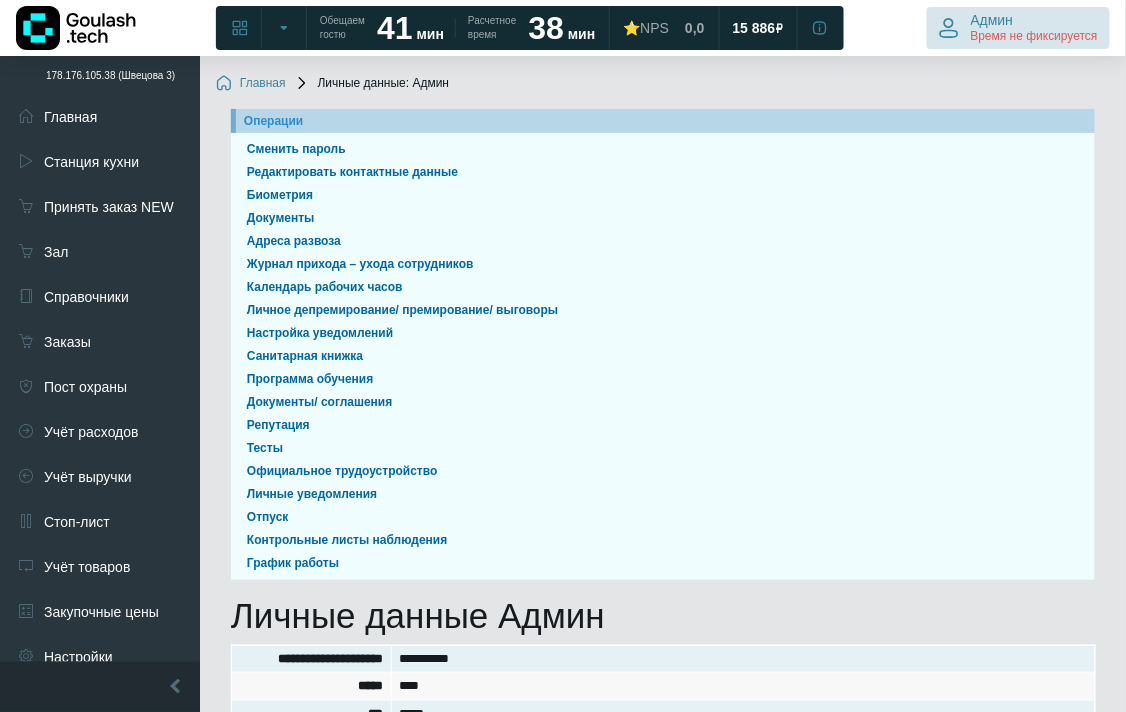 click on "Админ
Время не фиксируется" at bounding box center (1034, 28) 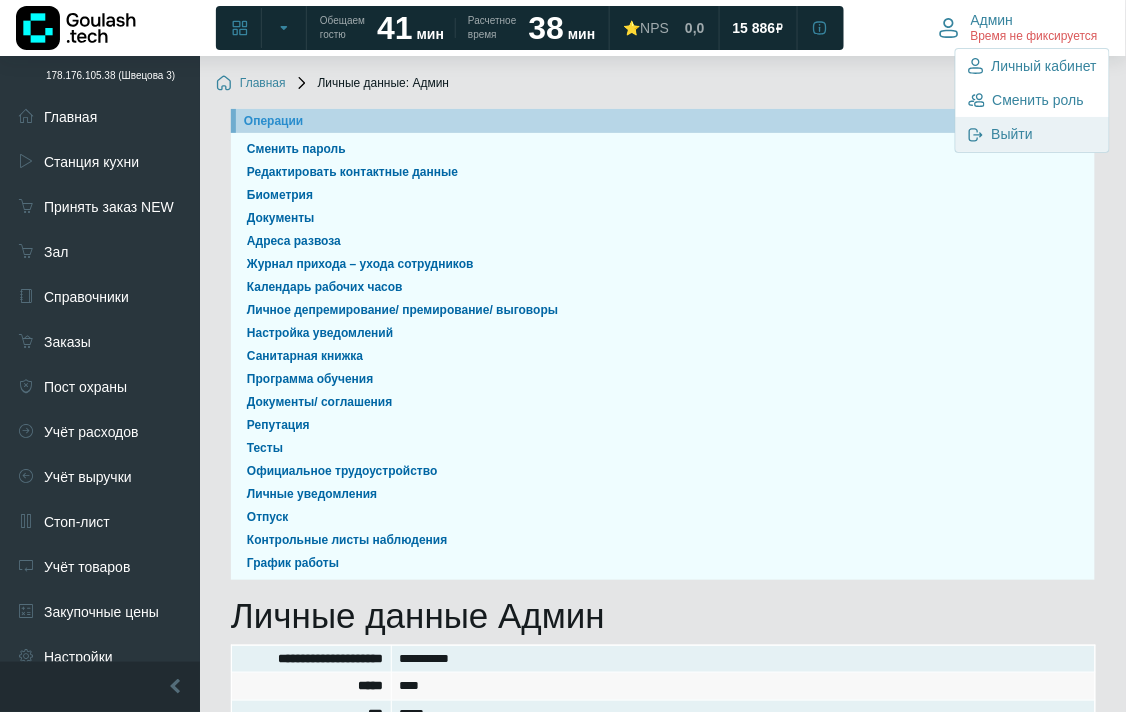 click on "Выйти" at bounding box center [1012, 134] 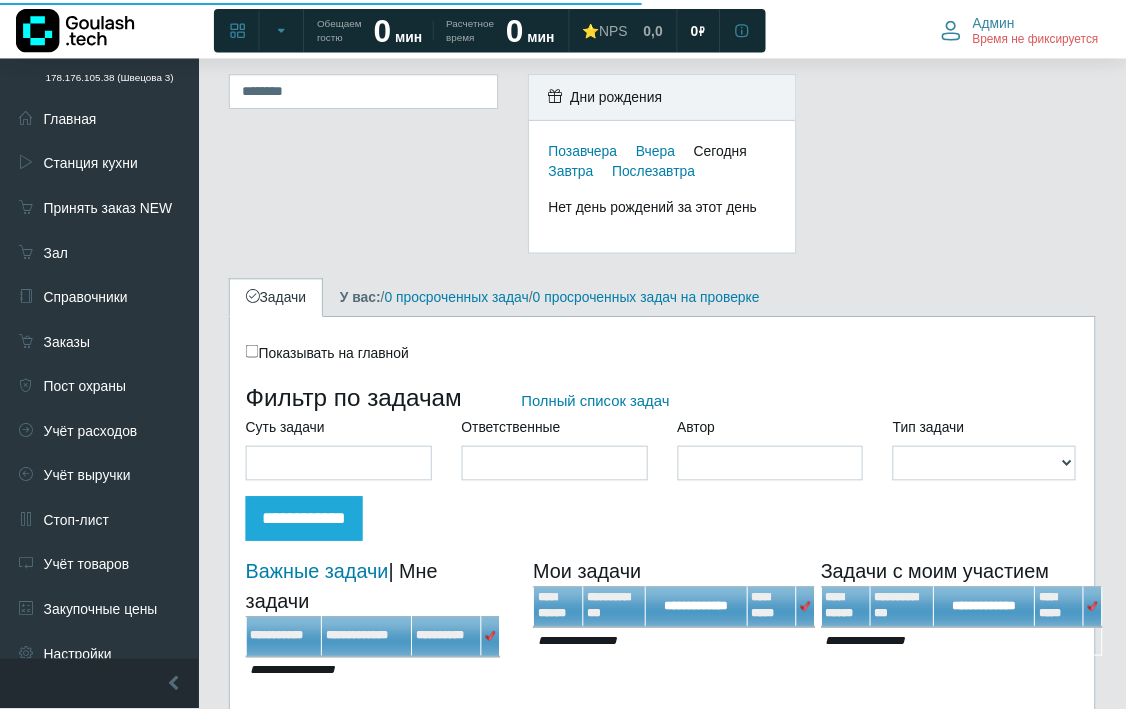 scroll, scrollTop: 0, scrollLeft: 0, axis: both 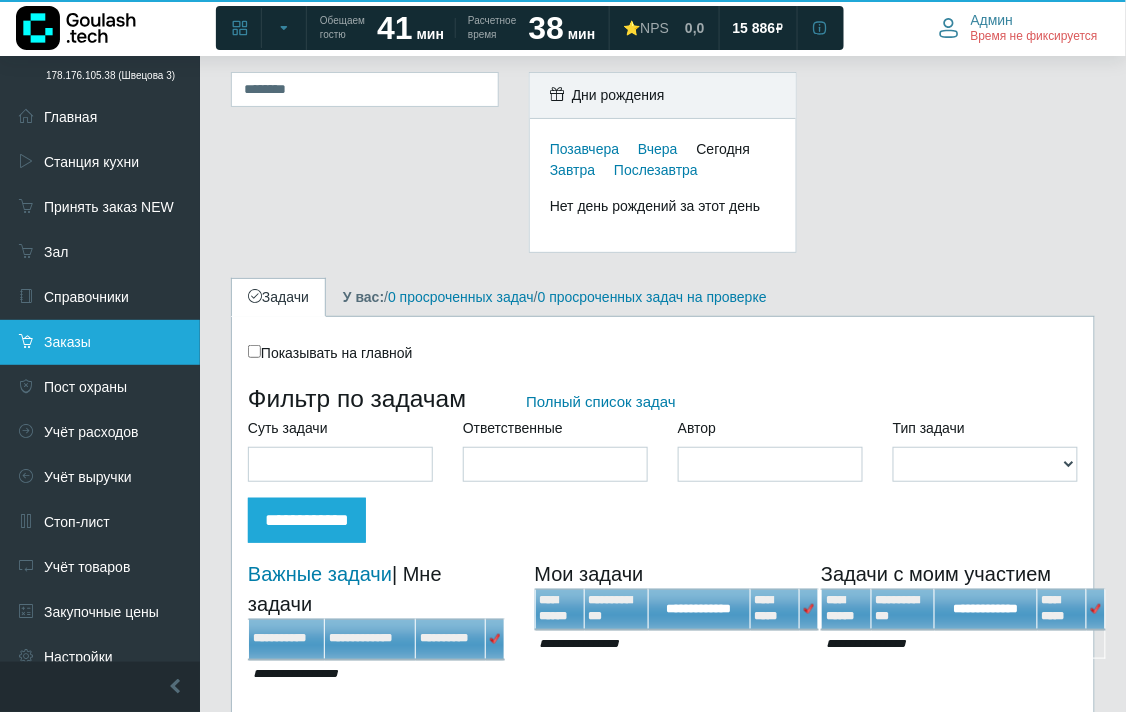 click on "Заказы" at bounding box center [100, 342] 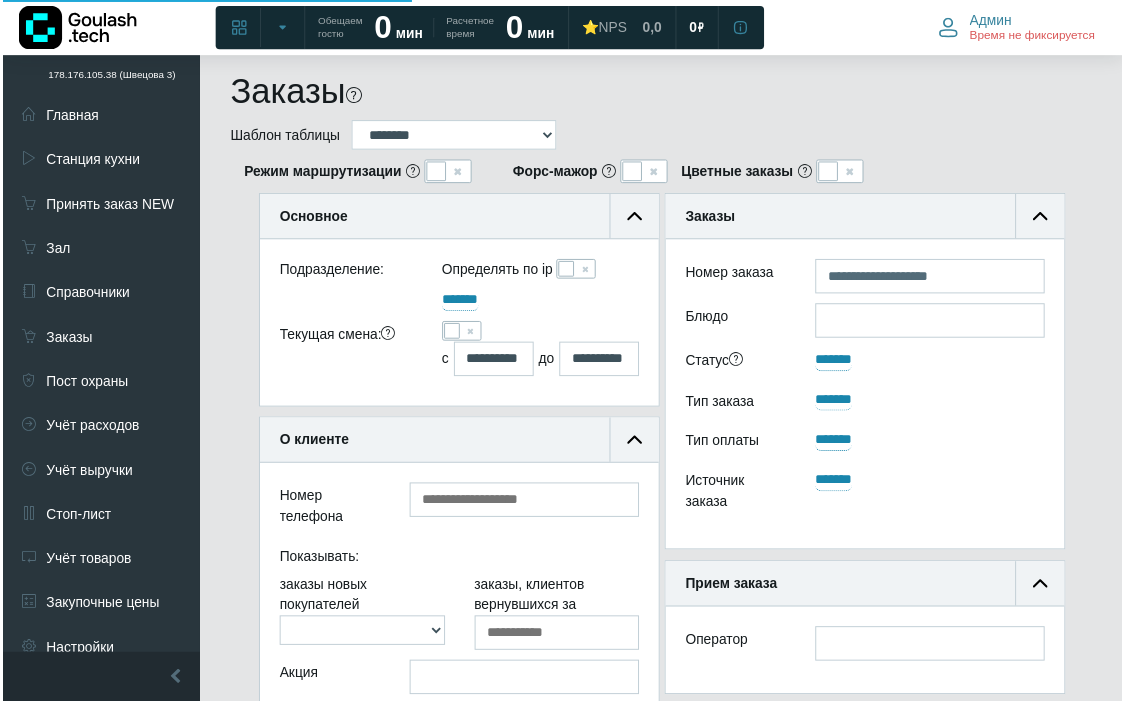 scroll, scrollTop: 0, scrollLeft: 0, axis: both 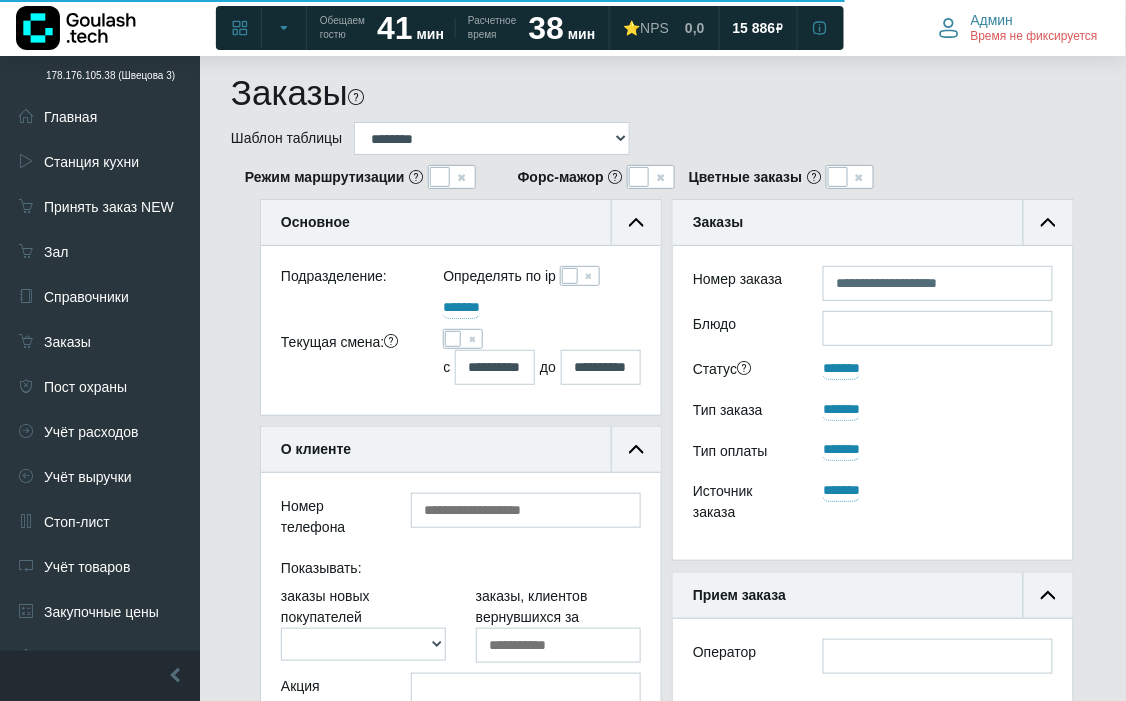 click at bounding box center (570, 276) 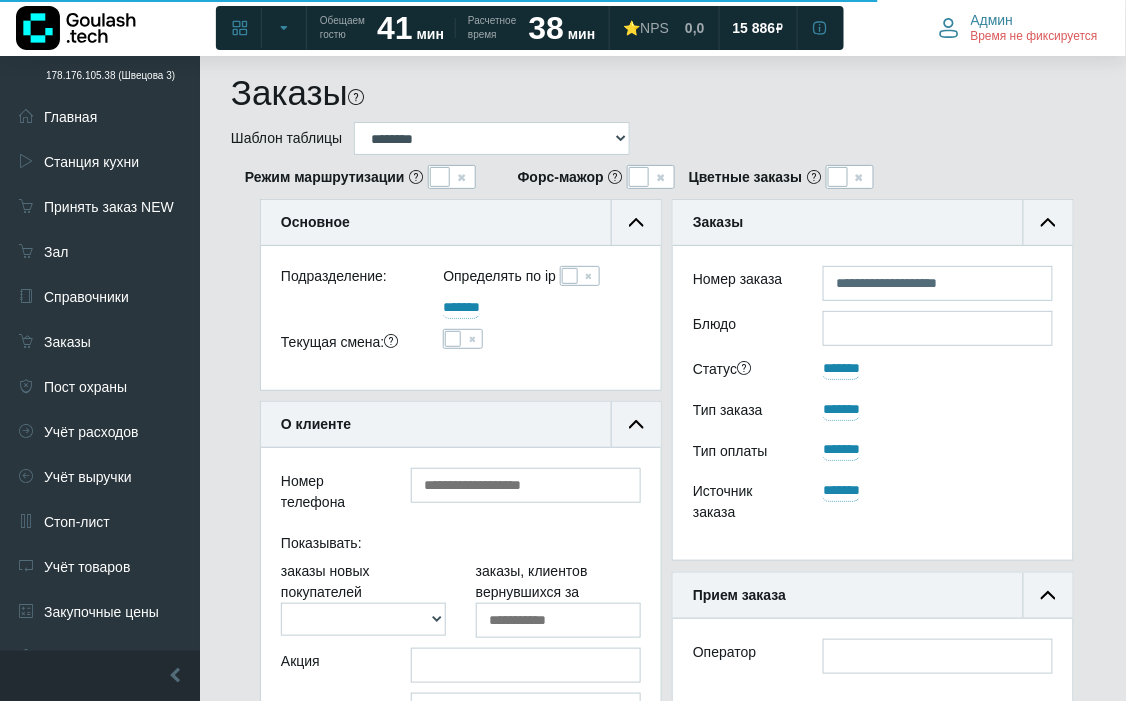 scroll, scrollTop: 188, scrollLeft: 400, axis: both 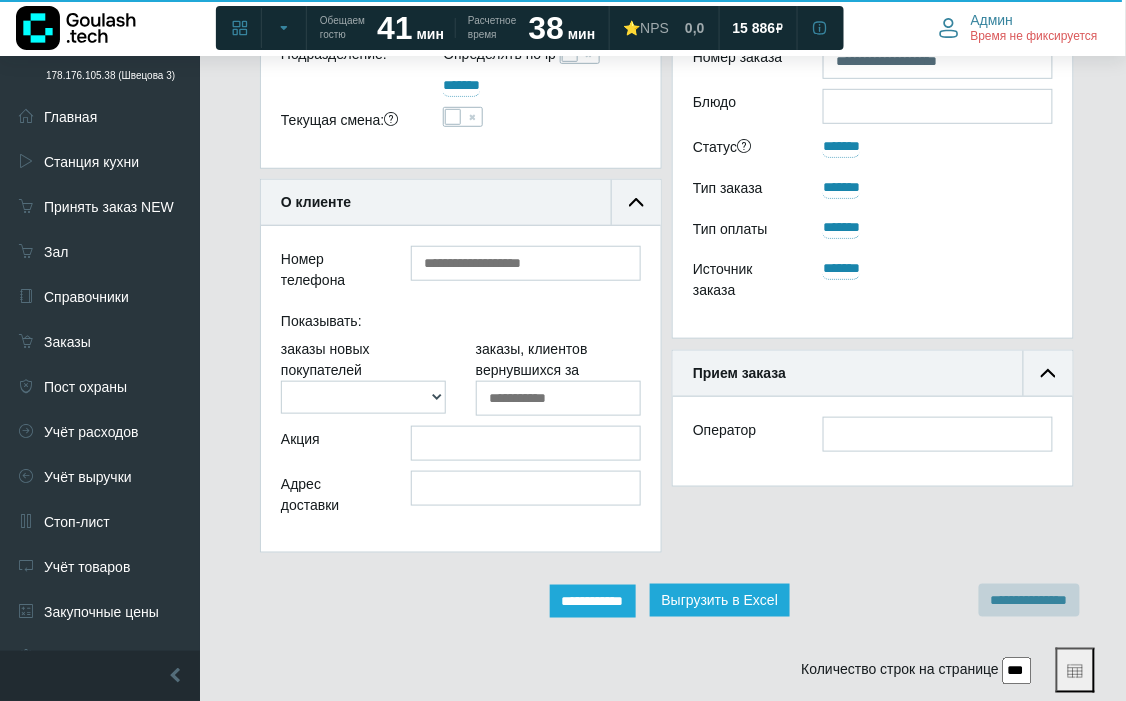click on "**********" at bounding box center (593, 601) 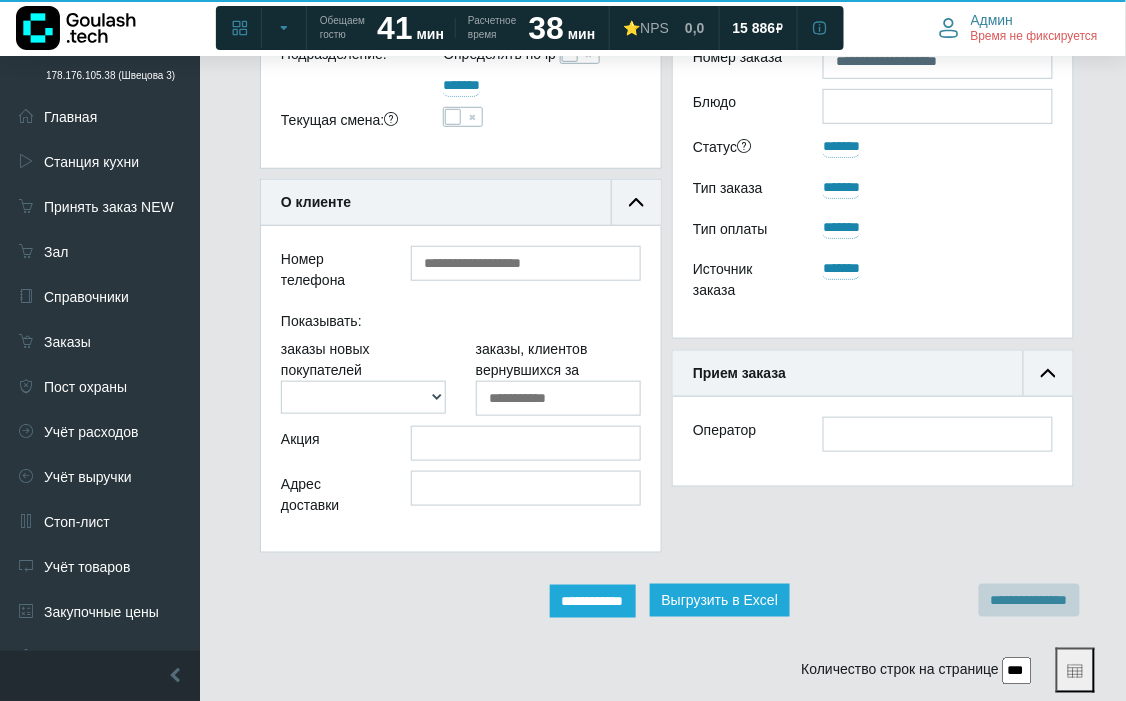 scroll, scrollTop: 12, scrollLeft: 12, axis: both 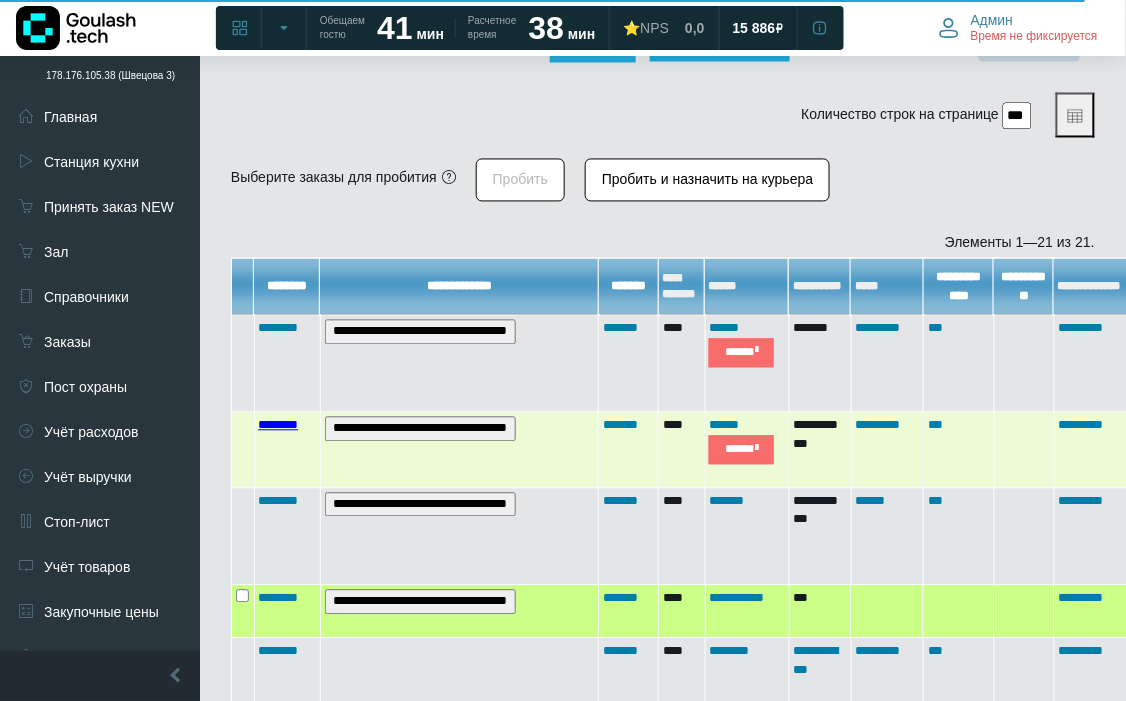 click on "**********" at bounding box center (1545, 1172) 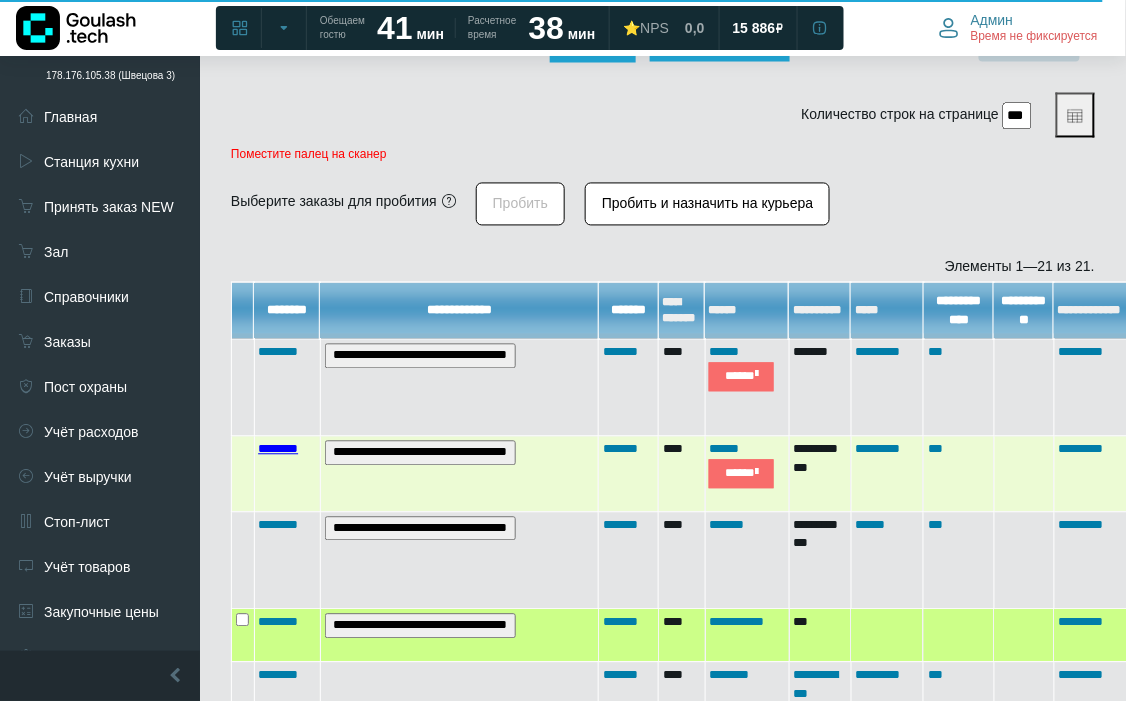 click on "********" at bounding box center (278, 352) 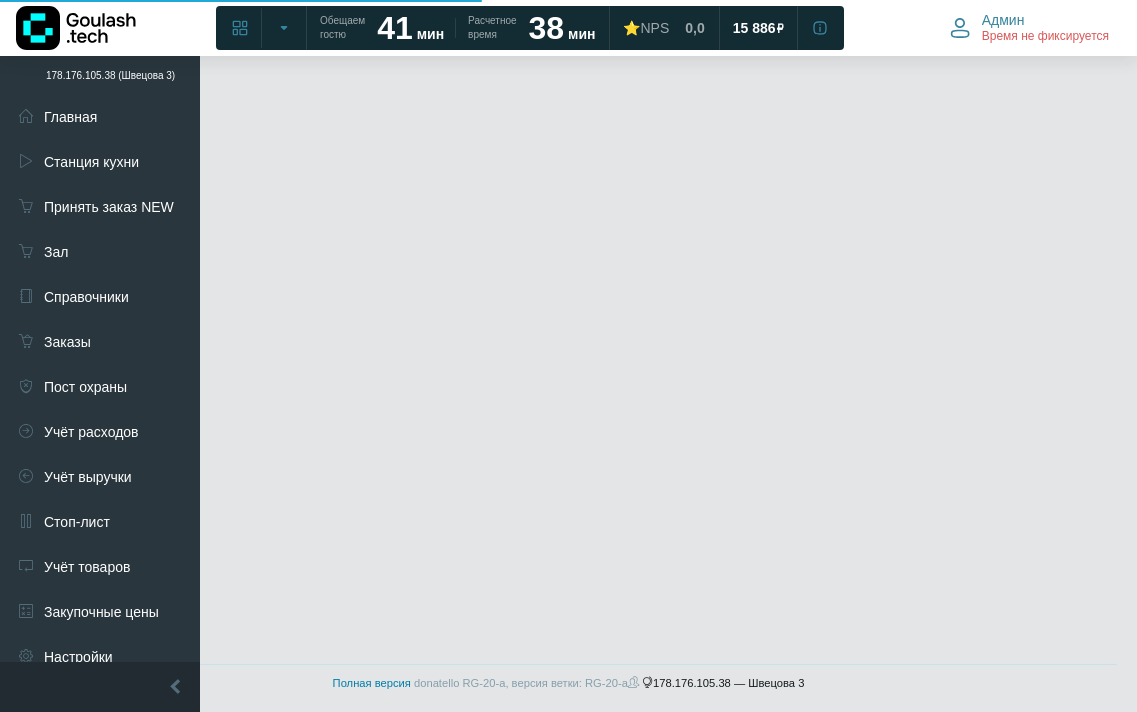scroll, scrollTop: 0, scrollLeft: 0, axis: both 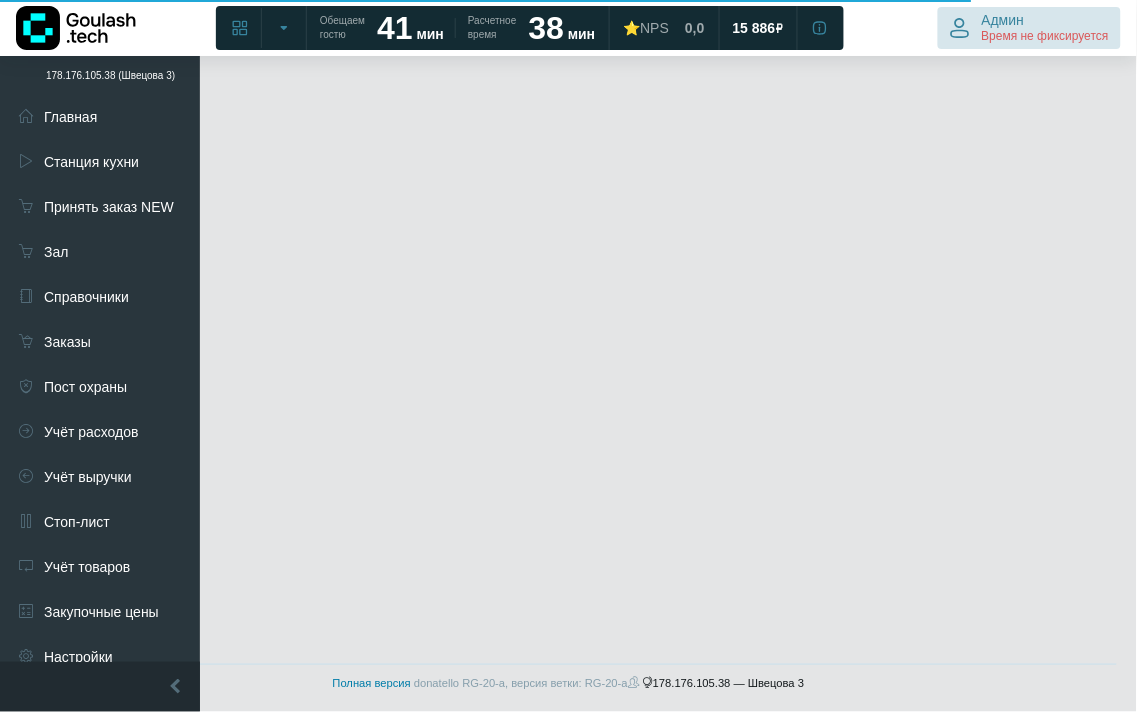 click on "Время не фиксируется" at bounding box center (1045, 37) 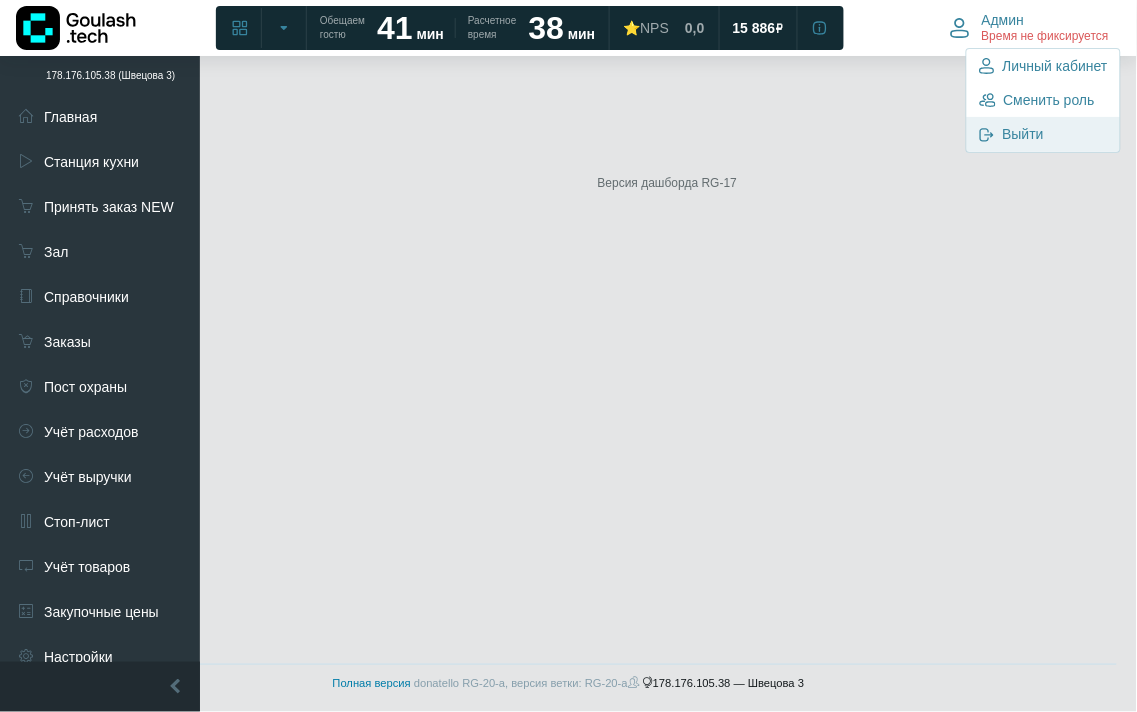 click on "Выйти" at bounding box center (1023, 134) 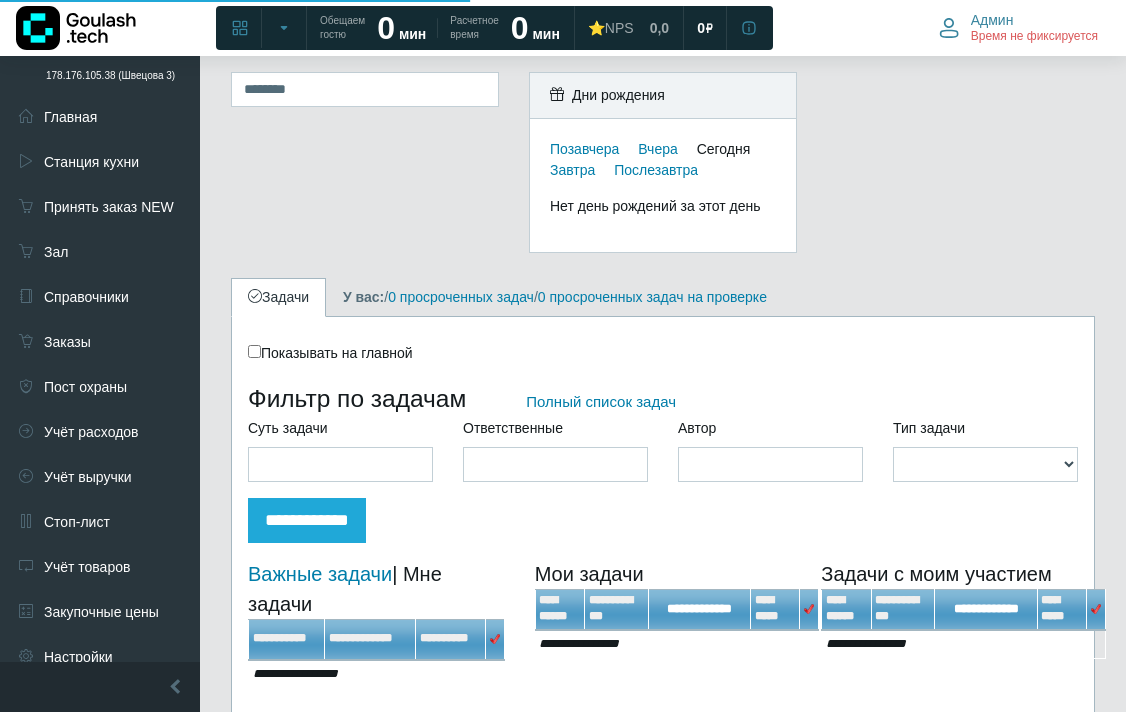 scroll, scrollTop: 0, scrollLeft: 0, axis: both 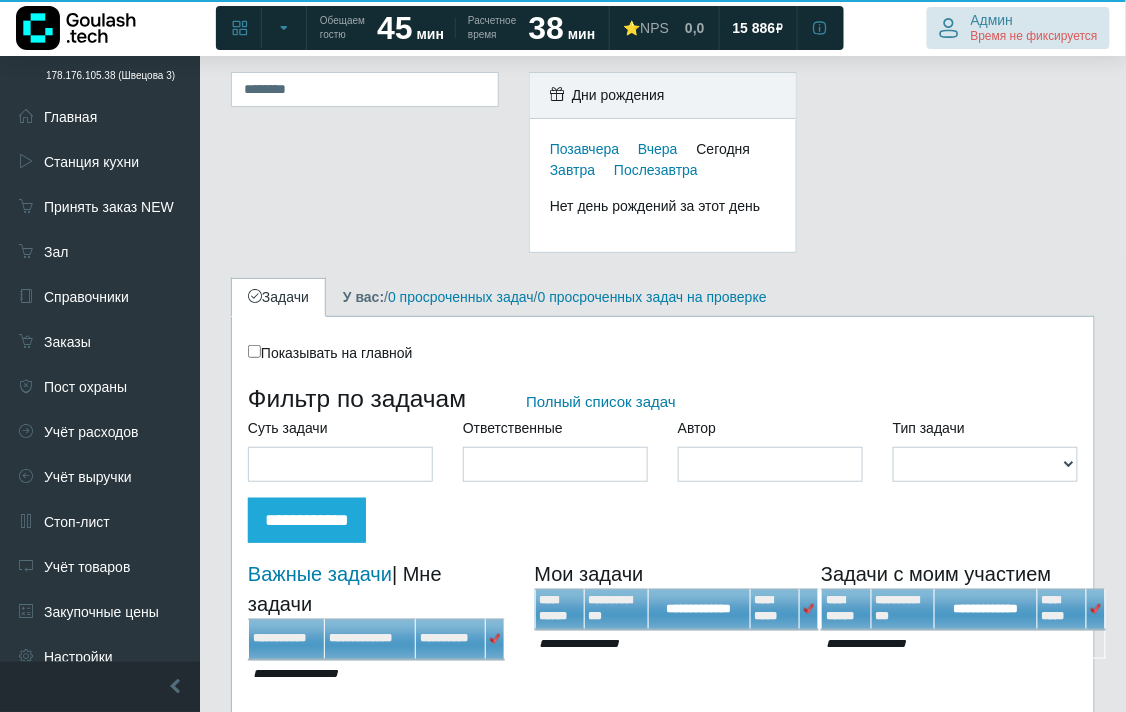 click on "Время не фиксируется" at bounding box center [1034, 37] 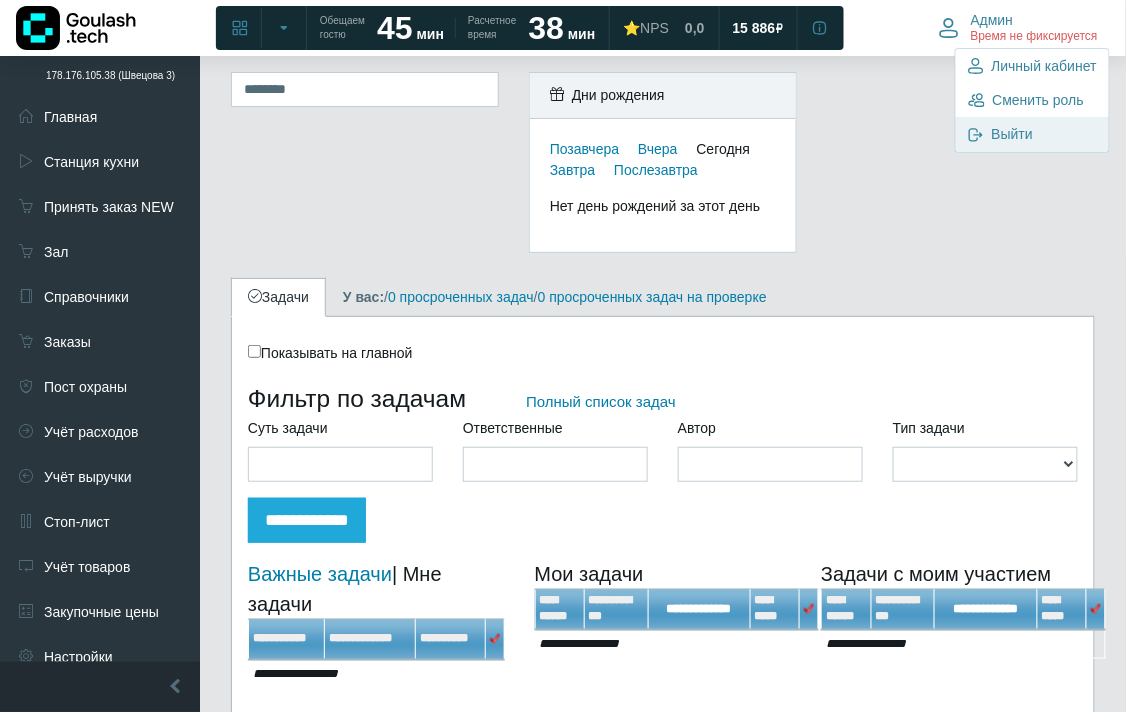 click on "Выйти" at bounding box center [1012, 134] 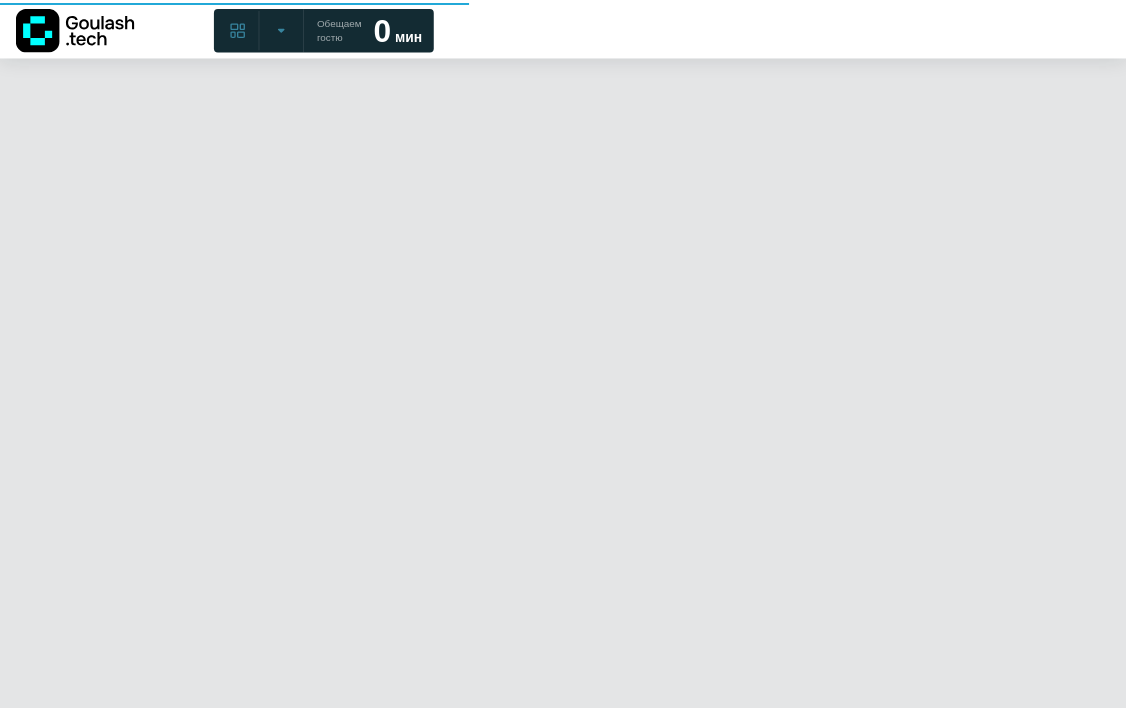 scroll, scrollTop: 0, scrollLeft: 0, axis: both 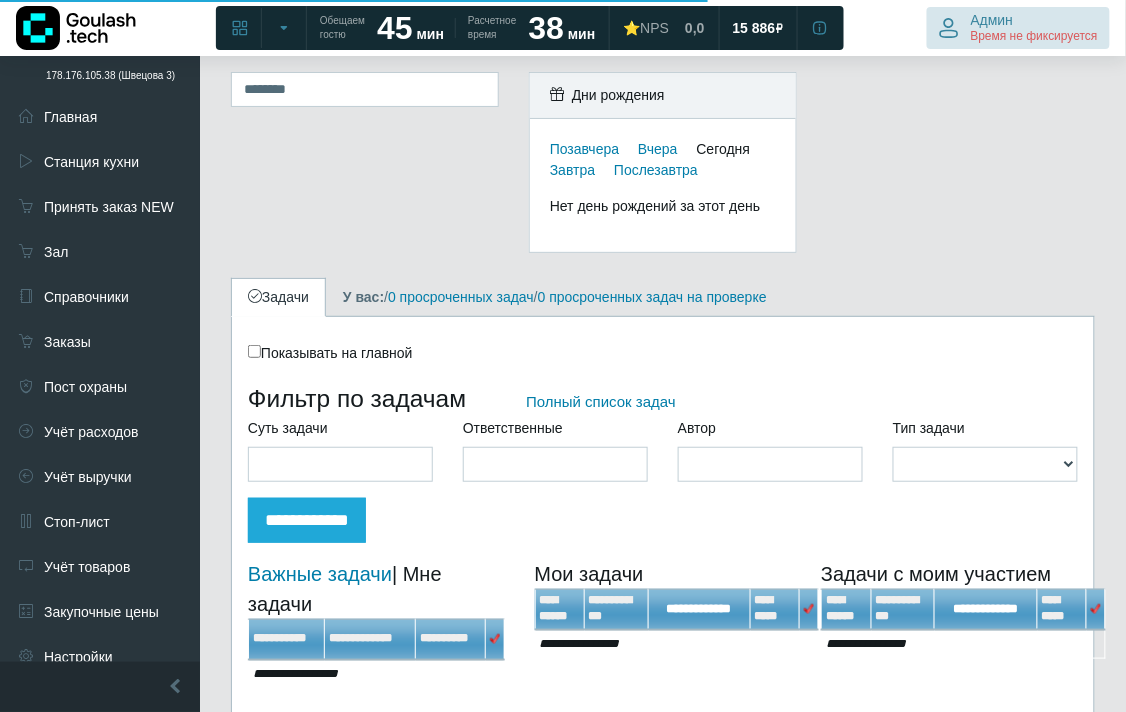 click on "Админ
Время не фиксируется" at bounding box center [1034, 28] 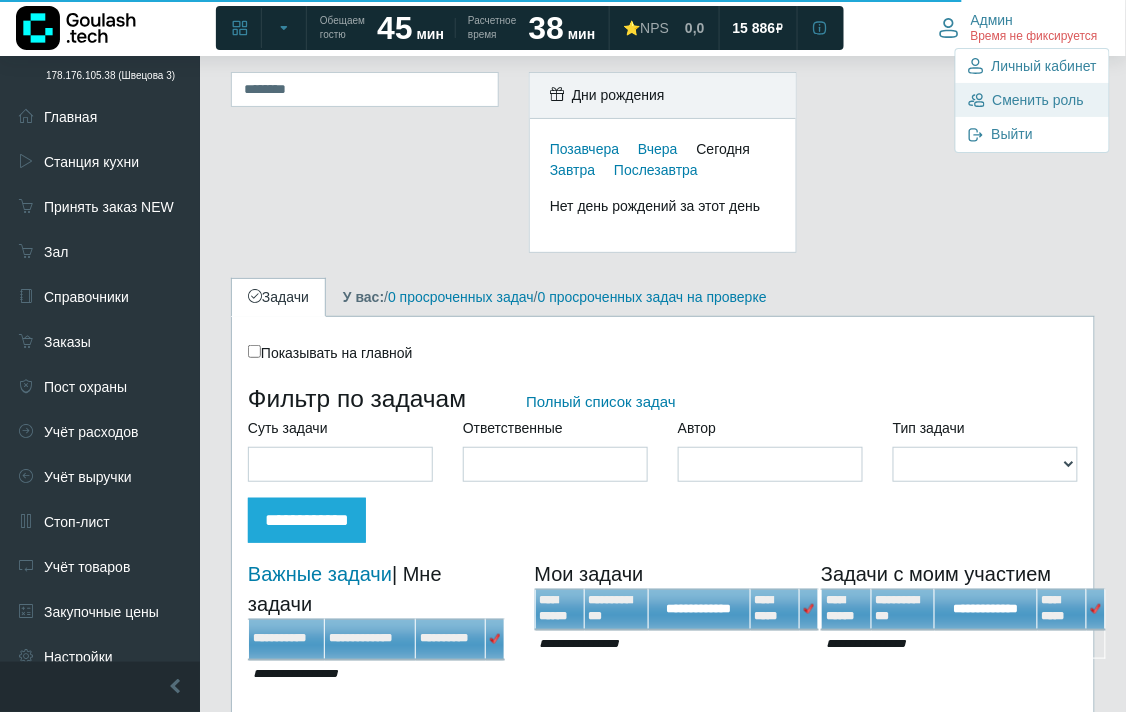 click on "Сменить роль" at bounding box center [1032, 100] 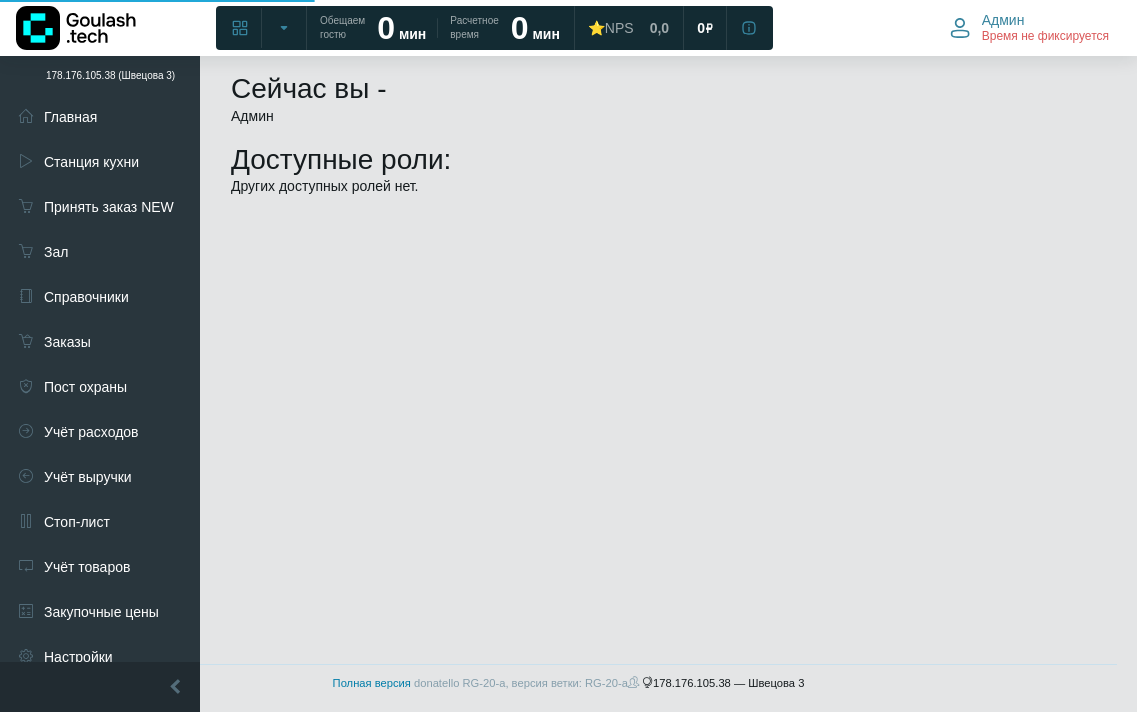 scroll, scrollTop: 0, scrollLeft: 0, axis: both 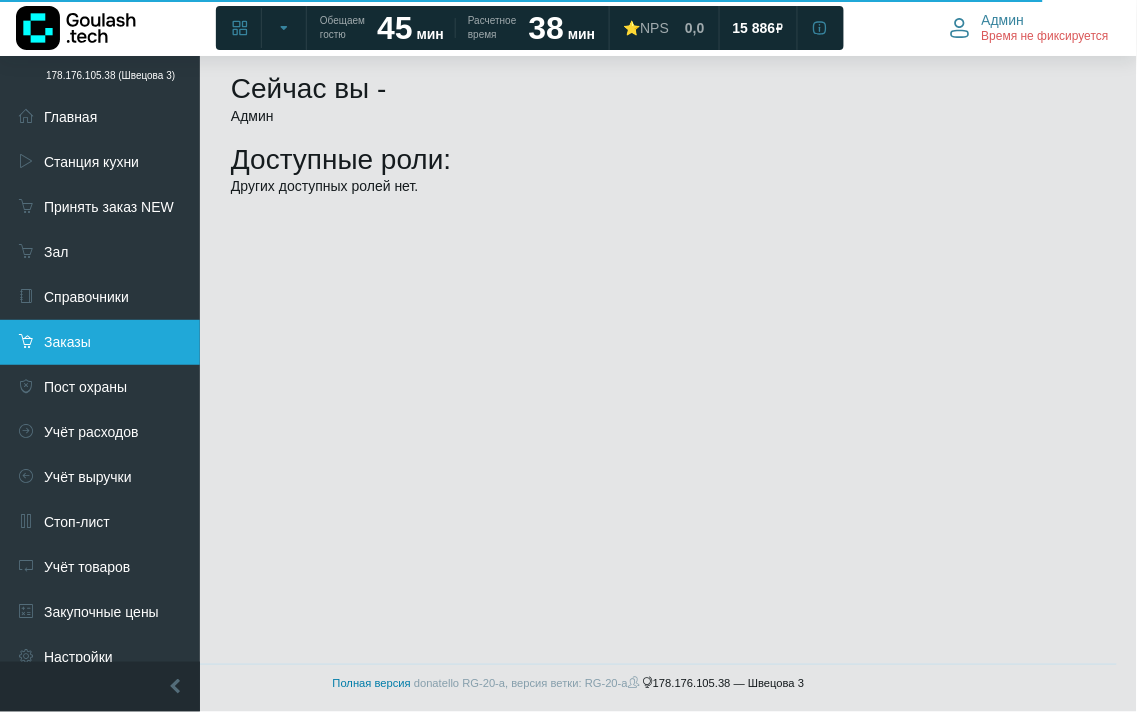 click on "Заказы" at bounding box center (100, 342) 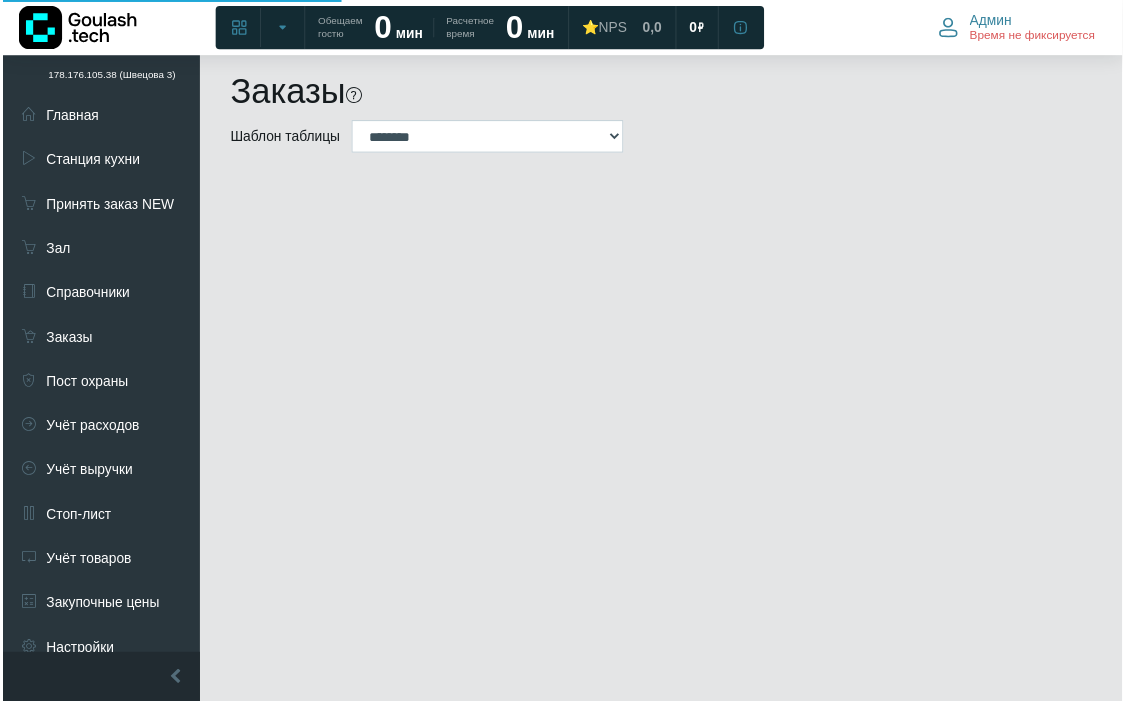 scroll, scrollTop: 0, scrollLeft: 0, axis: both 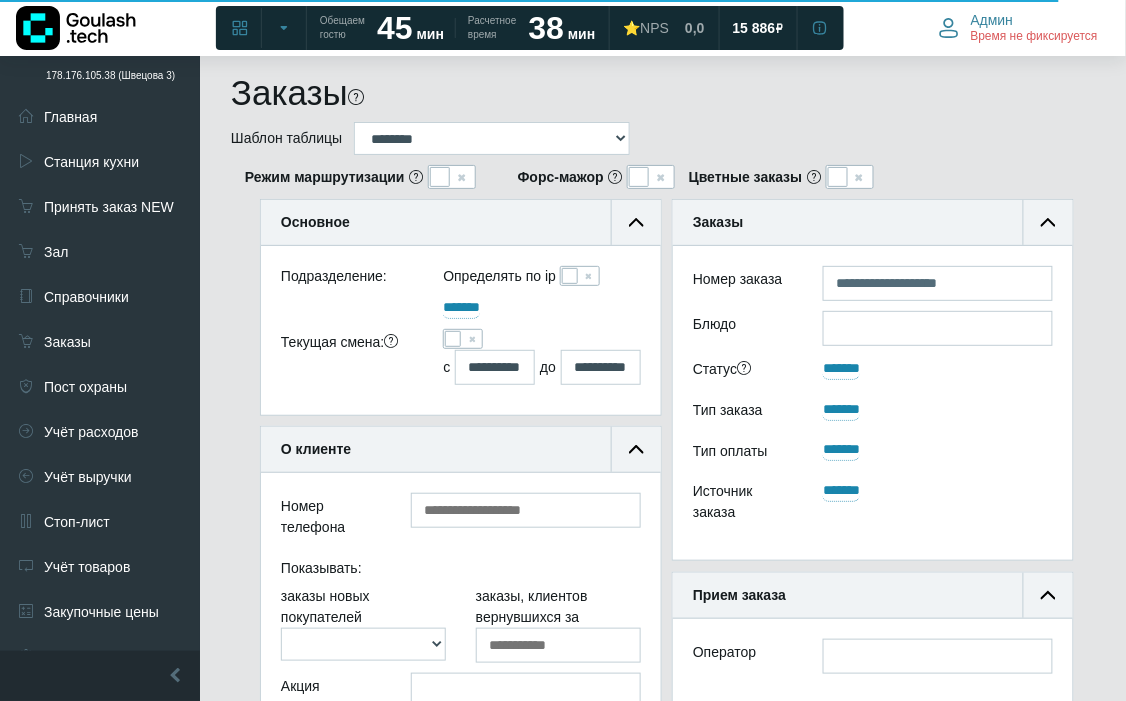 click at bounding box center [570, 276] 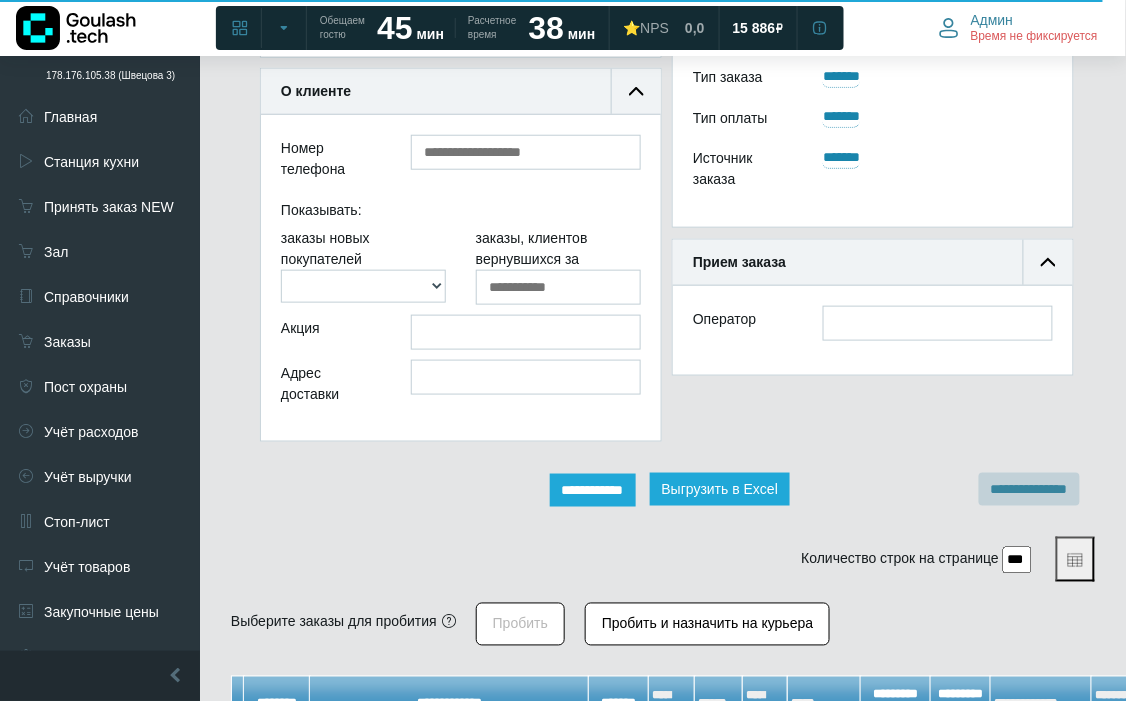 scroll, scrollTop: 444, scrollLeft: 0, axis: vertical 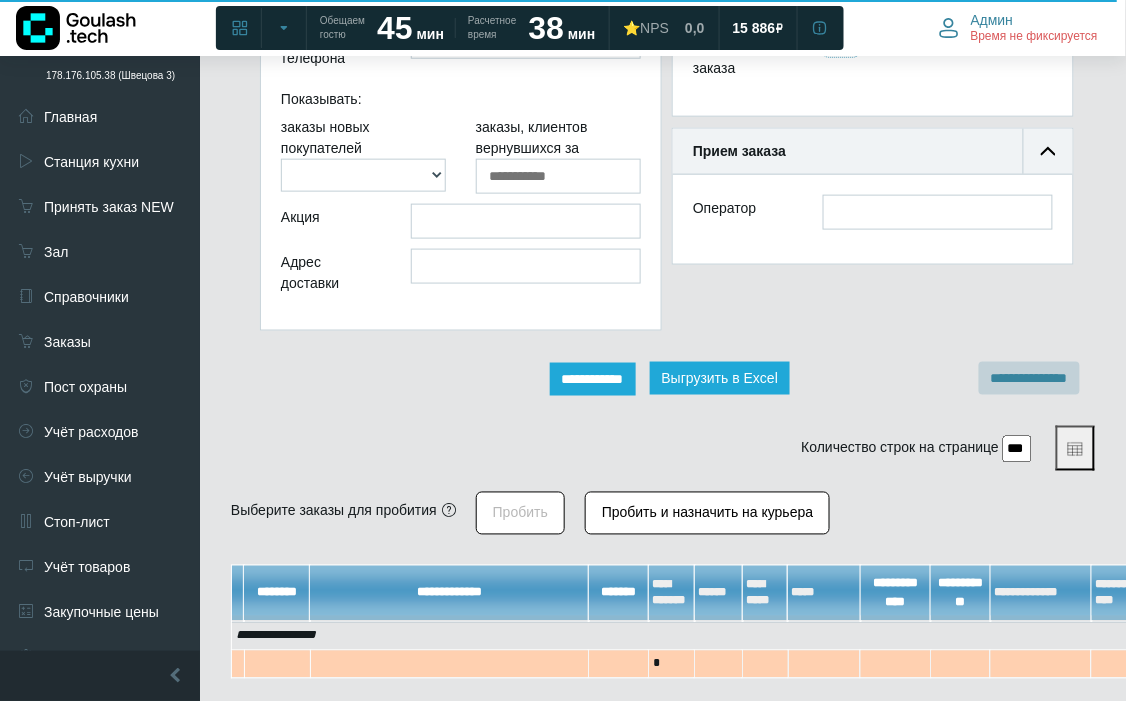 click on "**********" at bounding box center [593, 379] 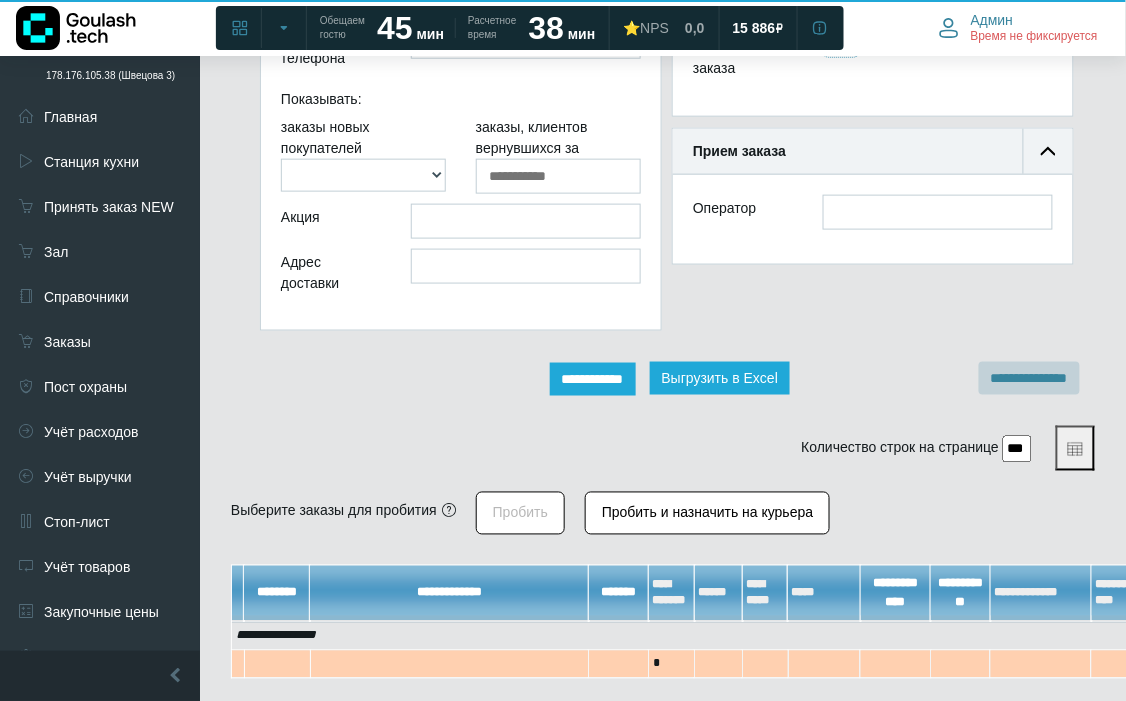 scroll, scrollTop: 12, scrollLeft: 12, axis: both 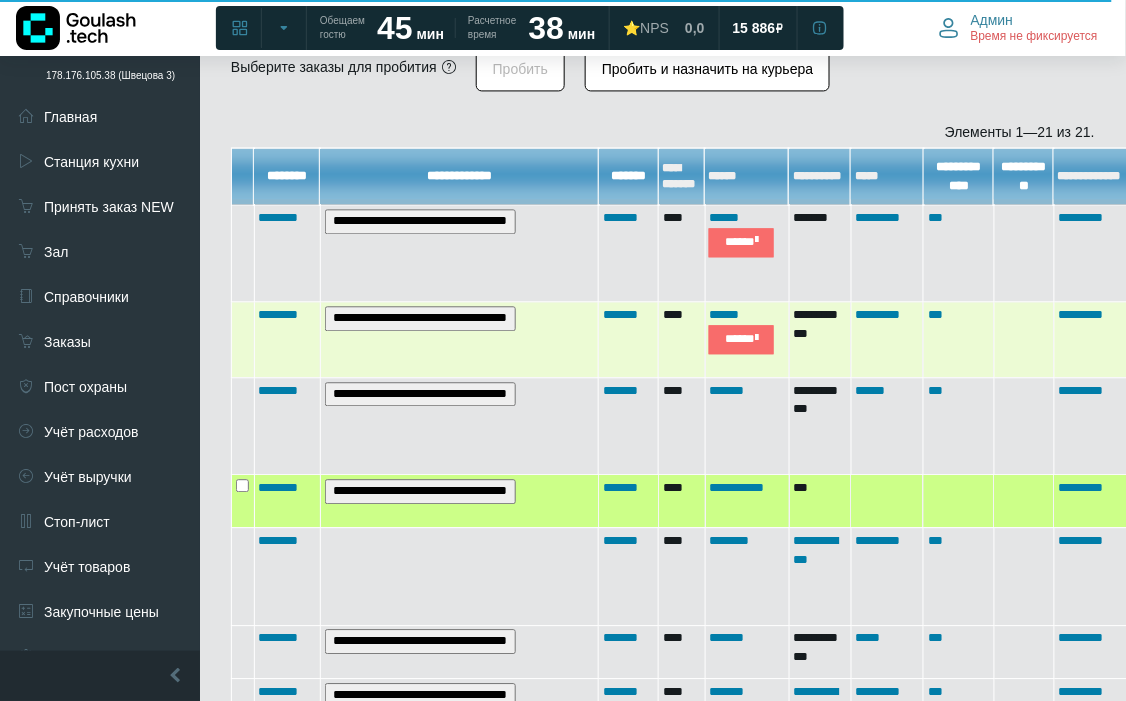 click on "**********" at bounding box center [285, 218] 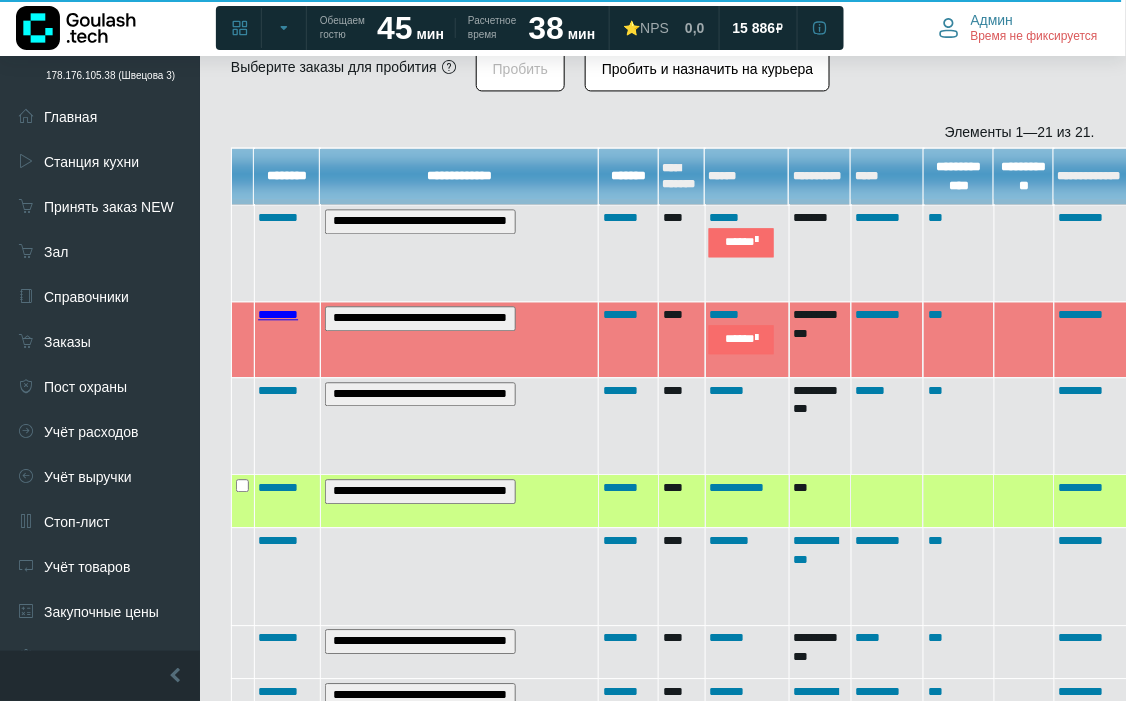 click on "********" at bounding box center (278, 314) 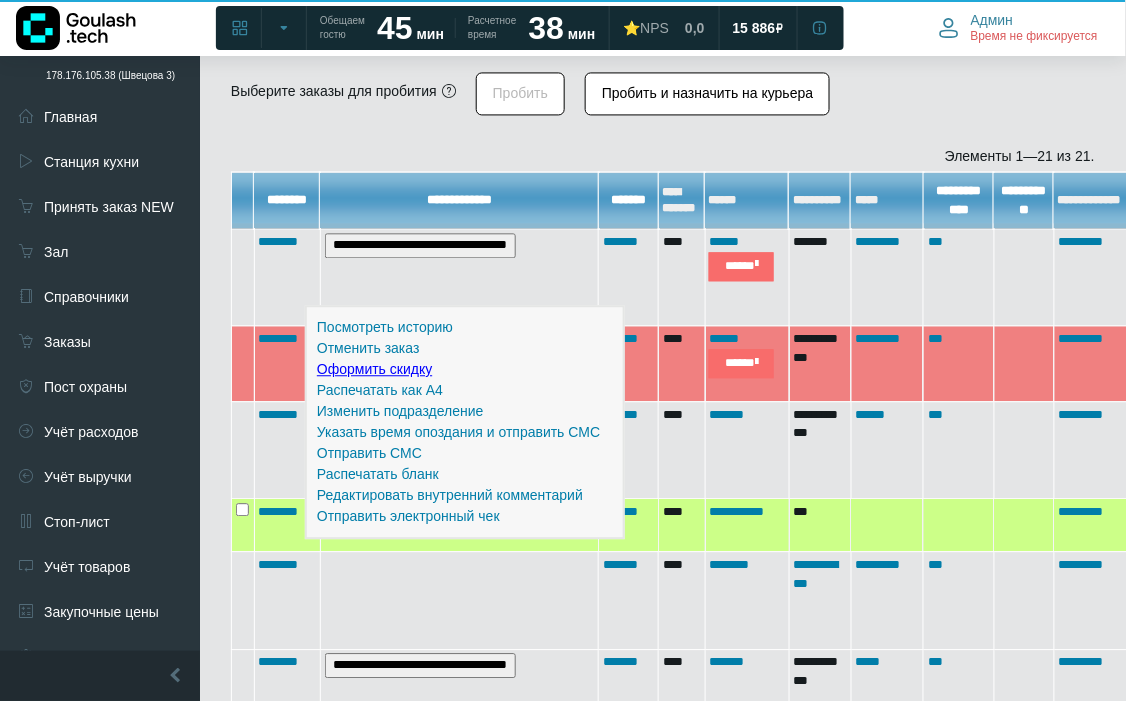 click on "Оформить скидку" at bounding box center (0, 0) 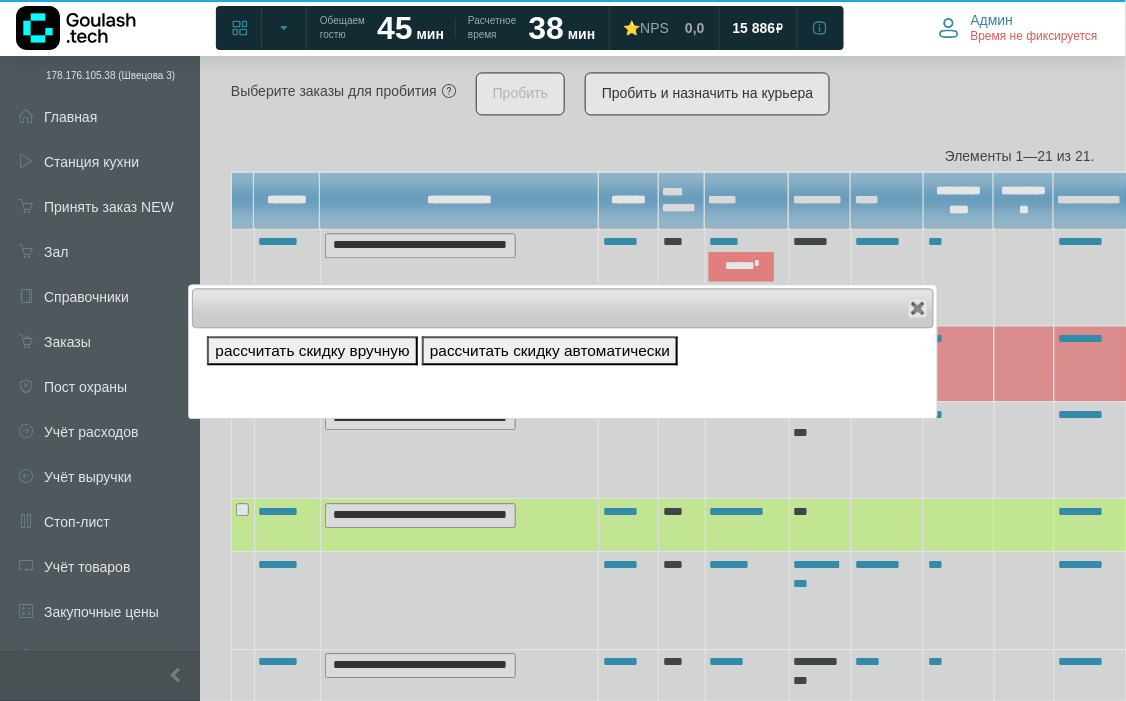 click on "рассчитать скидку вручную" at bounding box center (312, 350) 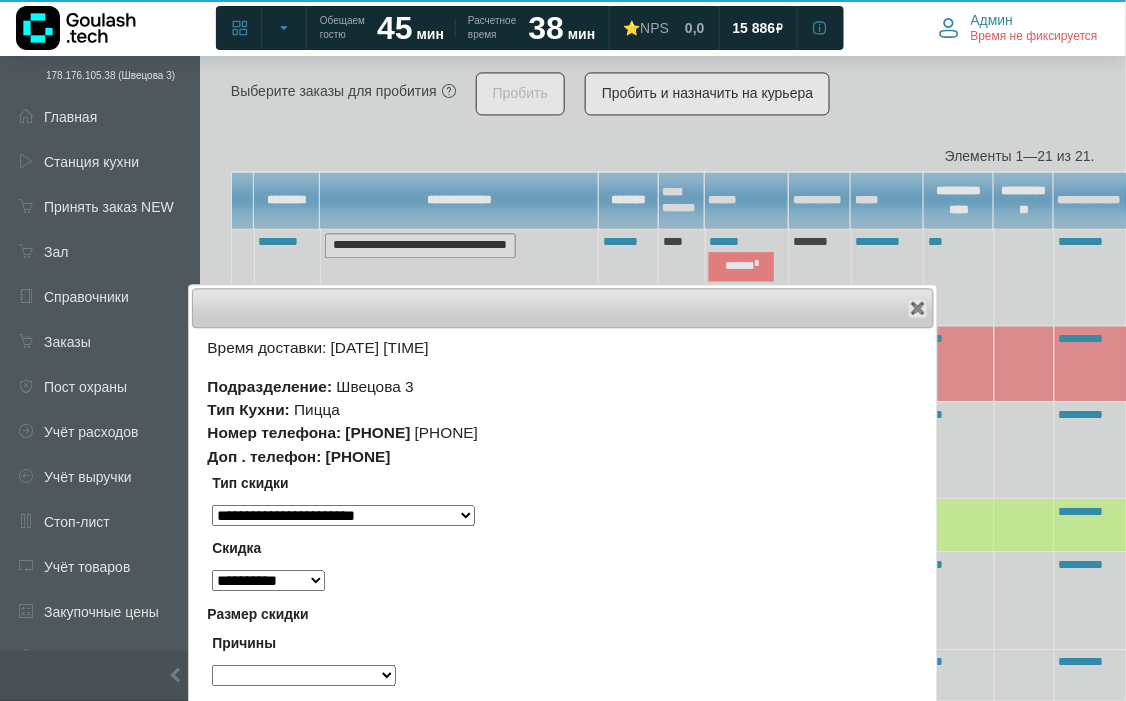 scroll, scrollTop: 1111, scrollLeft: 0, axis: vertical 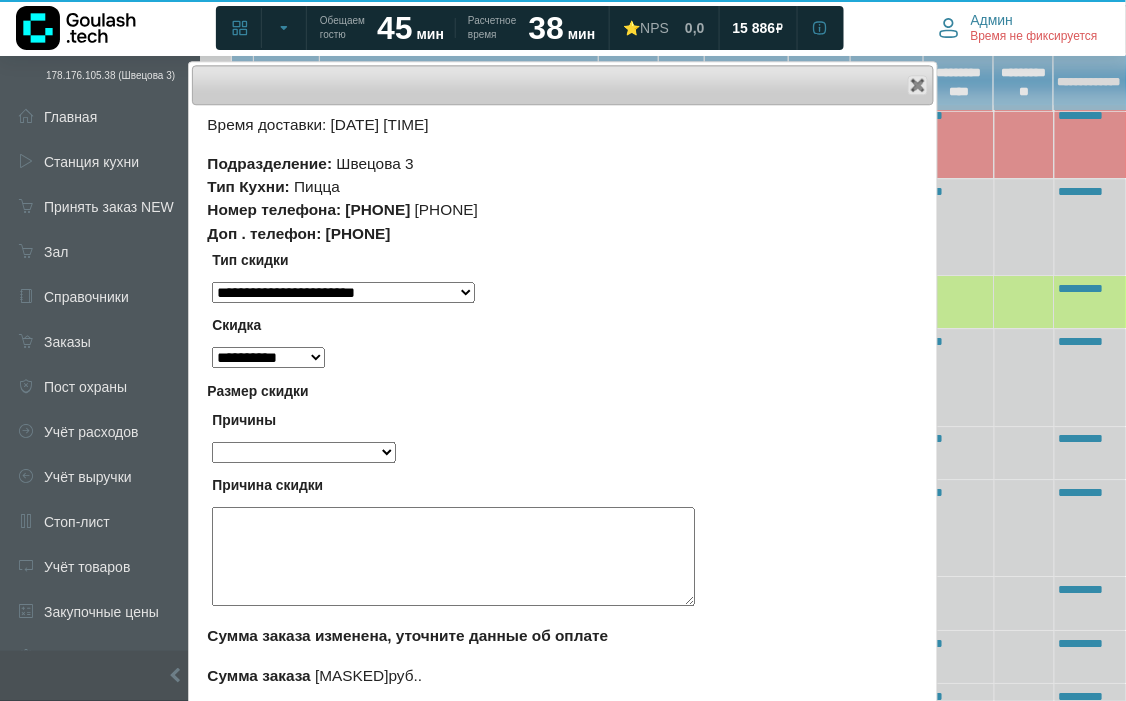click on "**********" at bounding box center (268, 357) 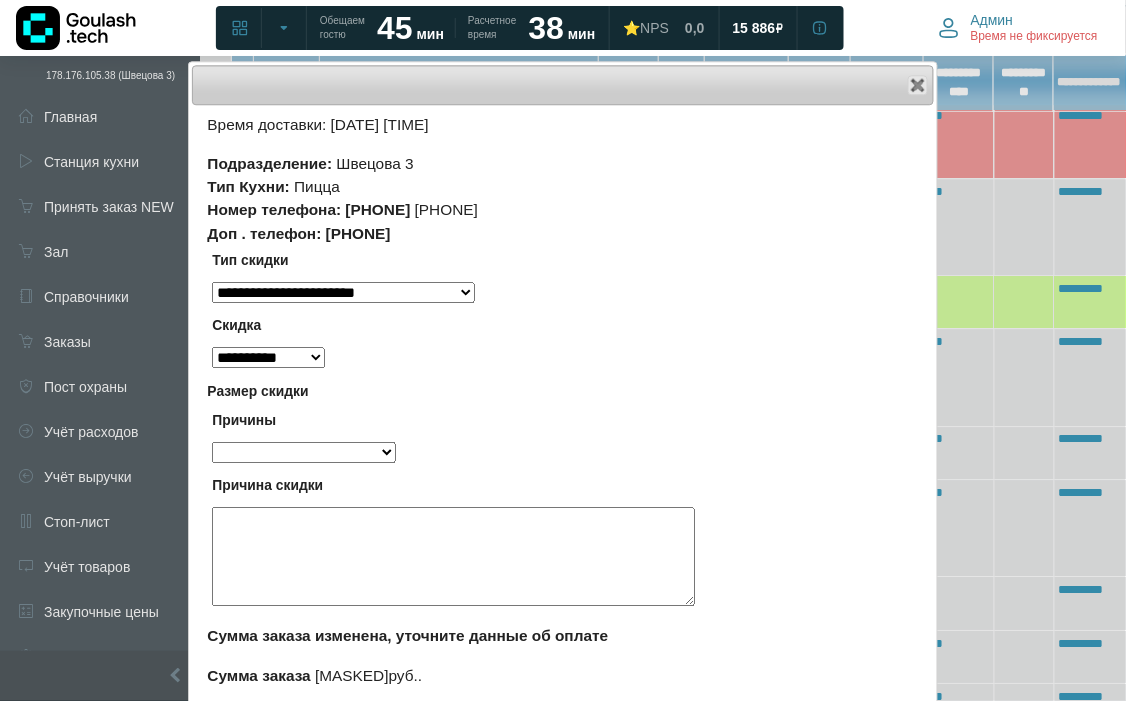 scroll, scrollTop: 12, scrollLeft: 12, axis: both 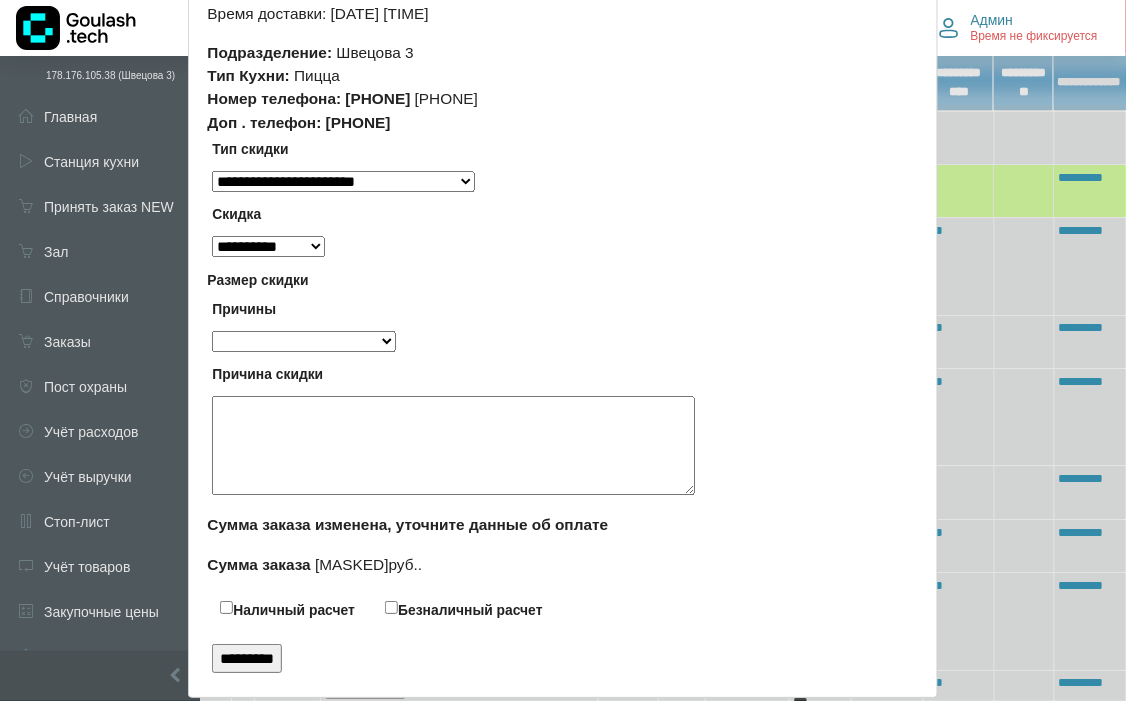 click on "**********" at bounding box center [303, 341] 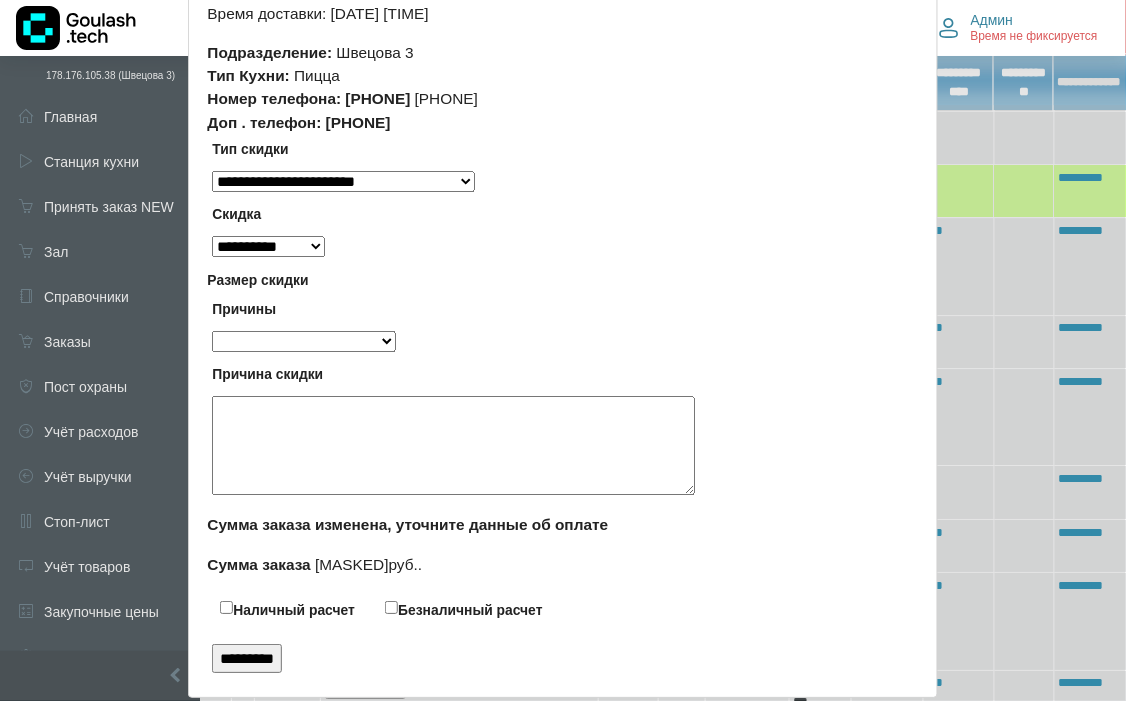 click on "Причины" at bounding box center [557, 309] 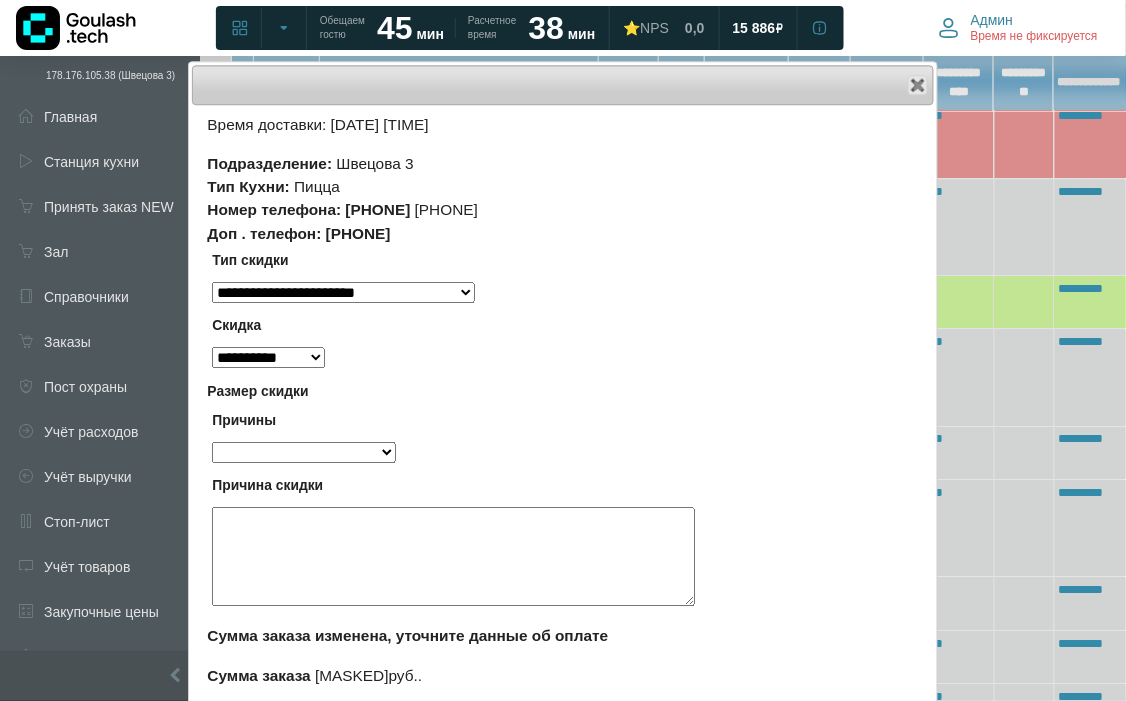 scroll, scrollTop: 1333, scrollLeft: 0, axis: vertical 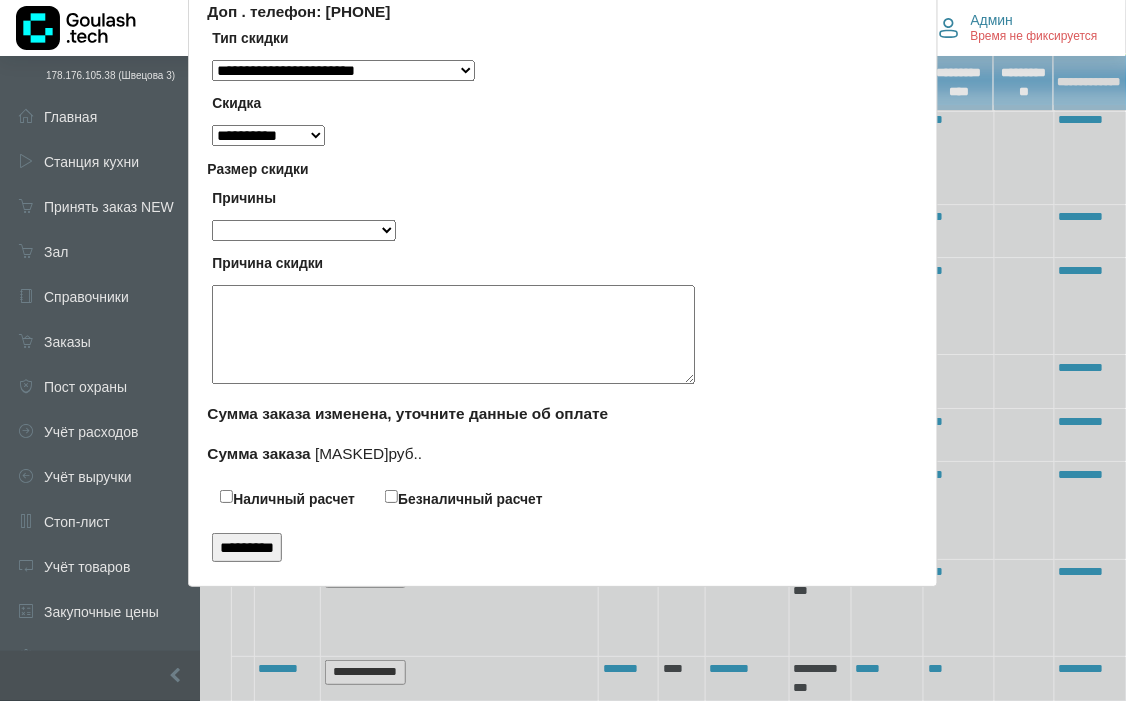 click on "1572" at bounding box center [352, 453] 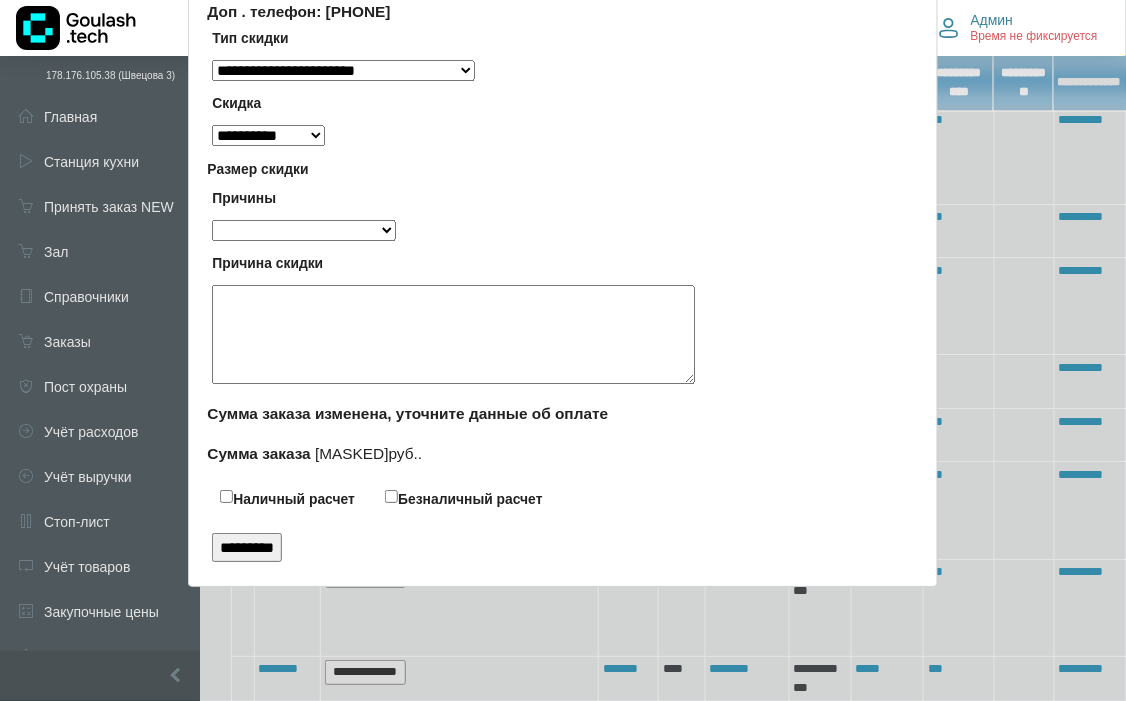 click on "Безналичный расчет" at bounding box center [287, 499] 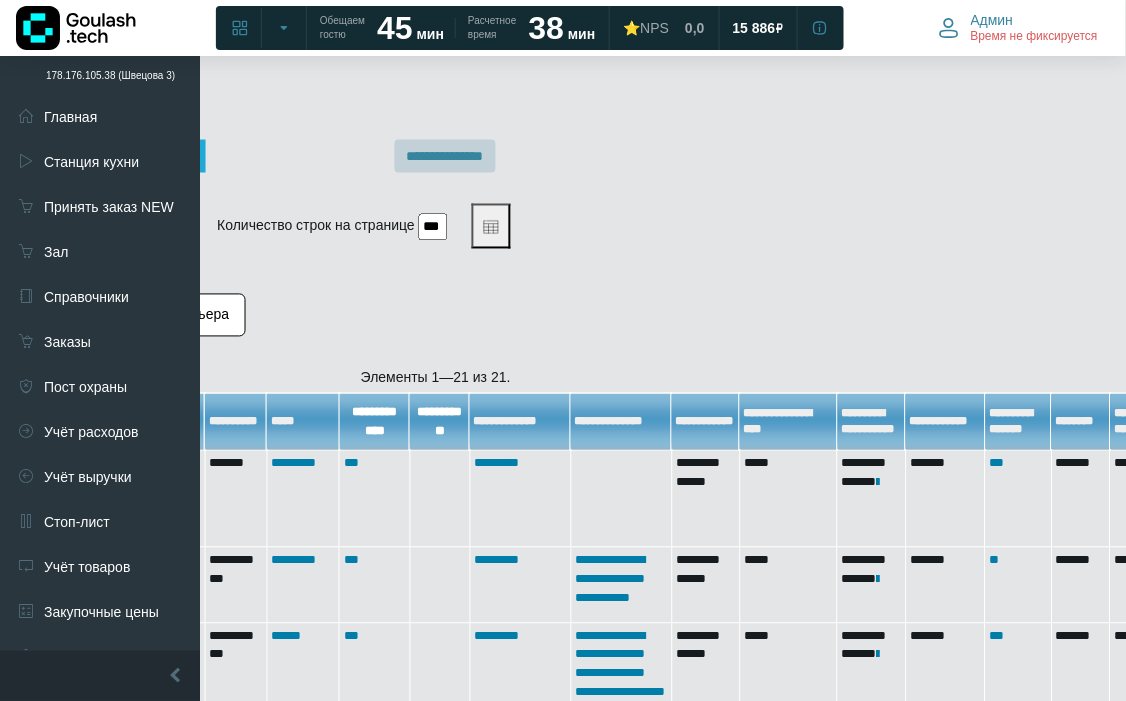 scroll, scrollTop: 666, scrollLeft: 0, axis: vertical 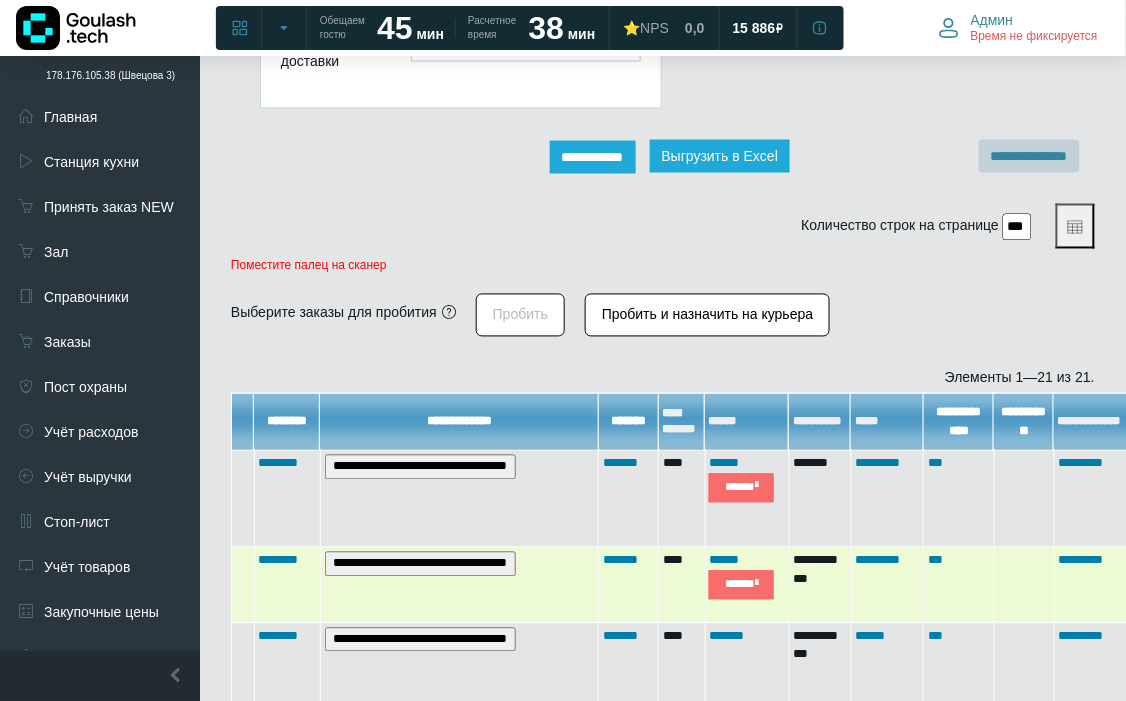 click on "**********" at bounding box center [285, 464] 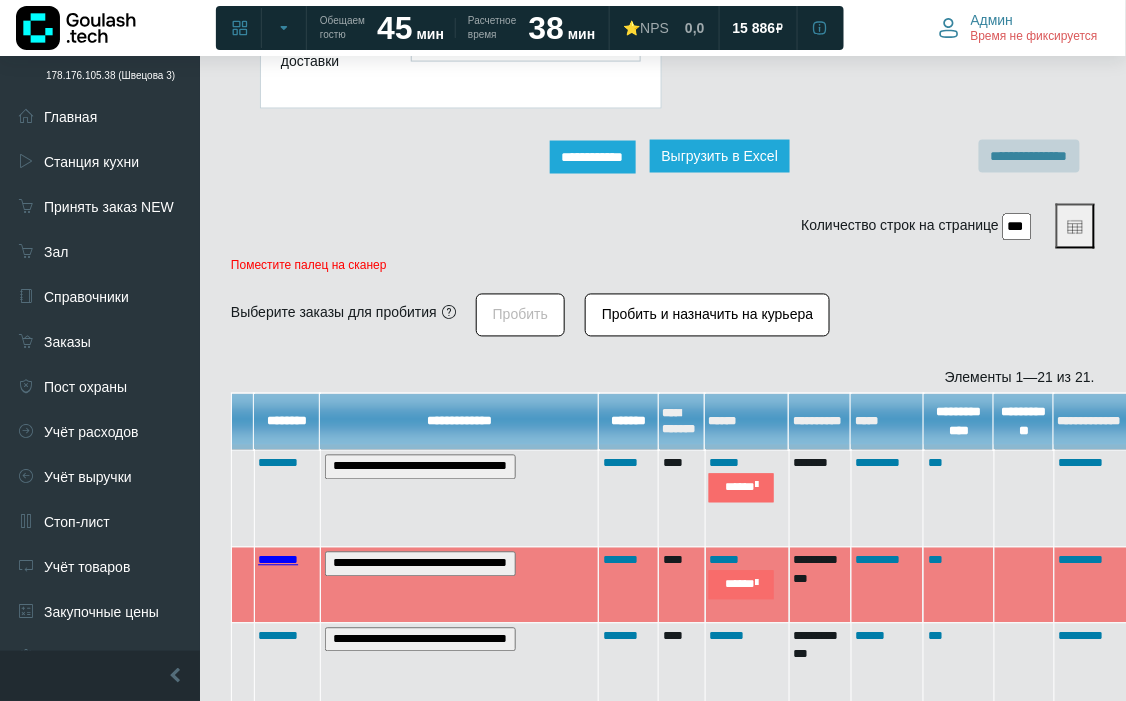 click on "********" at bounding box center (278, 560) 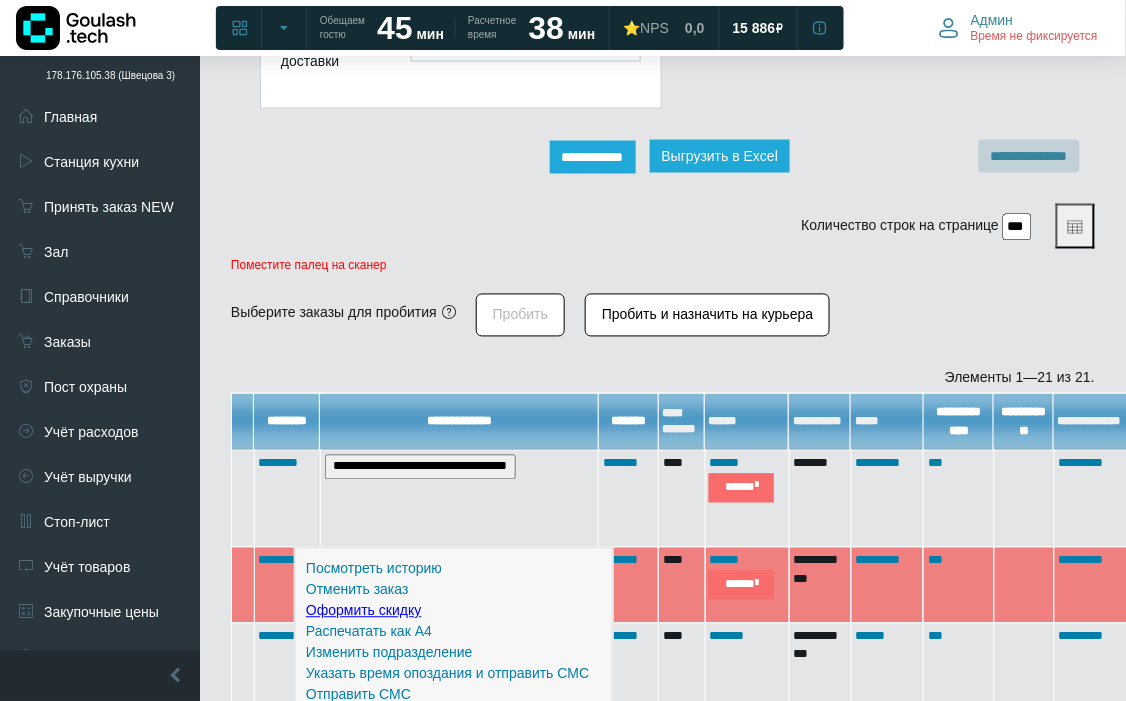 scroll, scrollTop: 777, scrollLeft: 0, axis: vertical 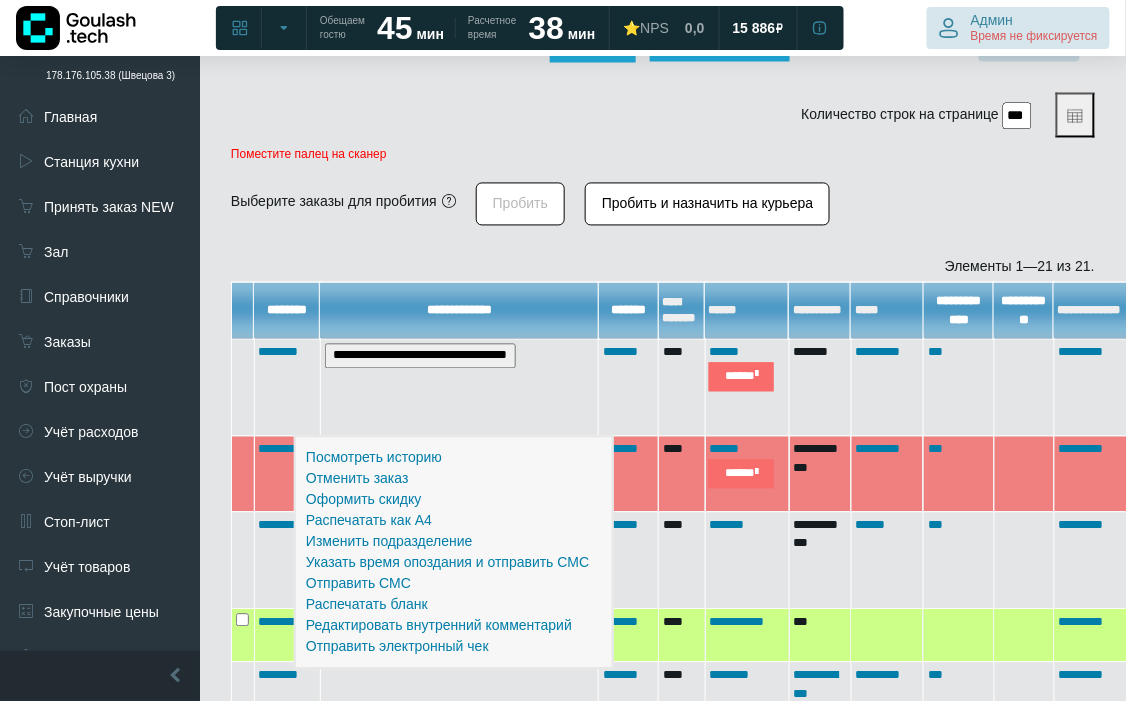 click on "Админ" at bounding box center [992, 20] 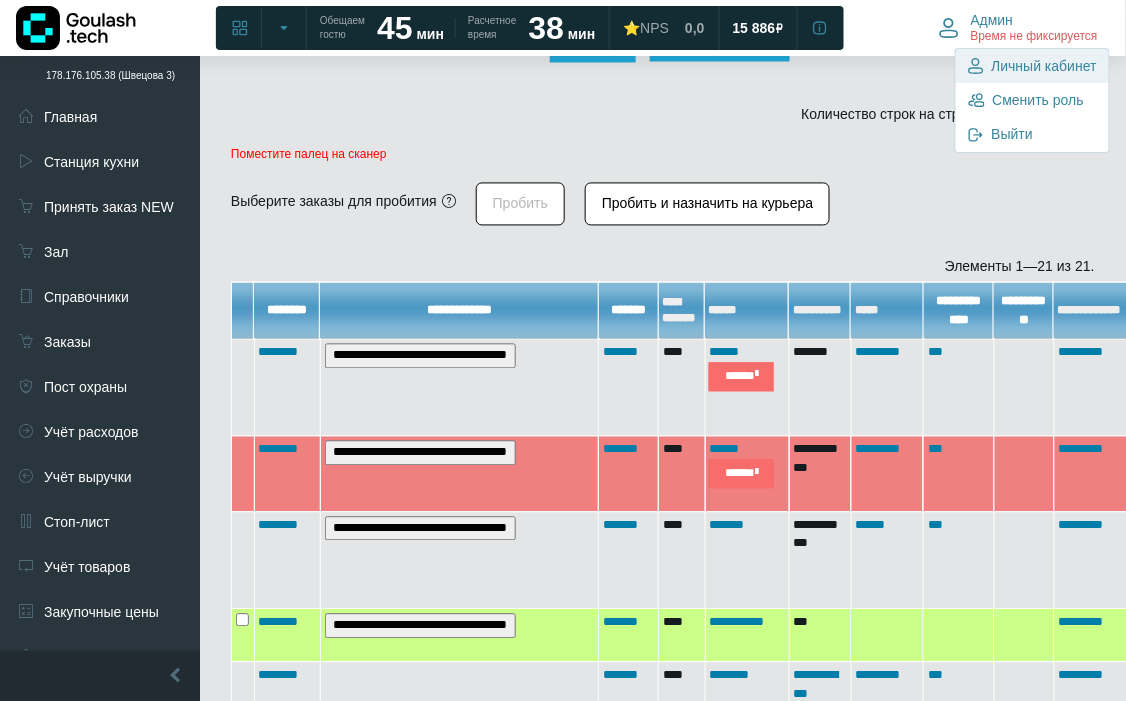 click on "Личный кабинет" at bounding box center [1032, 66] 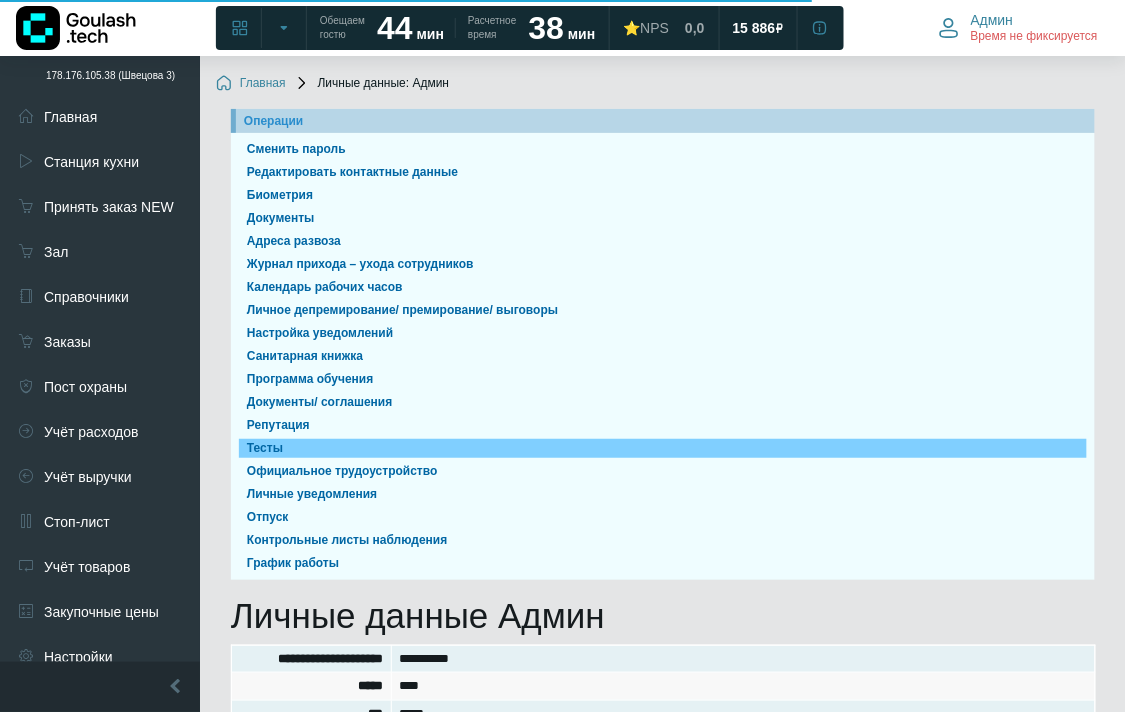 scroll, scrollTop: 347, scrollLeft: 0, axis: vertical 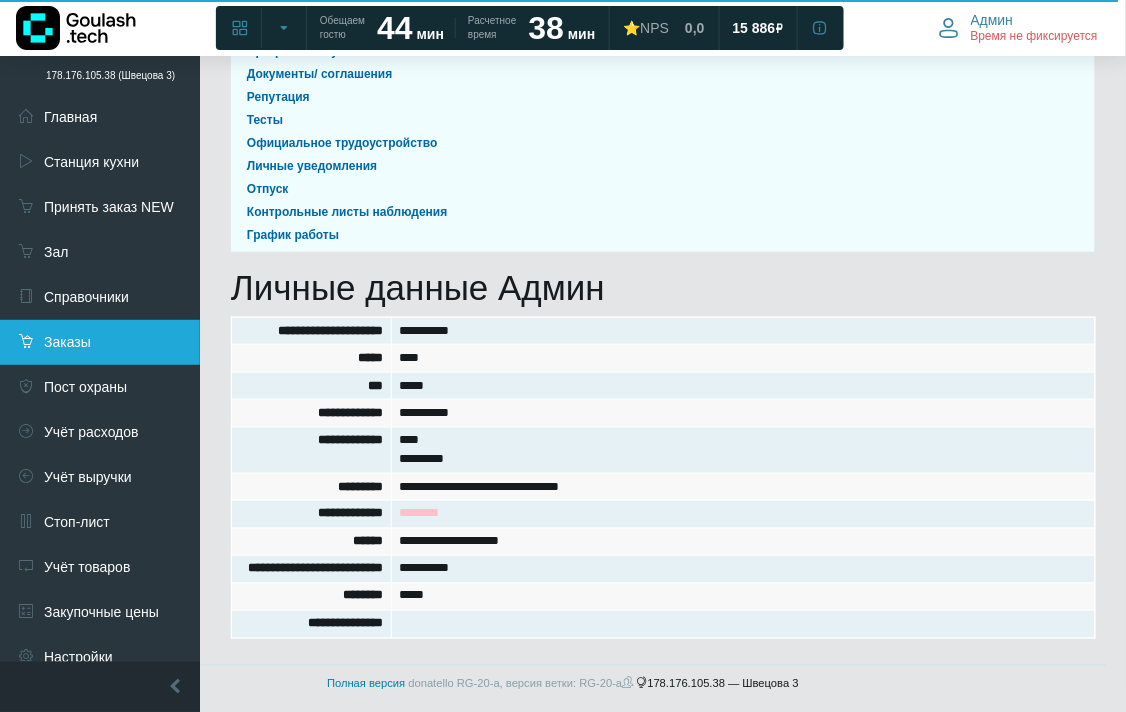 click on "Заказы" at bounding box center [100, 342] 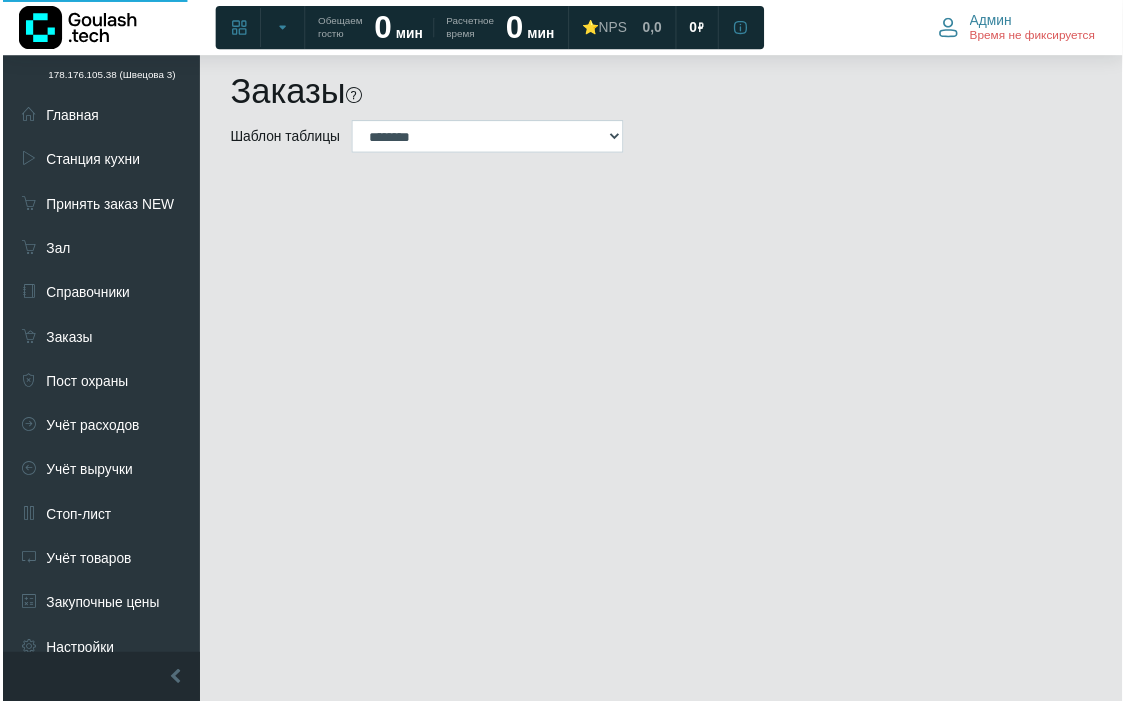 scroll, scrollTop: 0, scrollLeft: 0, axis: both 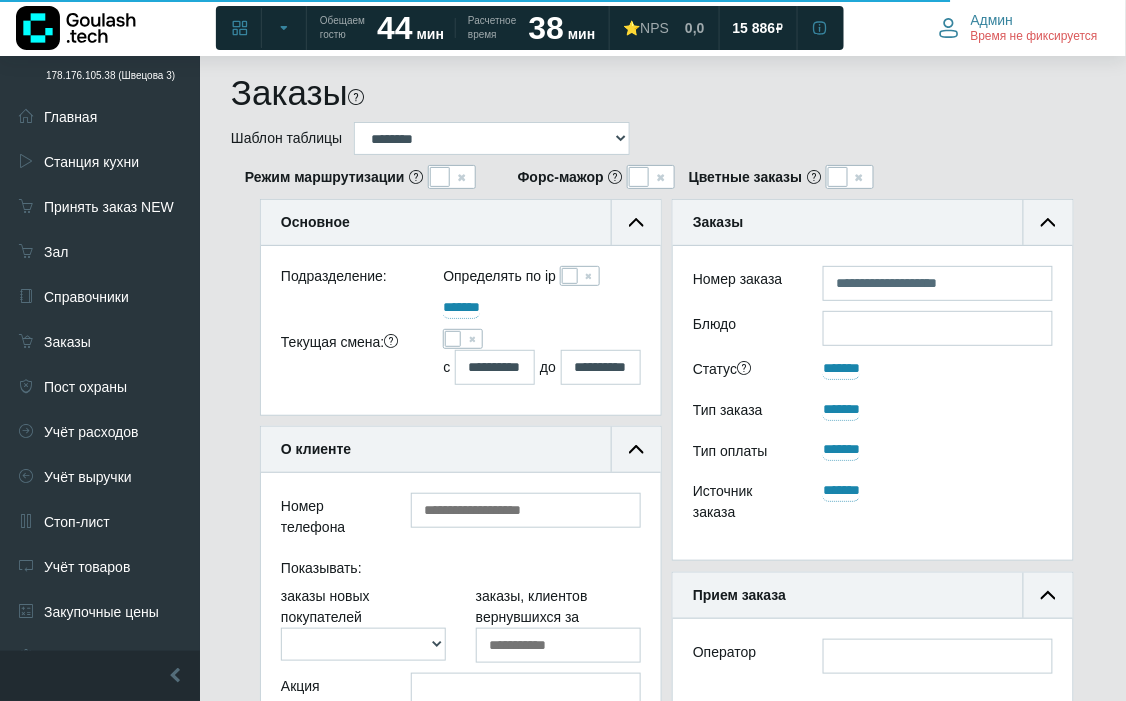 click at bounding box center [570, 276] 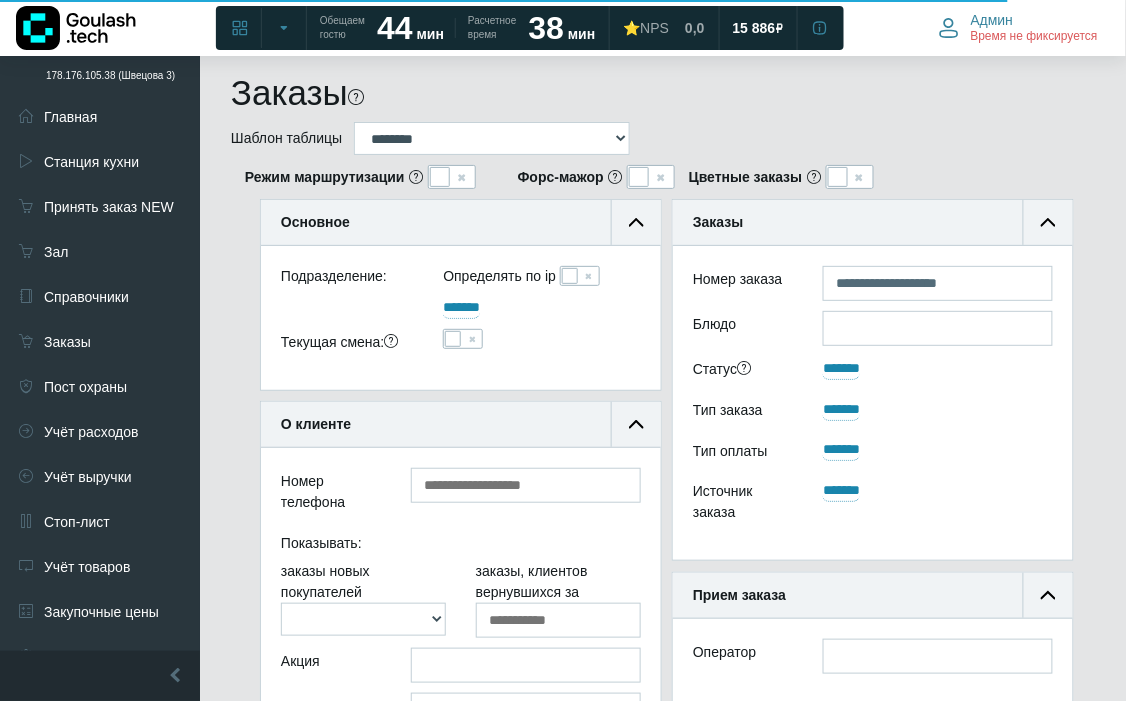 scroll, scrollTop: 188, scrollLeft: 400, axis: both 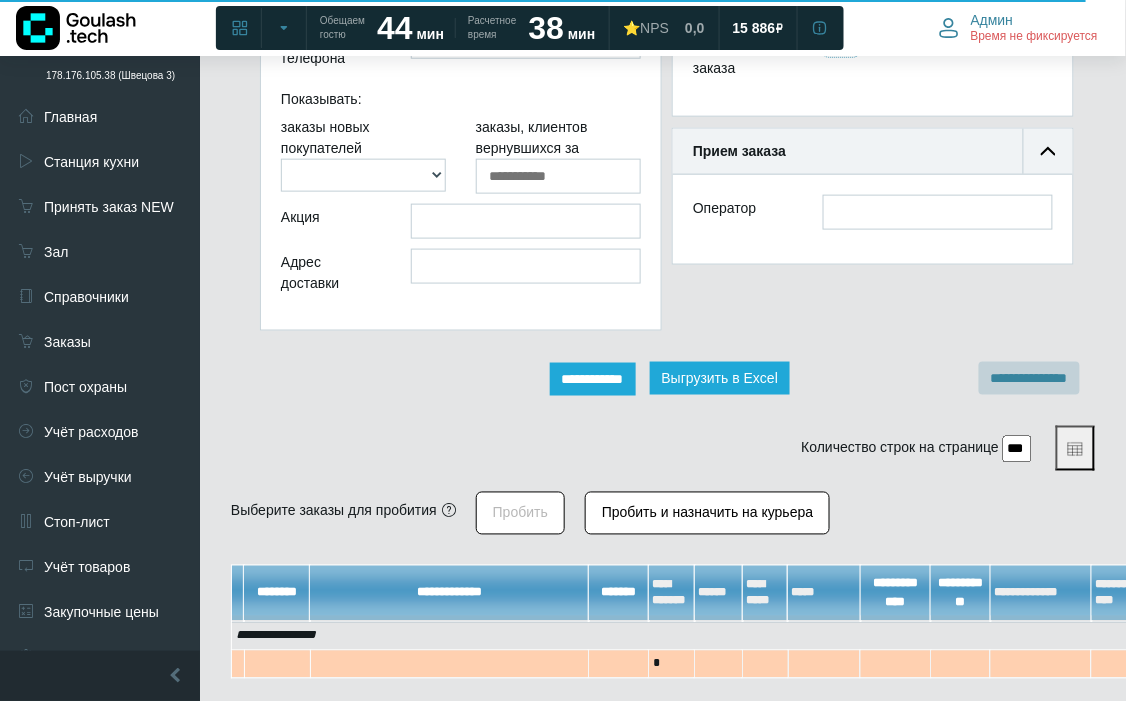 click on "**********" at bounding box center [593, 379] 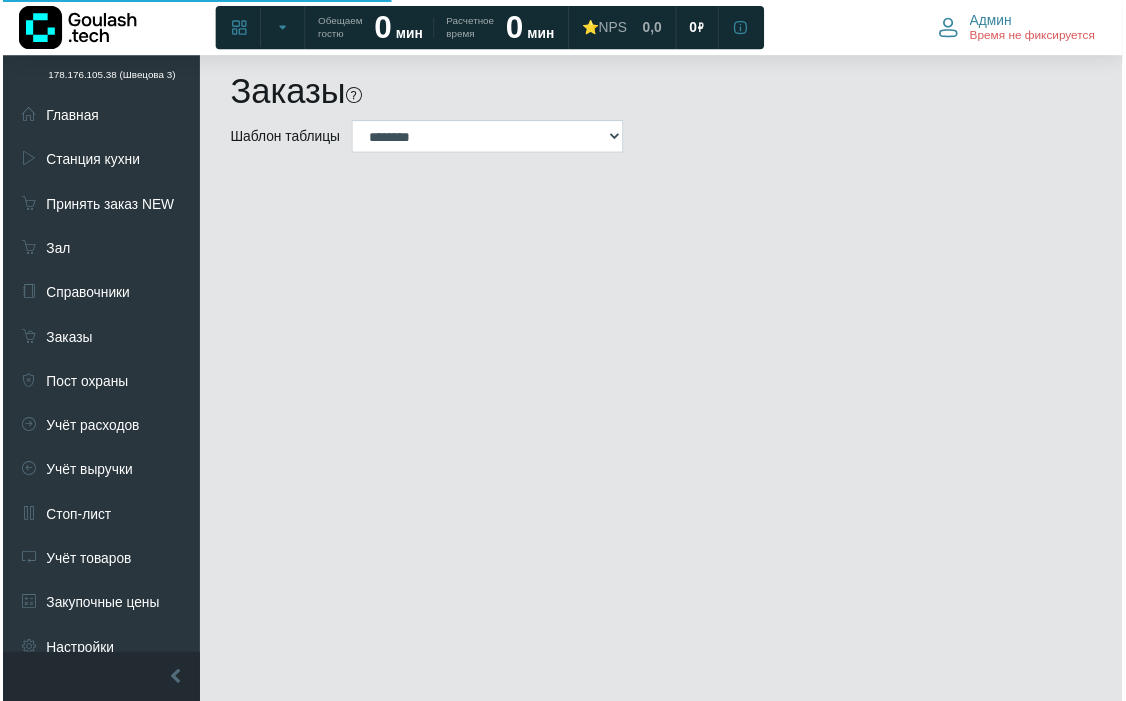 scroll, scrollTop: 0, scrollLeft: 0, axis: both 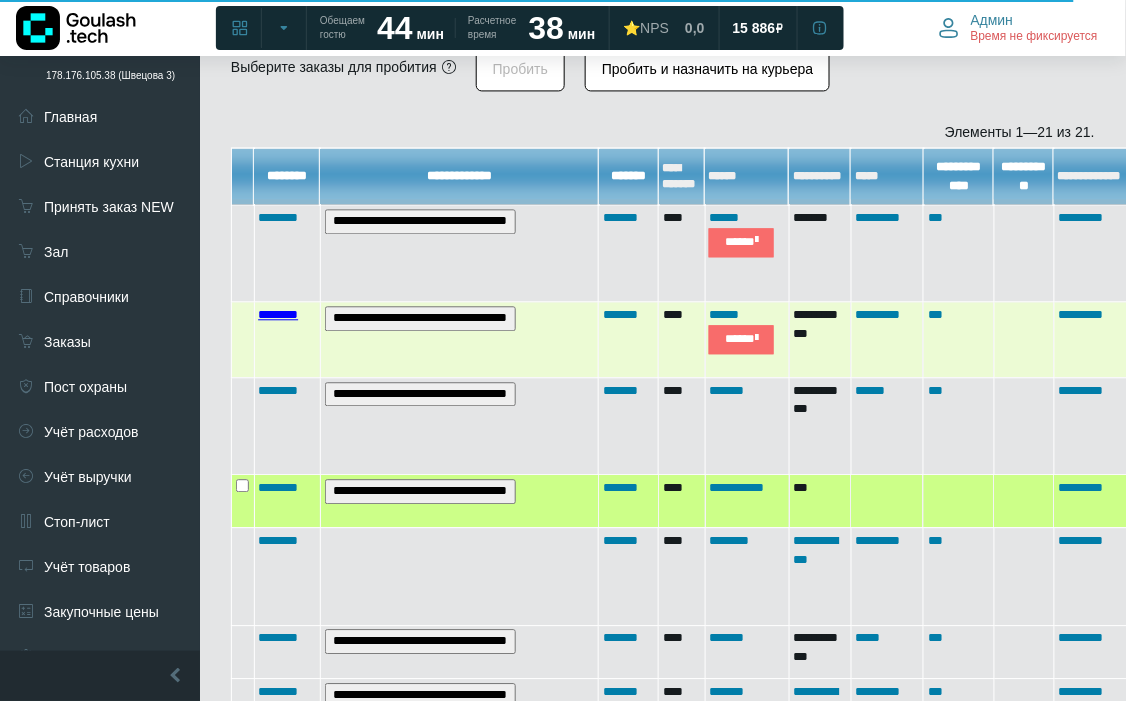 click on "**********" at bounding box center [1545, 1061] 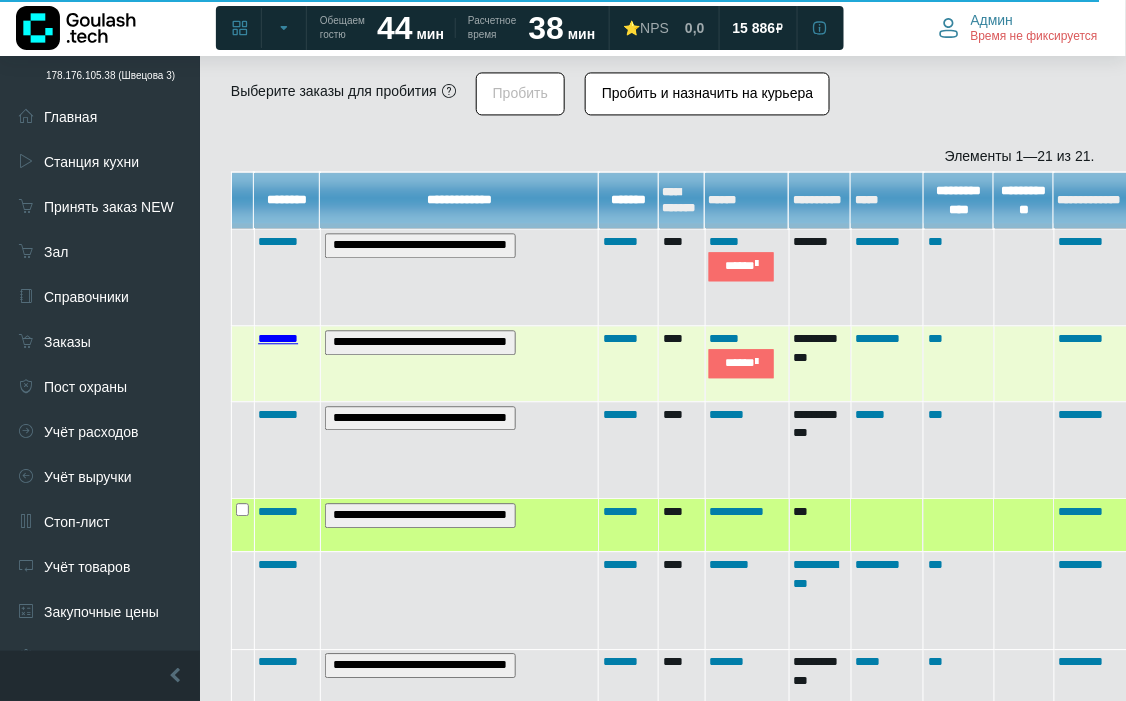 click on "********" at bounding box center [278, 241] 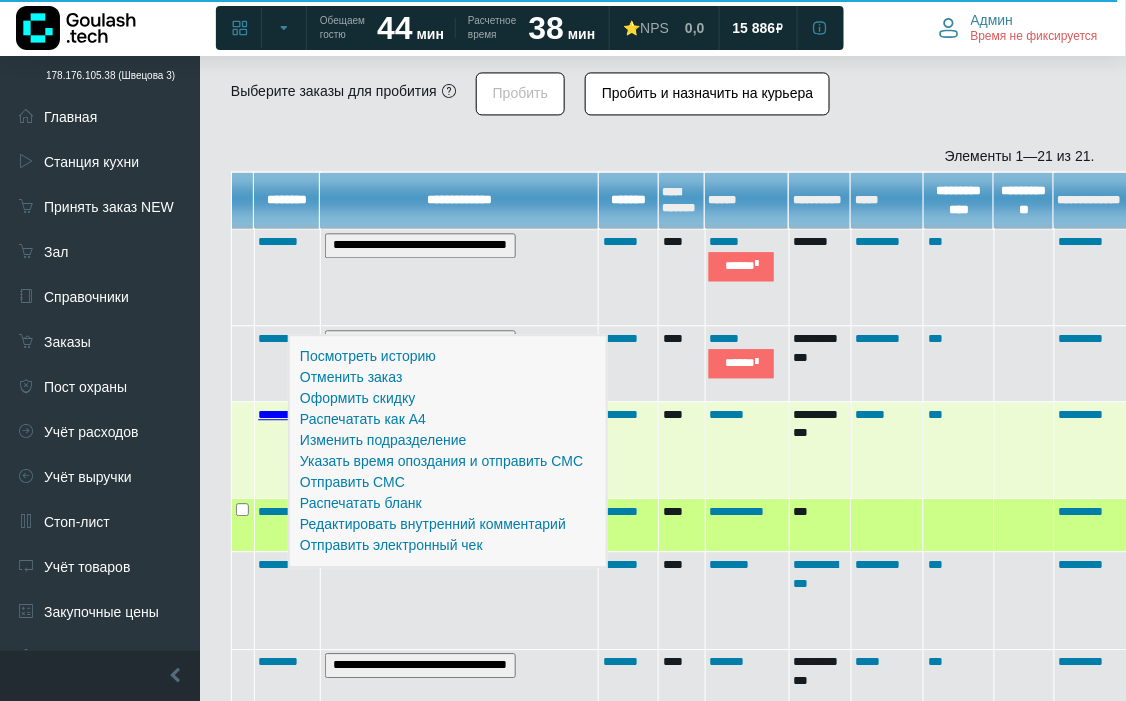 click on "********" at bounding box center (278, 241) 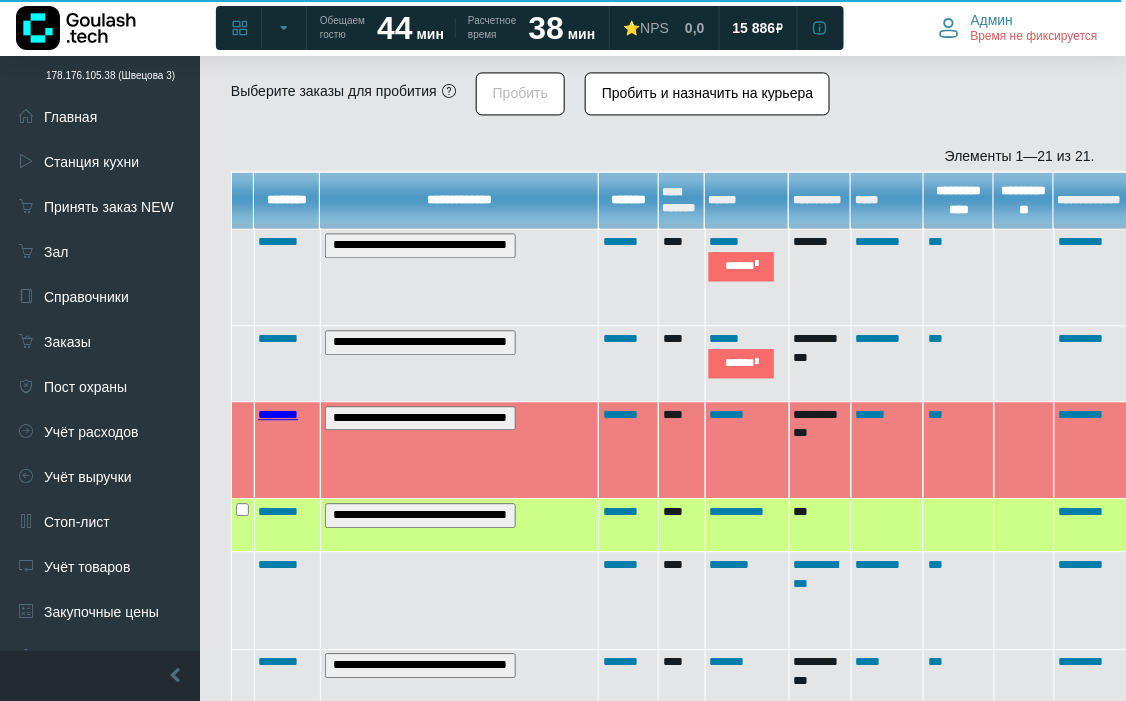 click on "********" at bounding box center [278, 414] 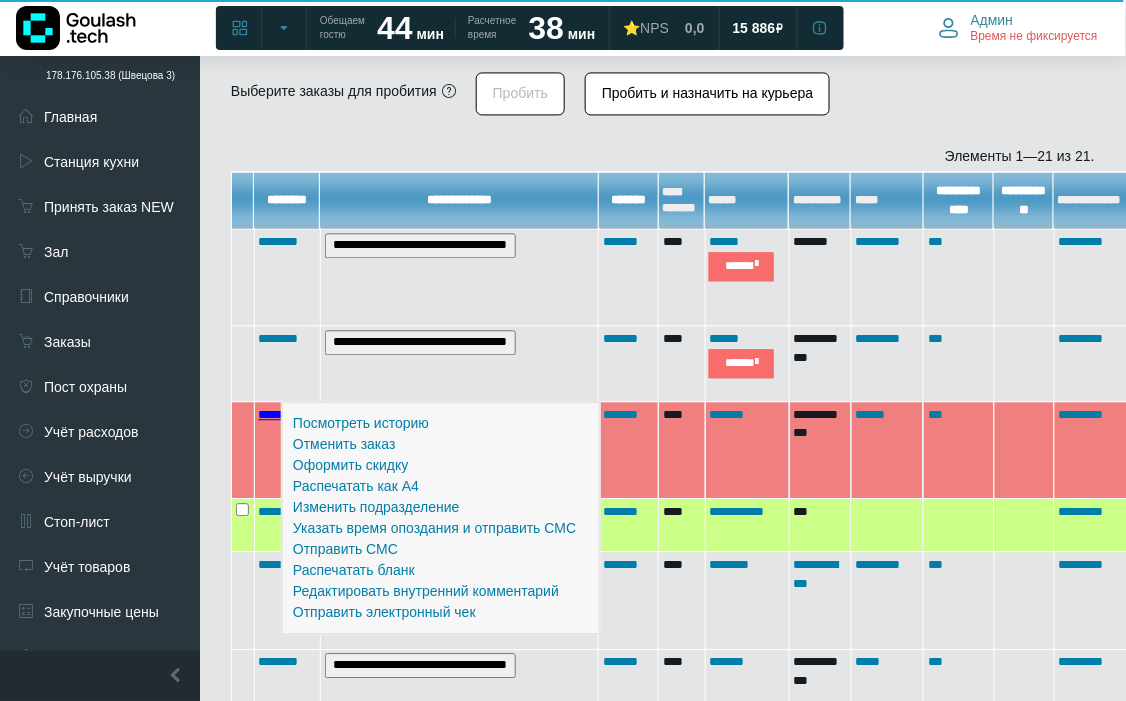 click on "********" at bounding box center [278, 414] 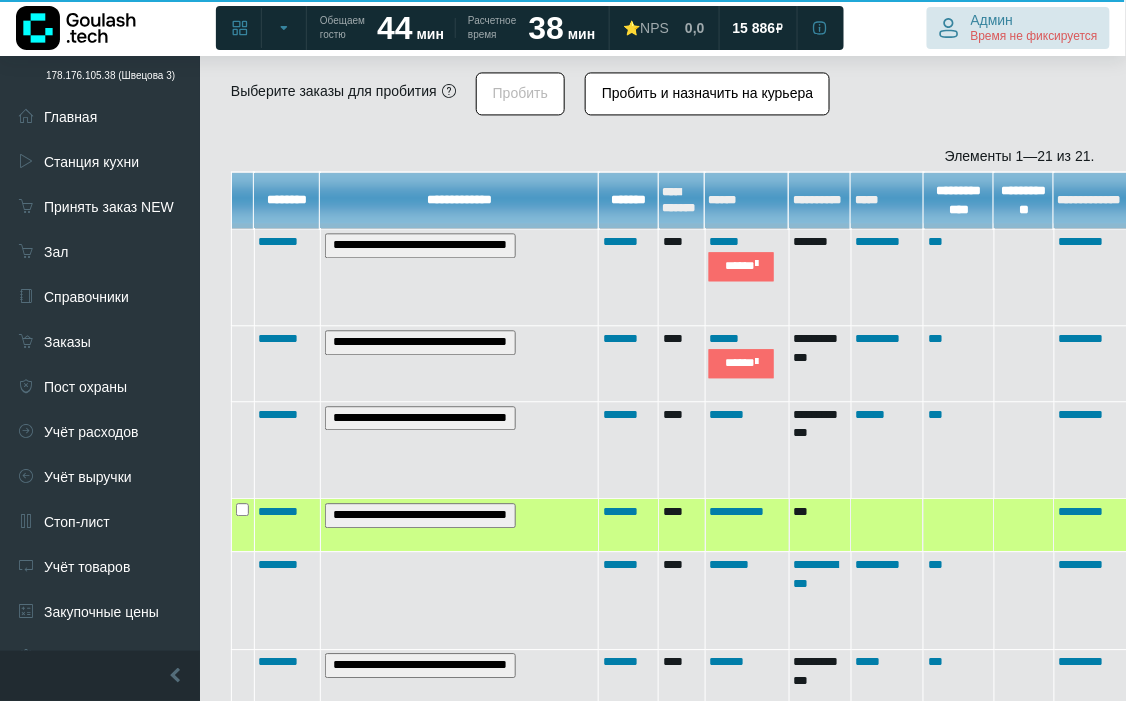 click on "Время не фиксируется" at bounding box center [1034, 37] 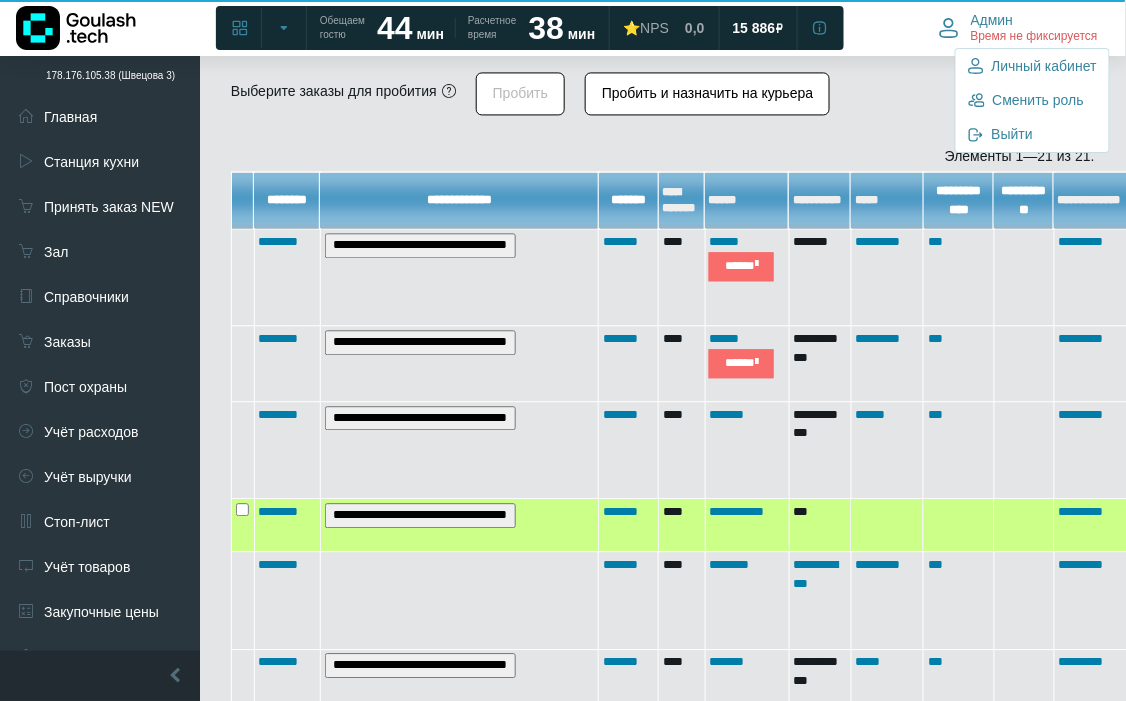 click on "**********" at bounding box center (663, 1066) 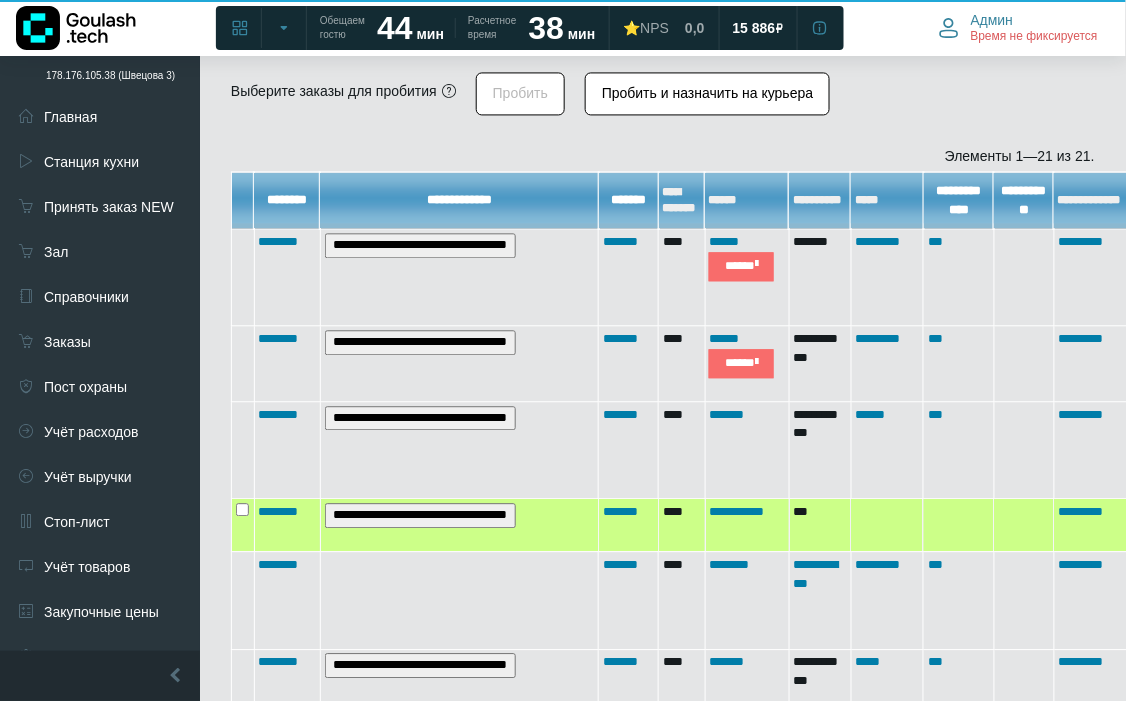scroll, scrollTop: 12, scrollLeft: 12, axis: both 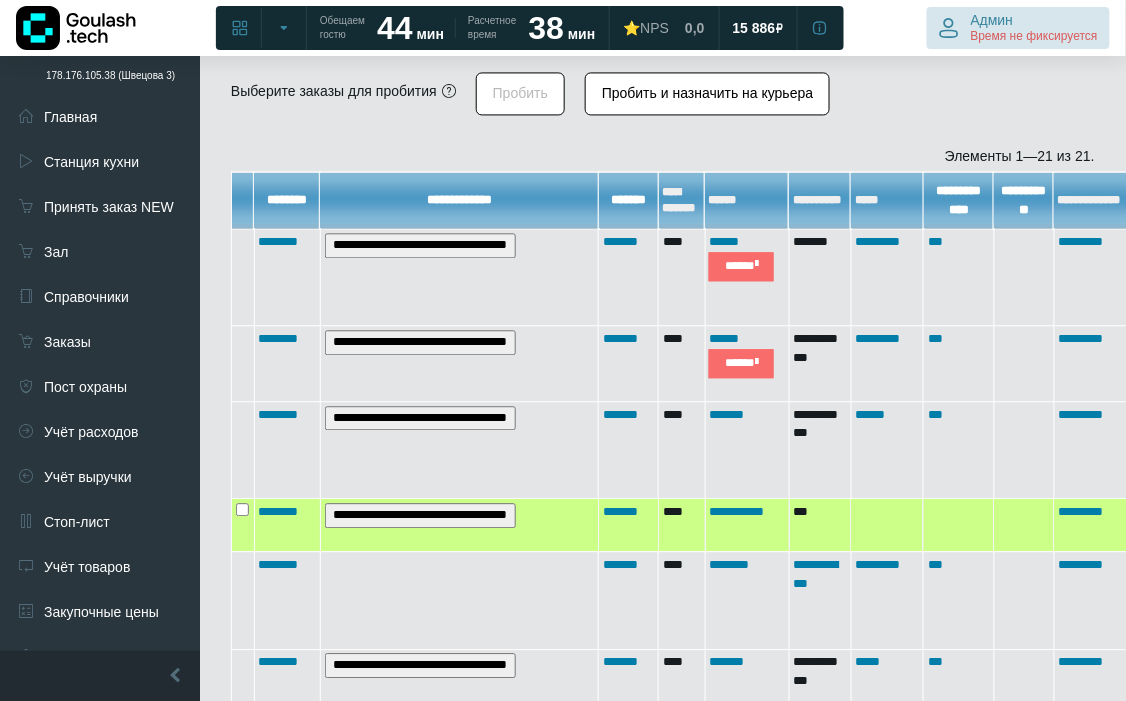 click on "Время не фиксируется" at bounding box center (1034, 37) 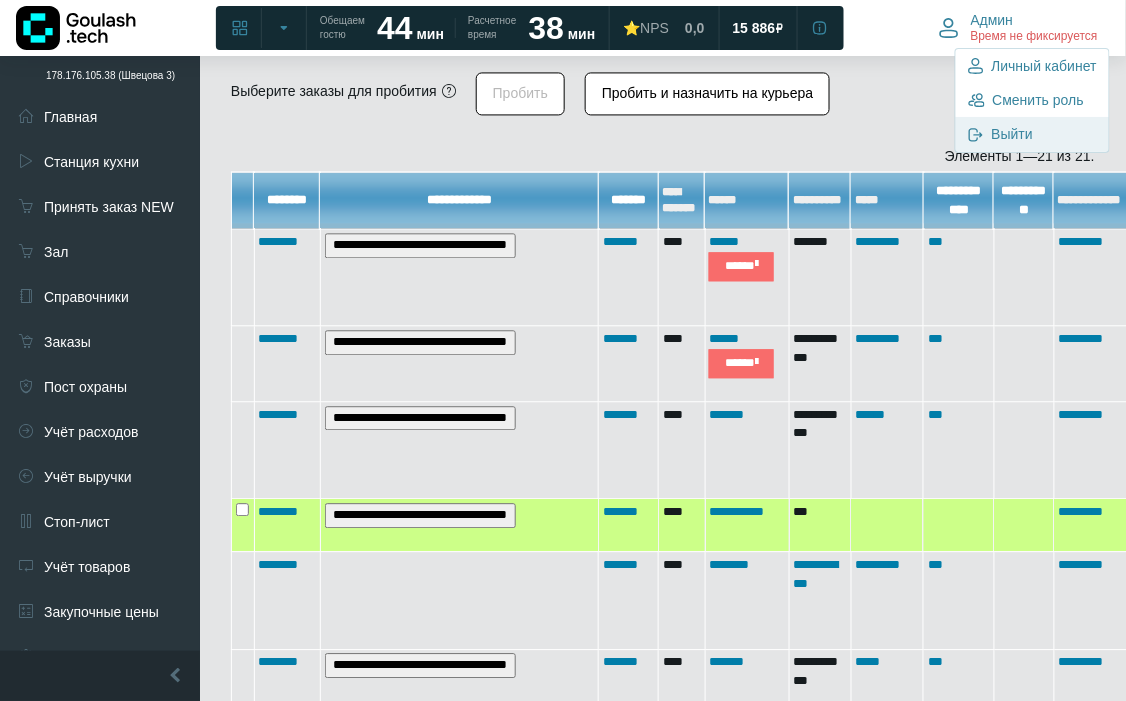 click on "Выйти" at bounding box center (1012, 134) 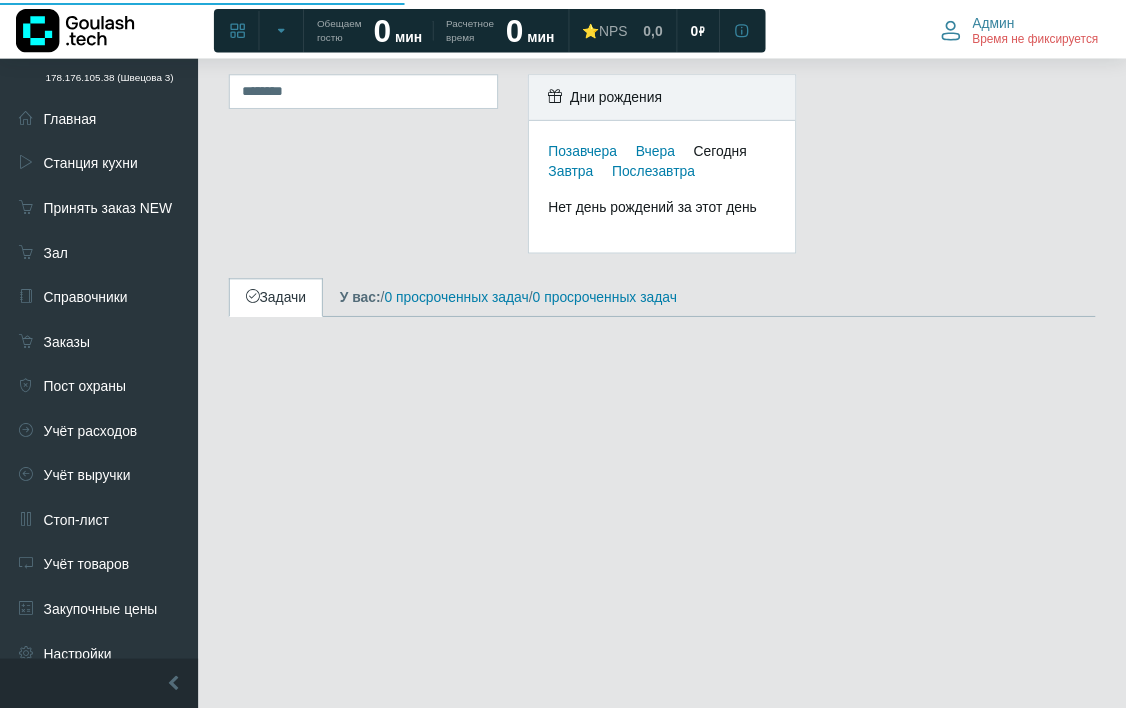 scroll, scrollTop: 0, scrollLeft: 0, axis: both 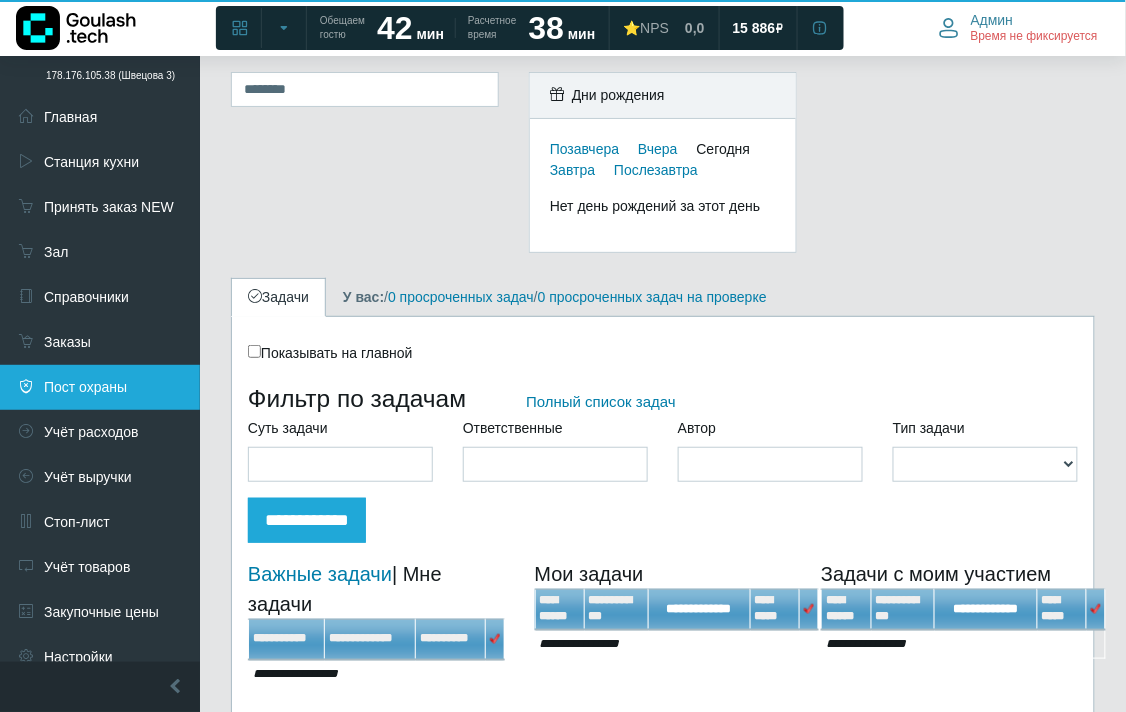 click on "Пост охраны" at bounding box center (100, 387) 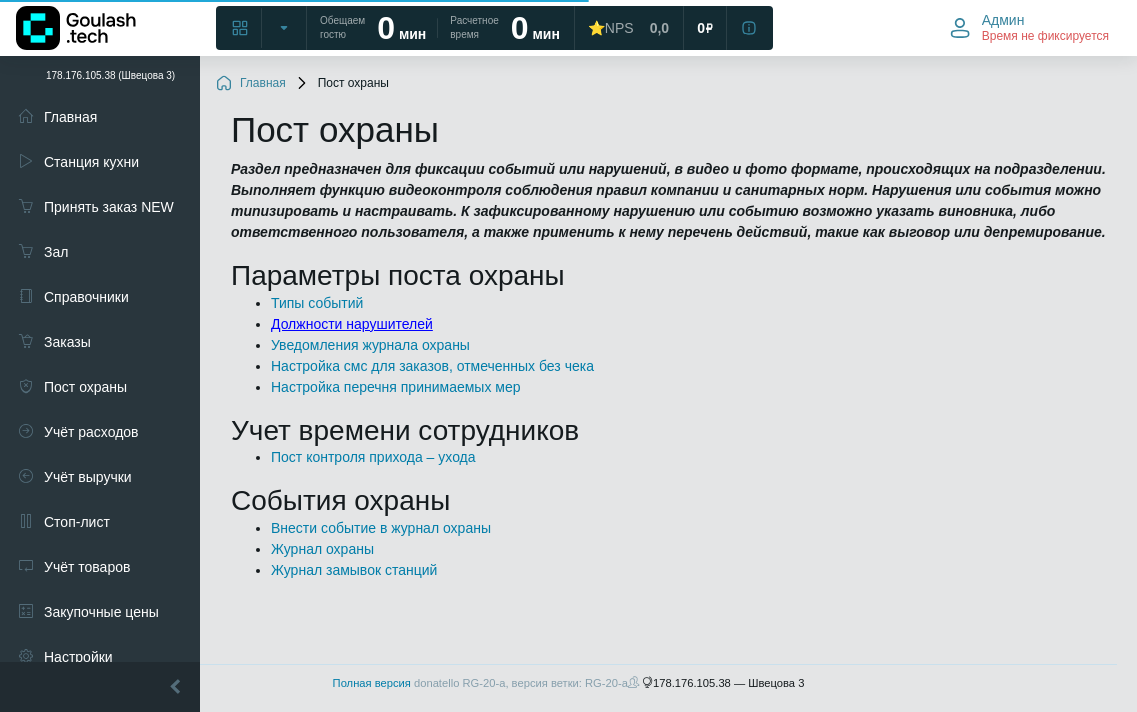 scroll, scrollTop: 0, scrollLeft: 0, axis: both 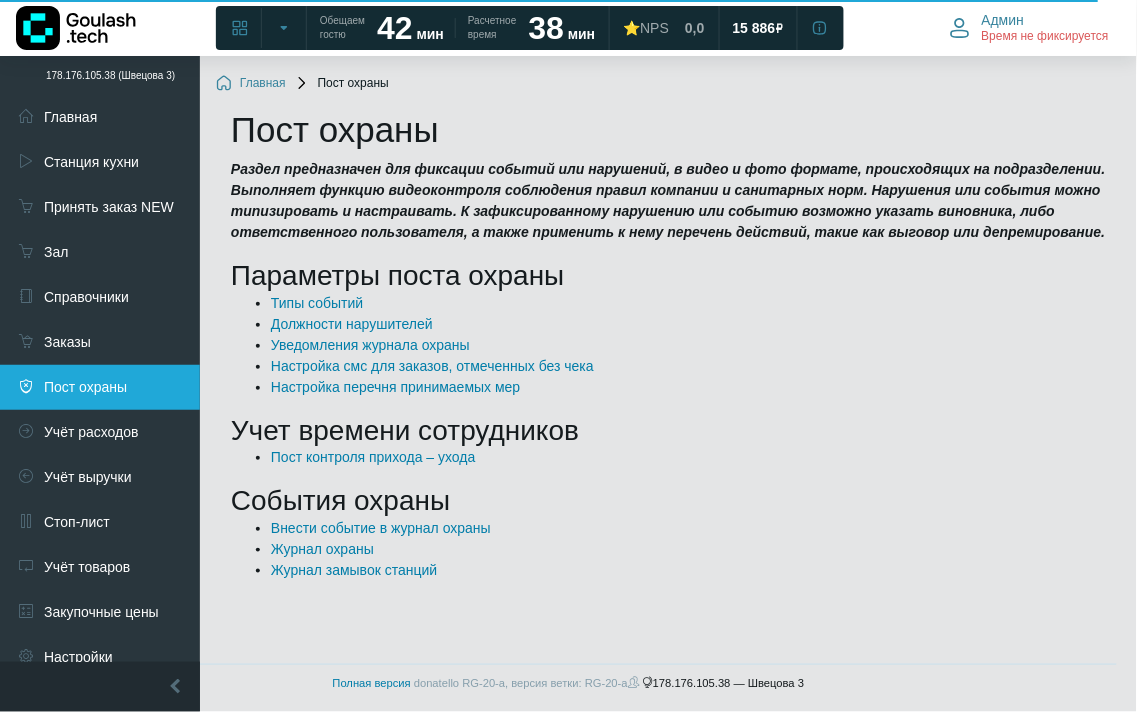 click on "Пост охраны" at bounding box center [100, 387] 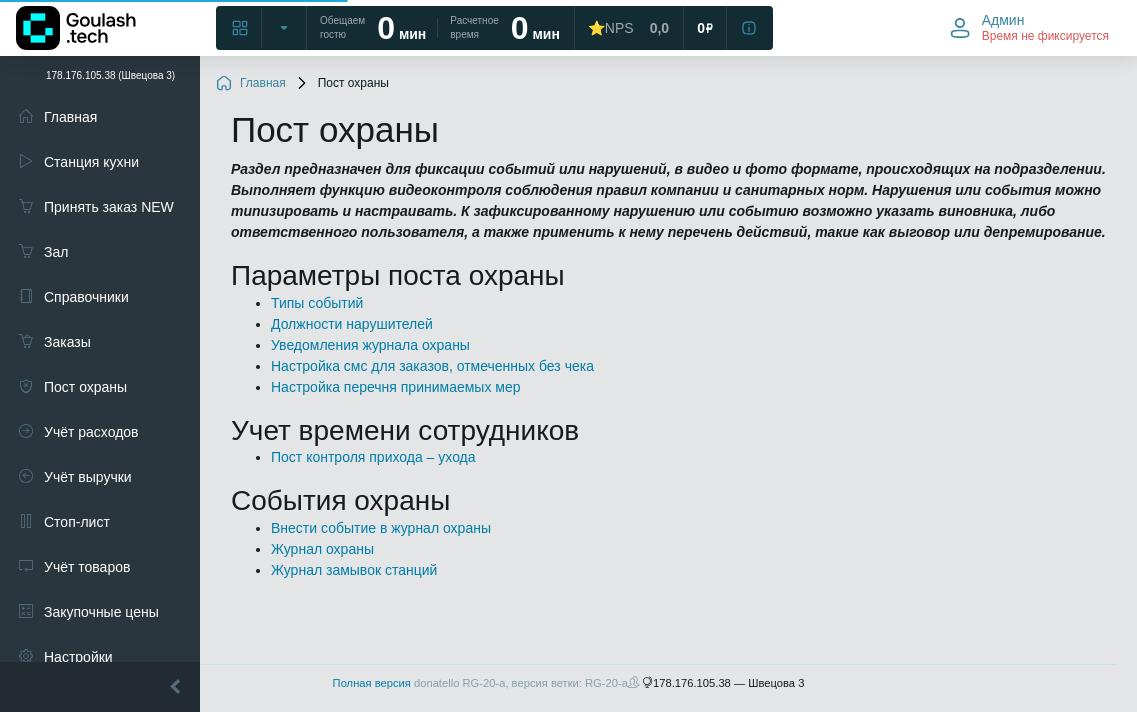 scroll, scrollTop: 0, scrollLeft: 0, axis: both 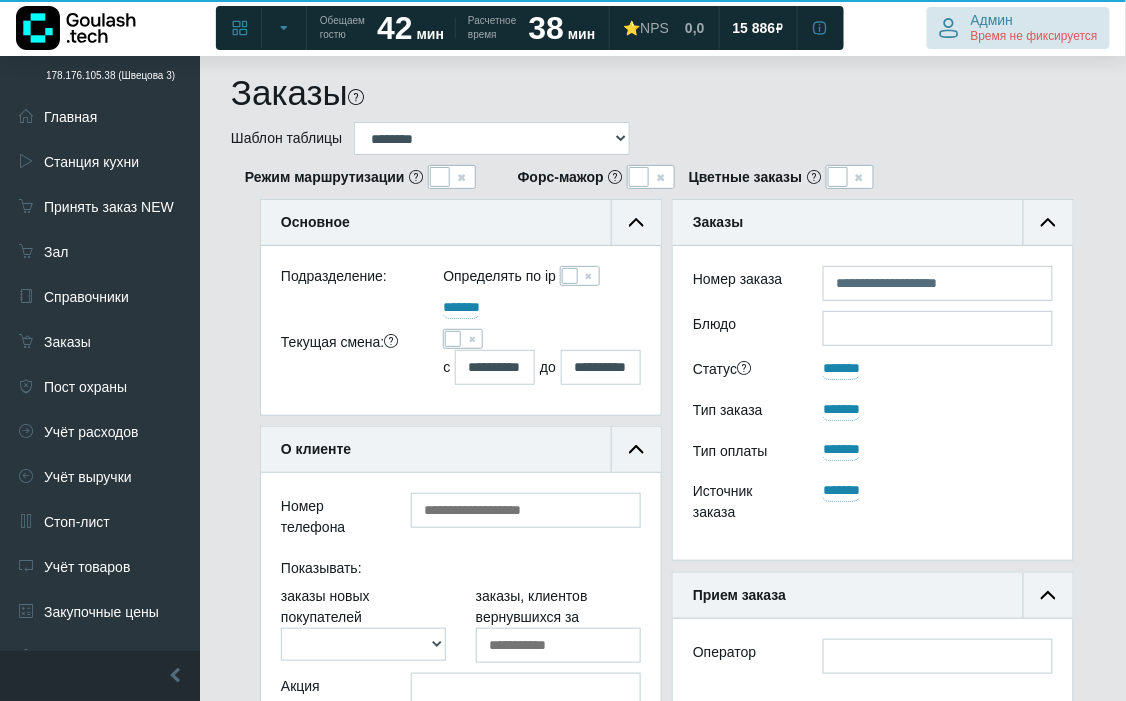 click on "Время не фиксируется" at bounding box center [1034, 37] 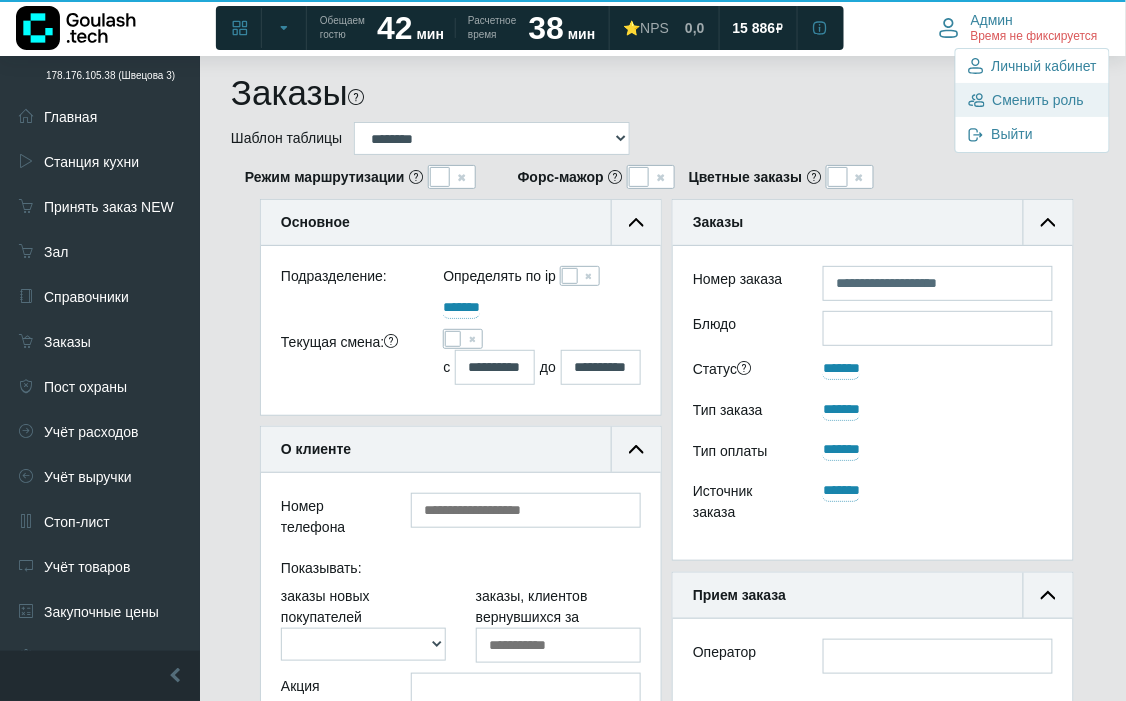 click on "Сменить роль" at bounding box center (1038, 100) 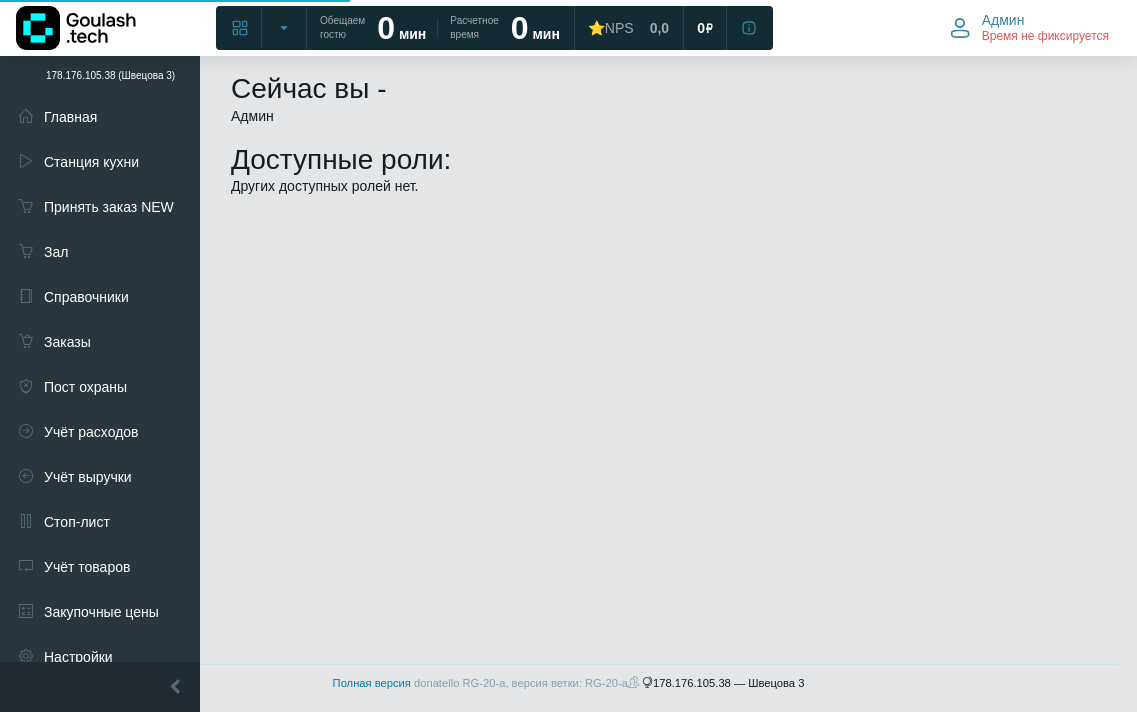 scroll, scrollTop: 0, scrollLeft: 0, axis: both 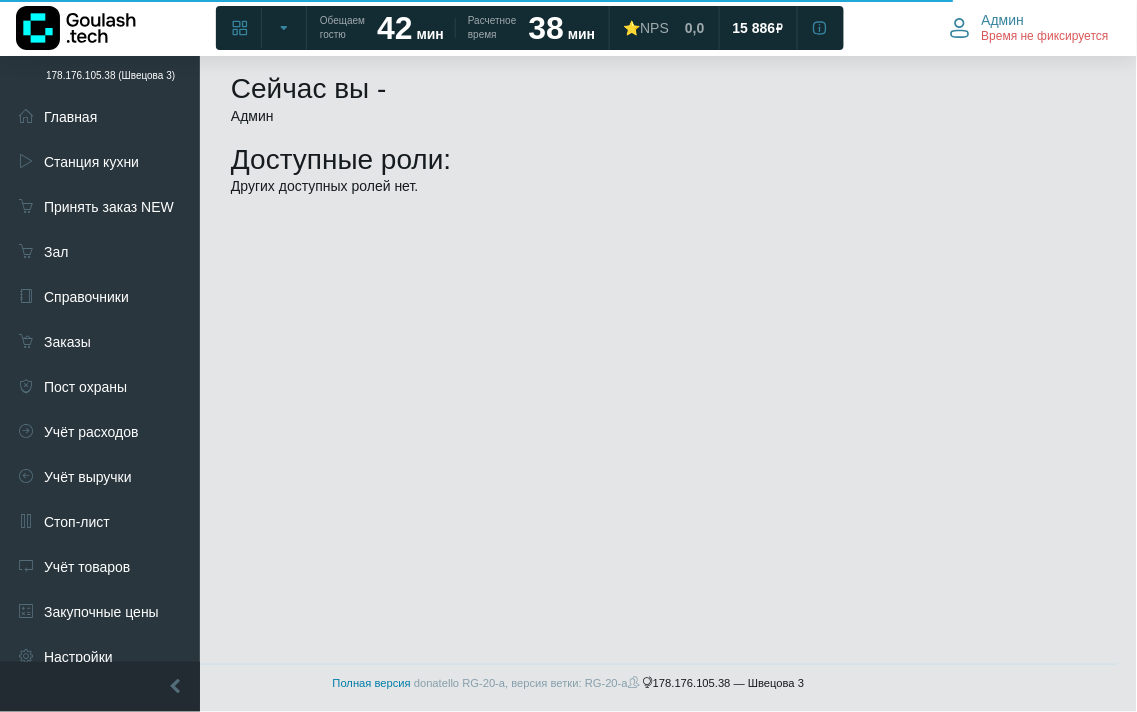 click on "Админ" at bounding box center (668, 116) 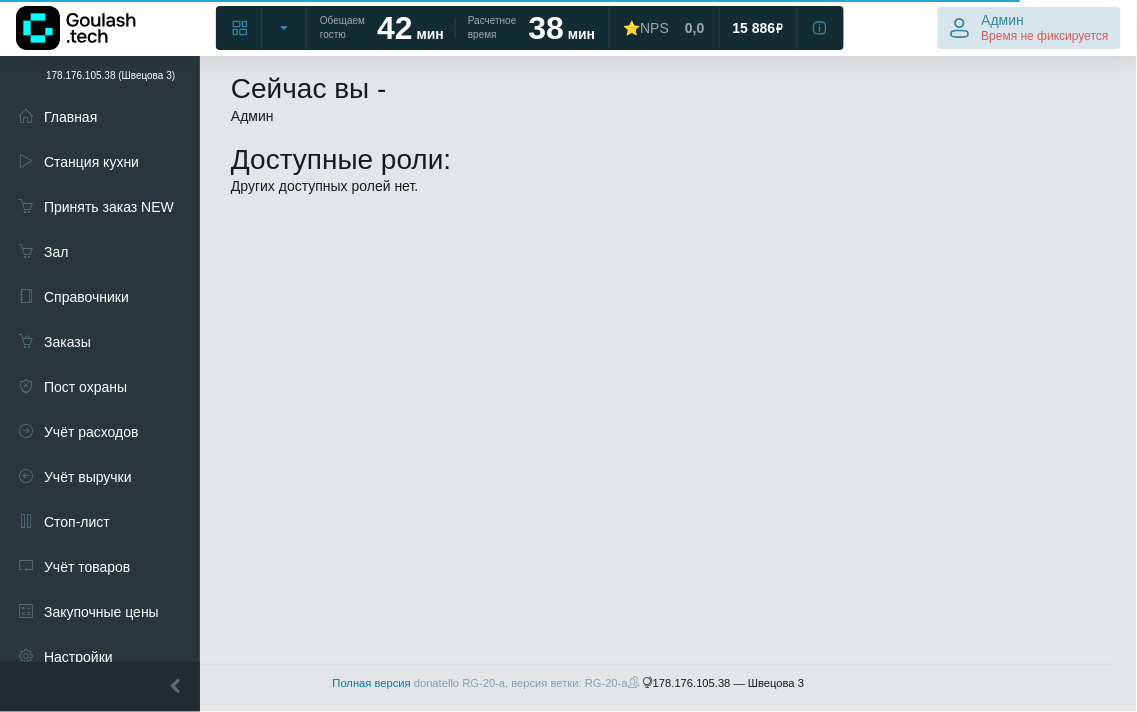 click on "Админ
Время не фиксируется" at bounding box center (1045, 28) 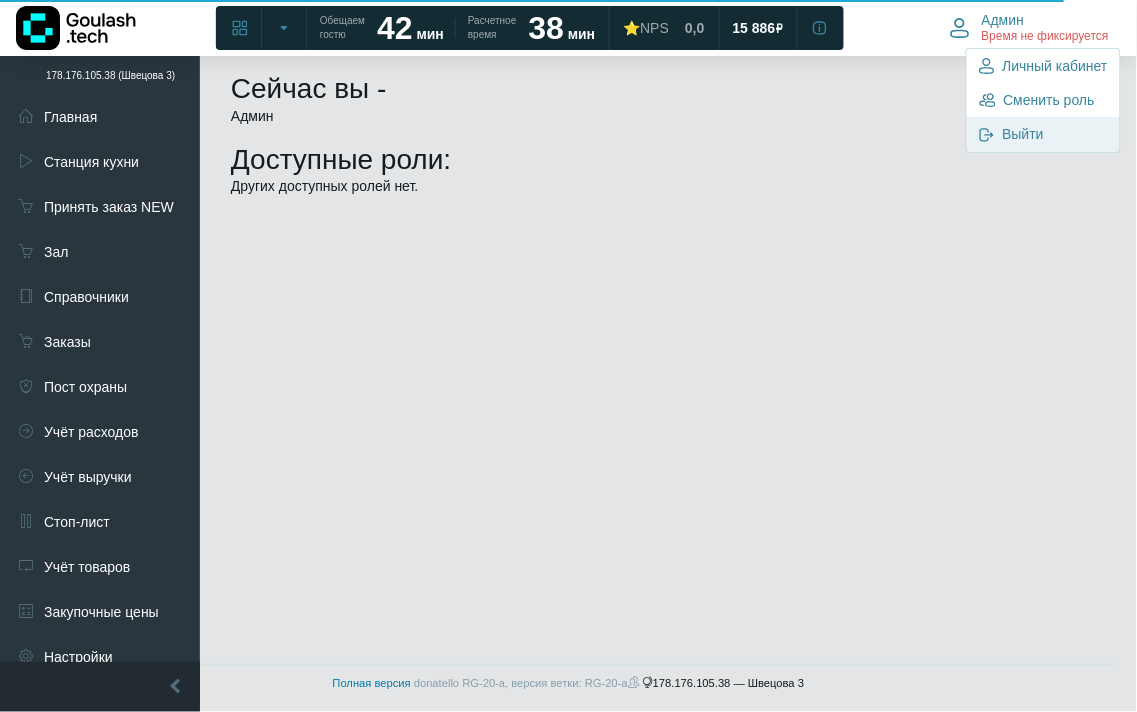click on "Выйти" at bounding box center [1023, 134] 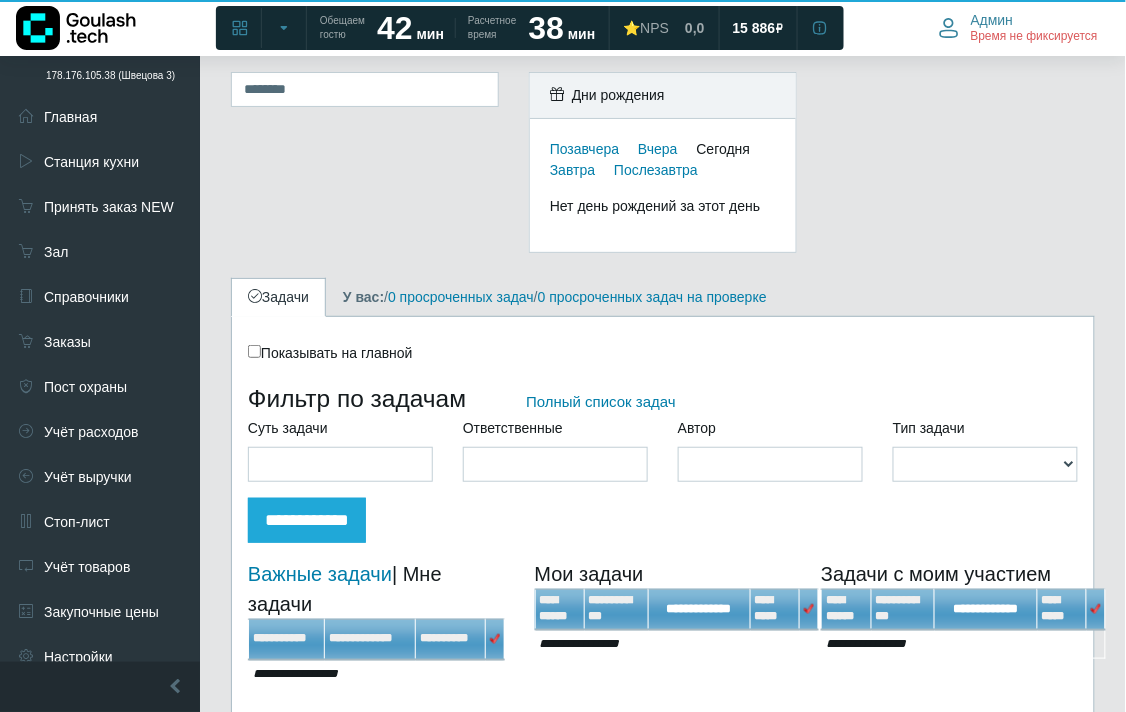 scroll, scrollTop: 107, scrollLeft: 0, axis: vertical 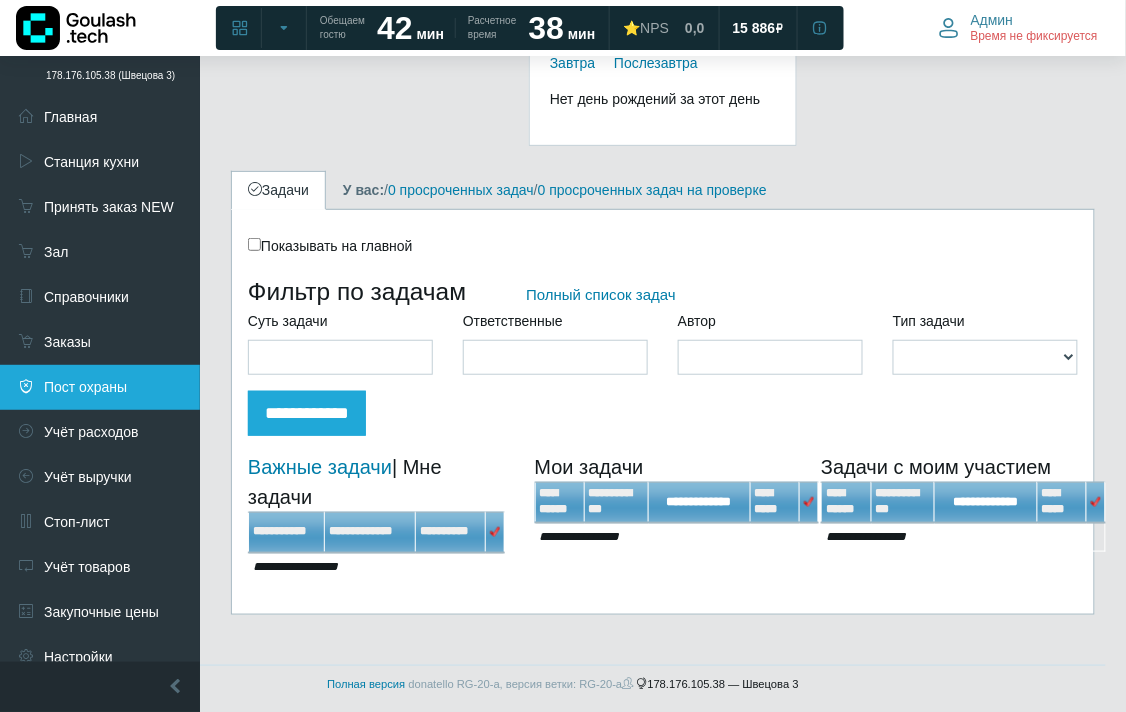 click on "Пост охраны" at bounding box center [100, 387] 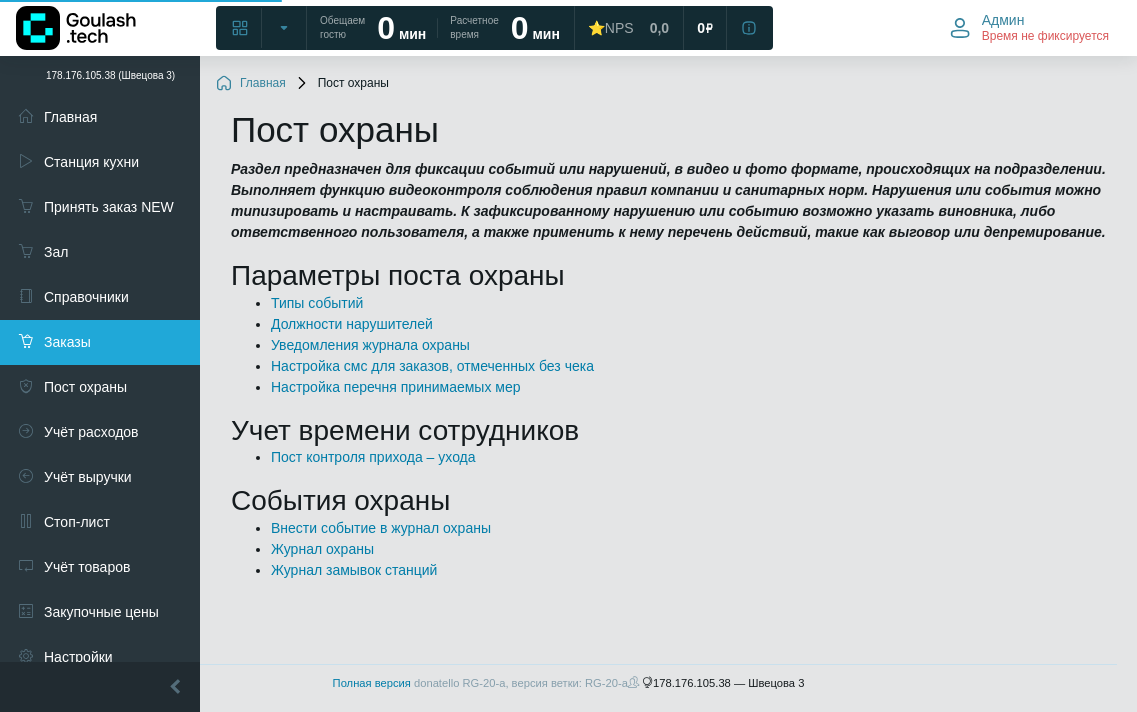 scroll, scrollTop: 0, scrollLeft: 0, axis: both 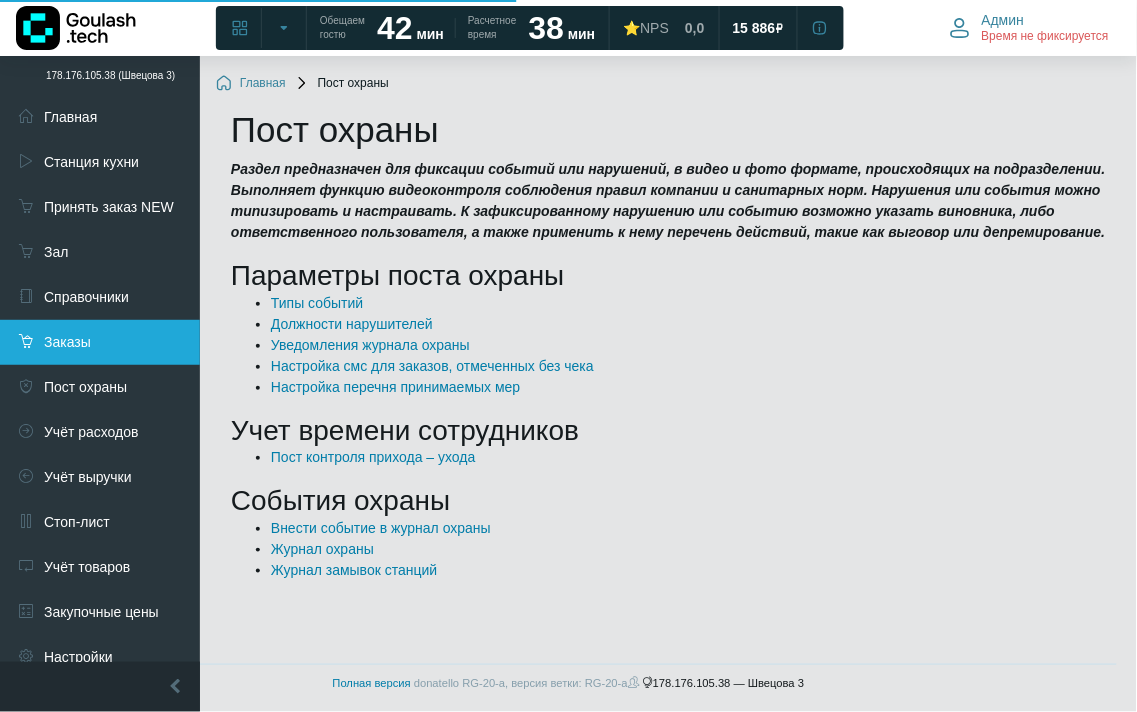 click on "Заказы" at bounding box center (100, 342) 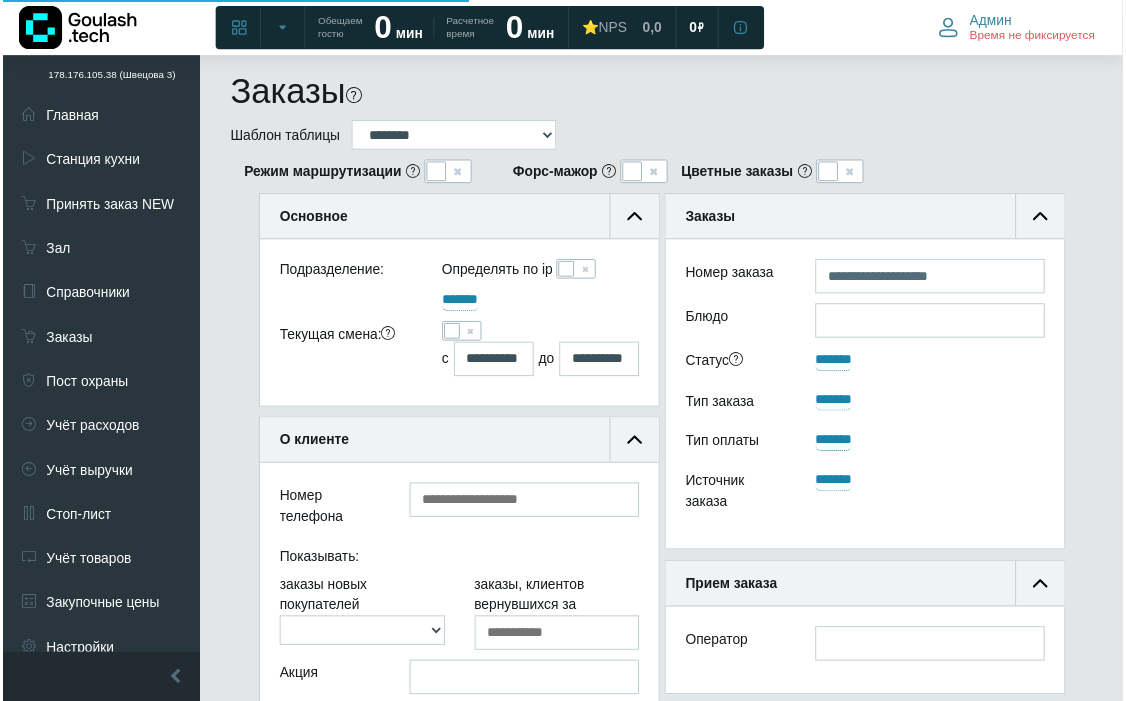 scroll, scrollTop: 0, scrollLeft: 0, axis: both 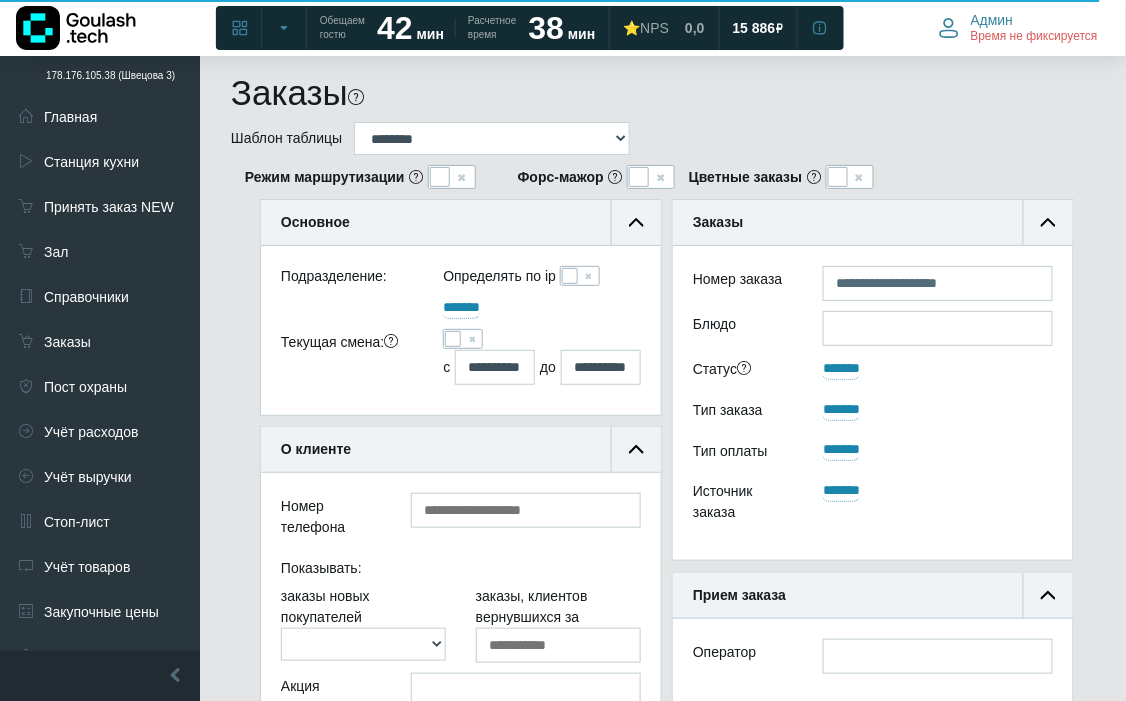 click at bounding box center (570, 276) 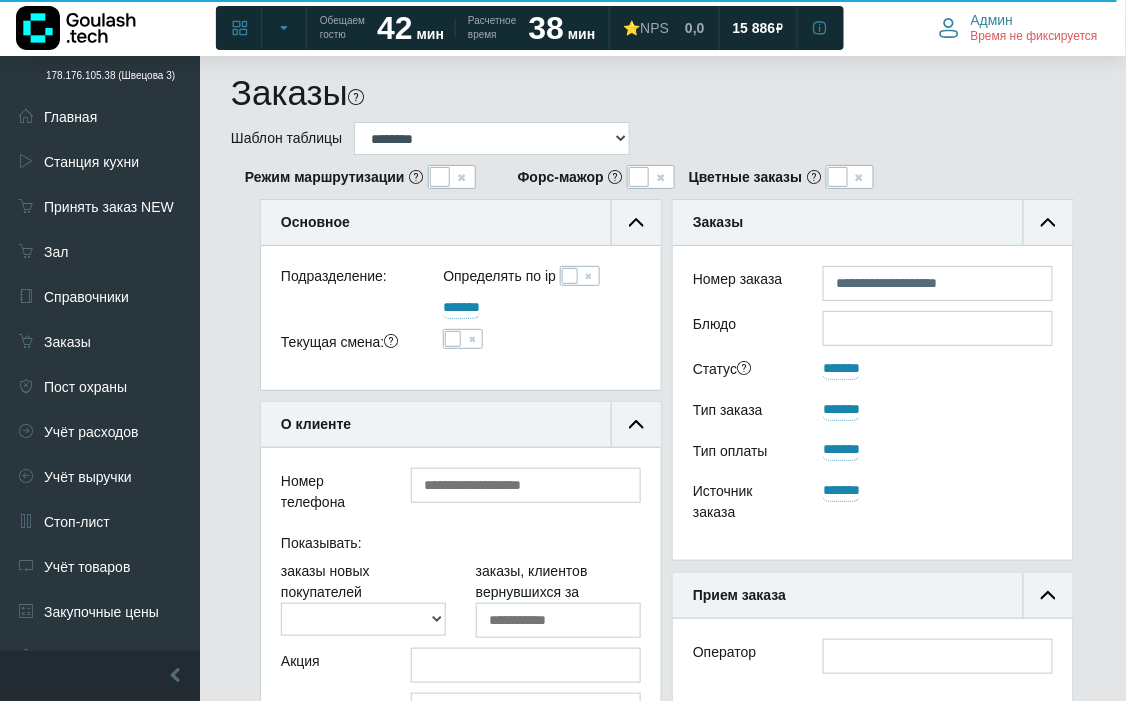 scroll, scrollTop: 188, scrollLeft: 400, axis: both 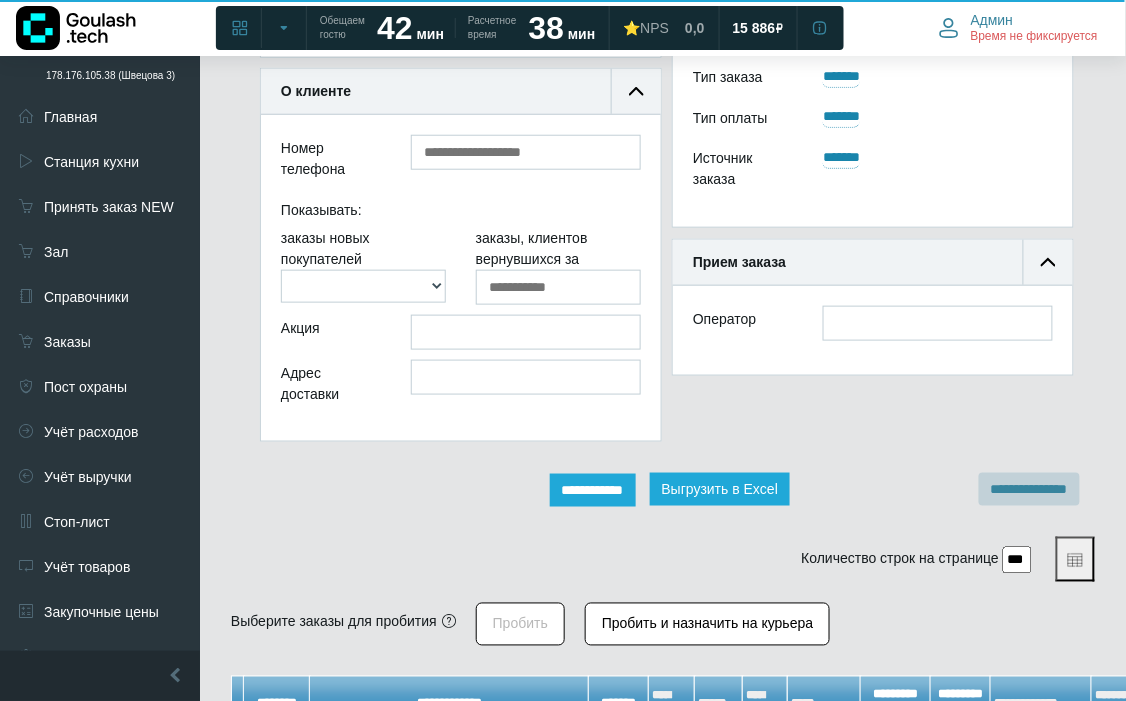 click on "**********" at bounding box center [593, 490] 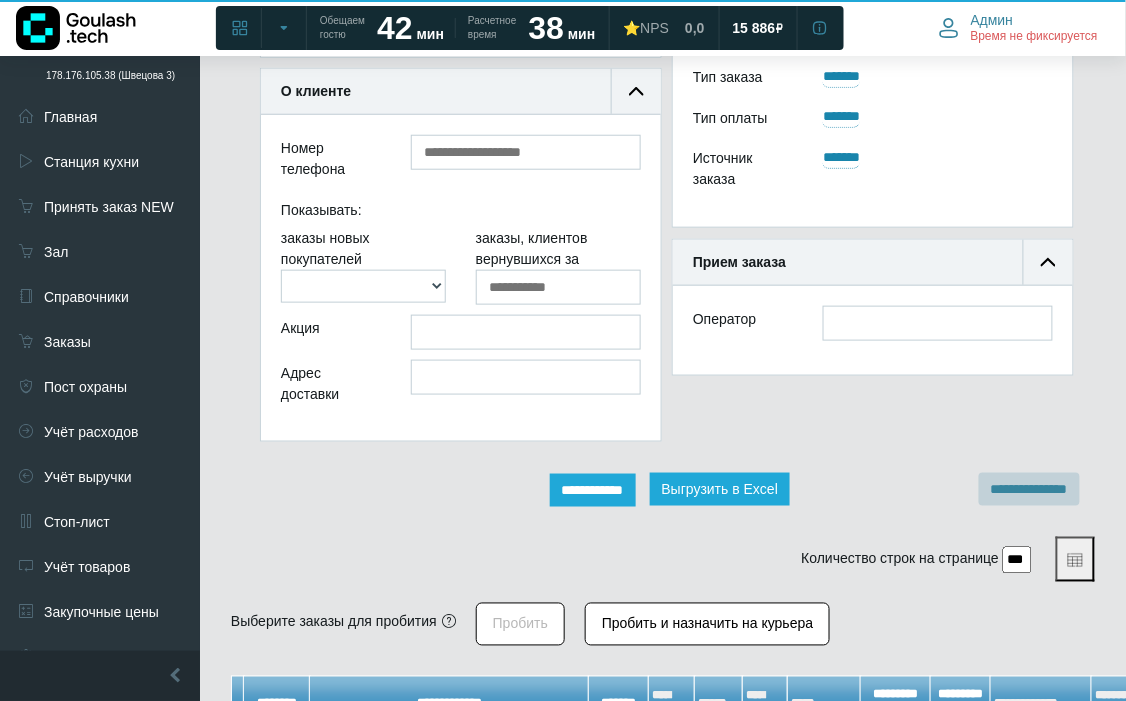 scroll, scrollTop: 12, scrollLeft: 12, axis: both 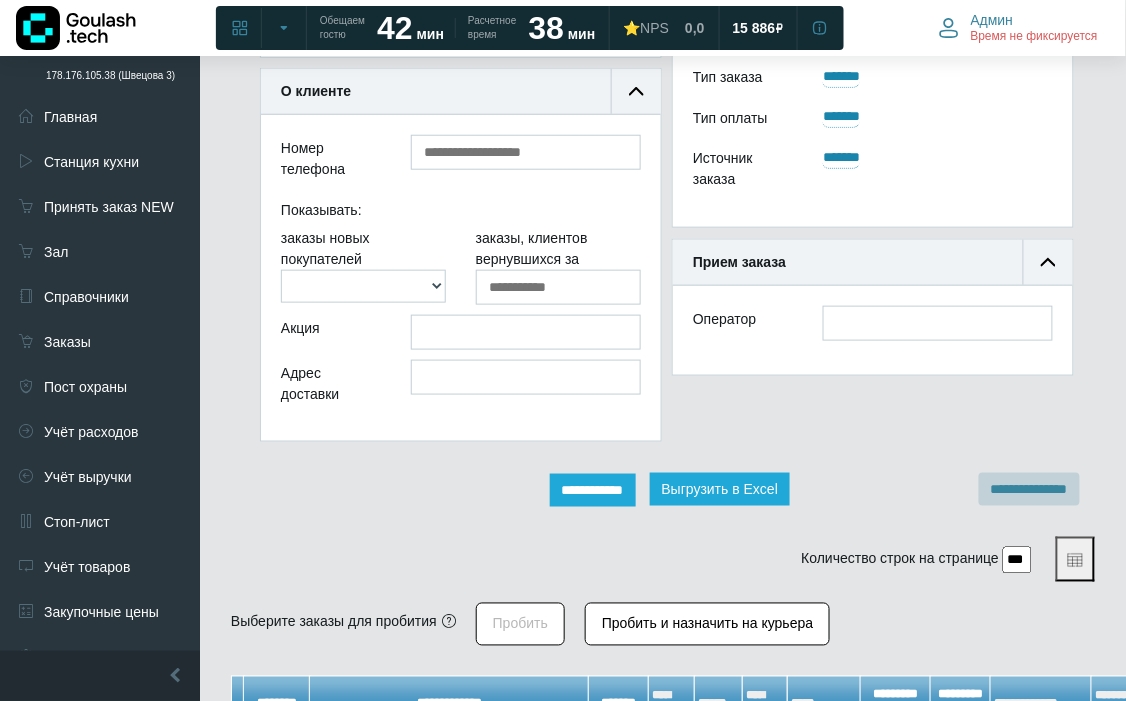 click on "**********" at bounding box center [593, 490] 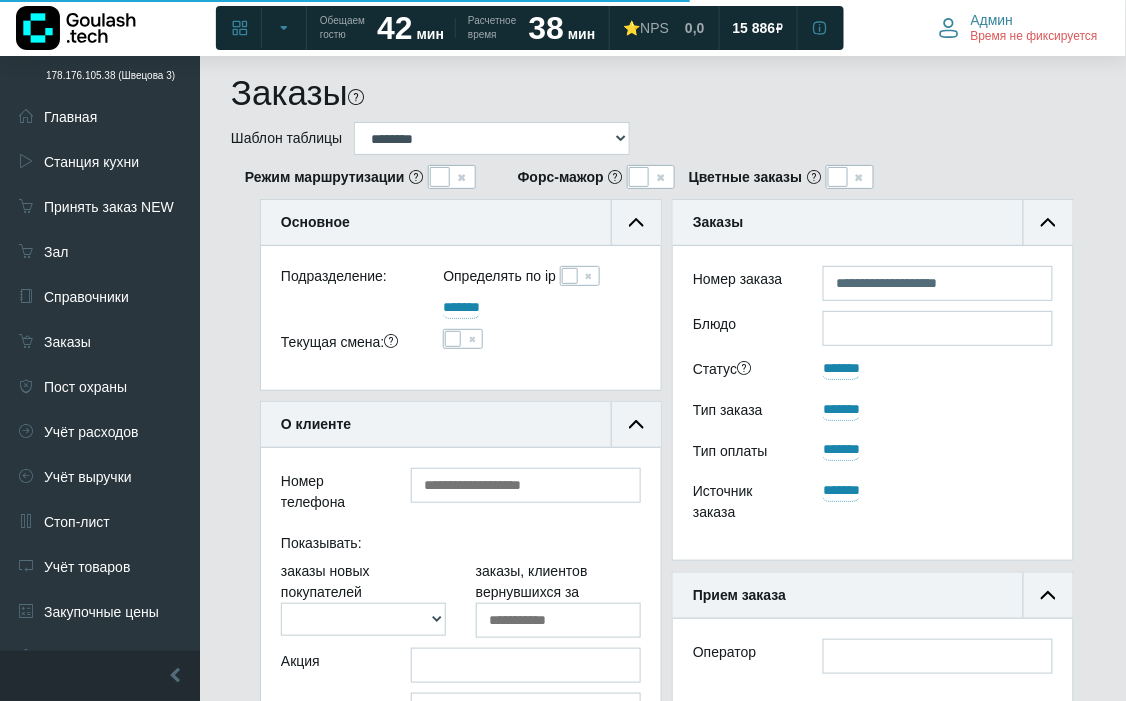 scroll, scrollTop: 222, scrollLeft: 0, axis: vertical 